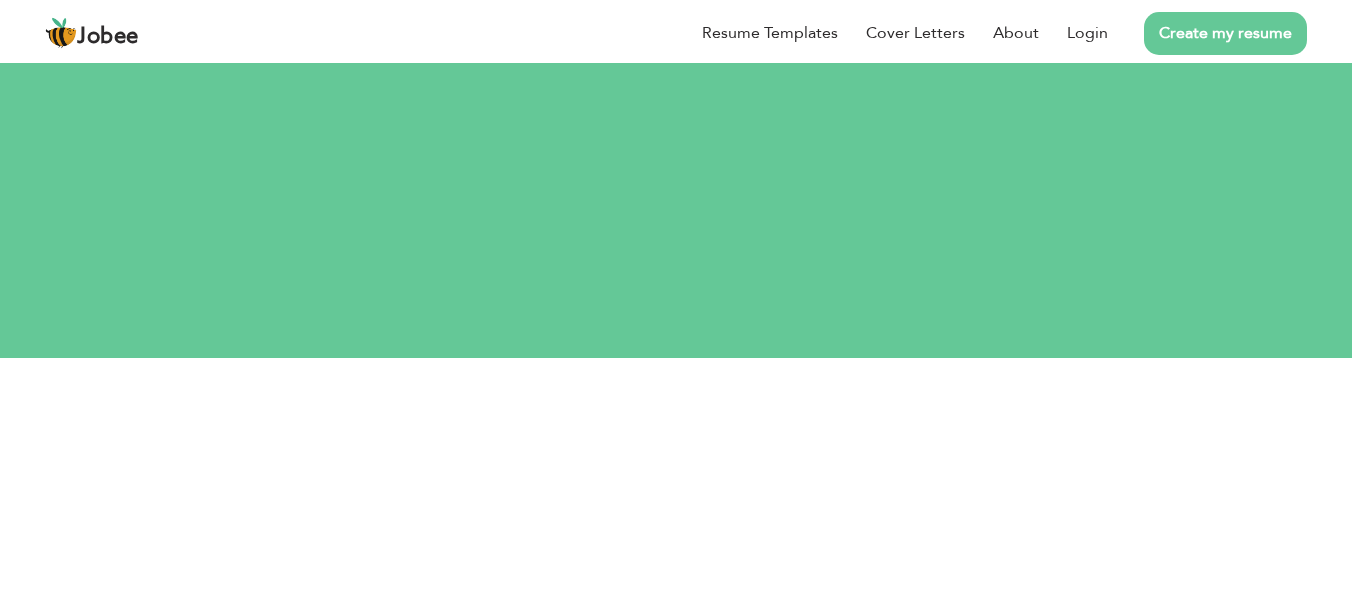 scroll, scrollTop: 0, scrollLeft: 0, axis: both 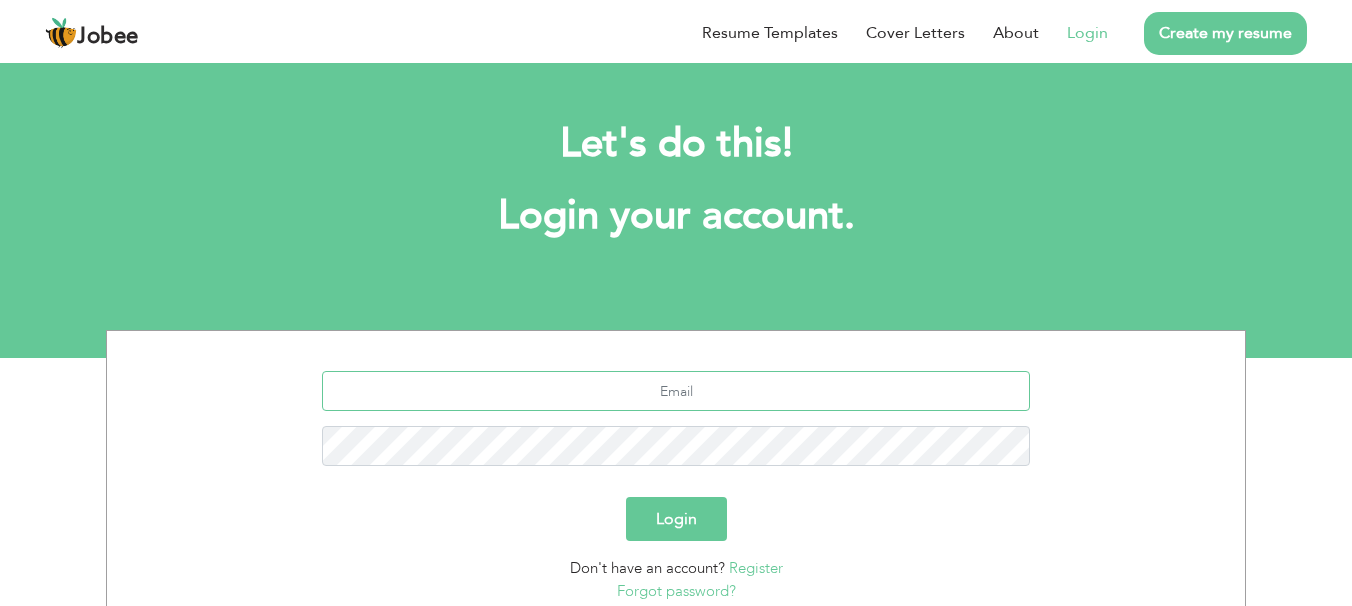 click at bounding box center [676, 391] 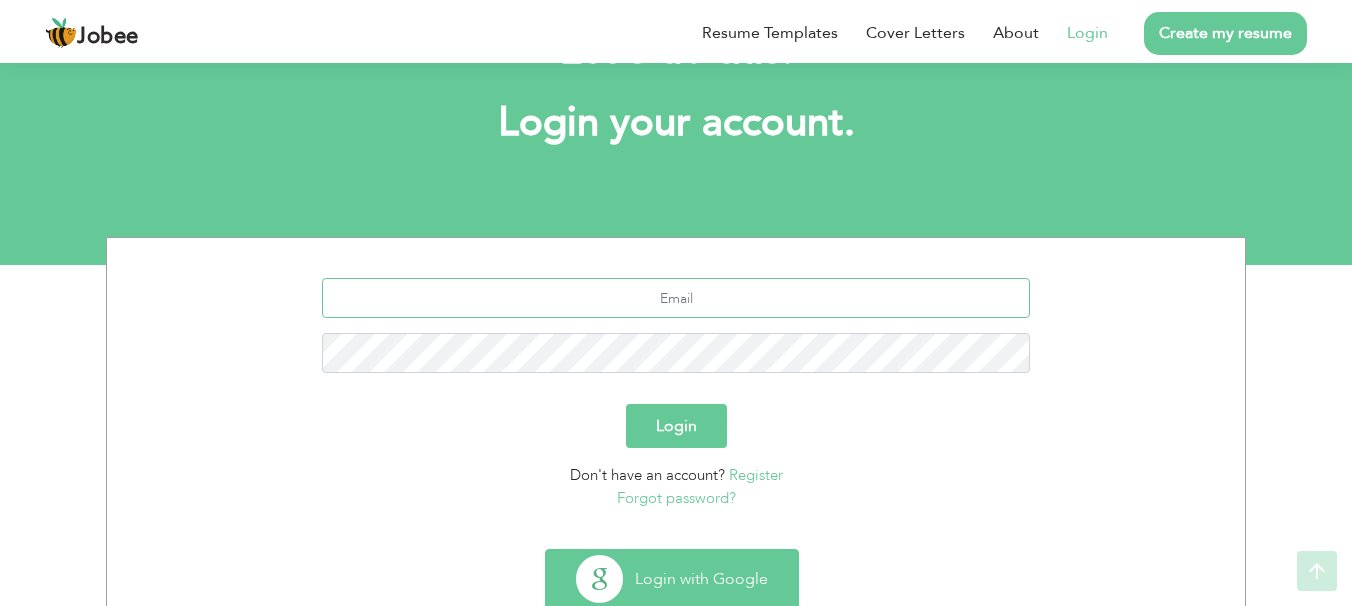 scroll, scrollTop: 153, scrollLeft: 0, axis: vertical 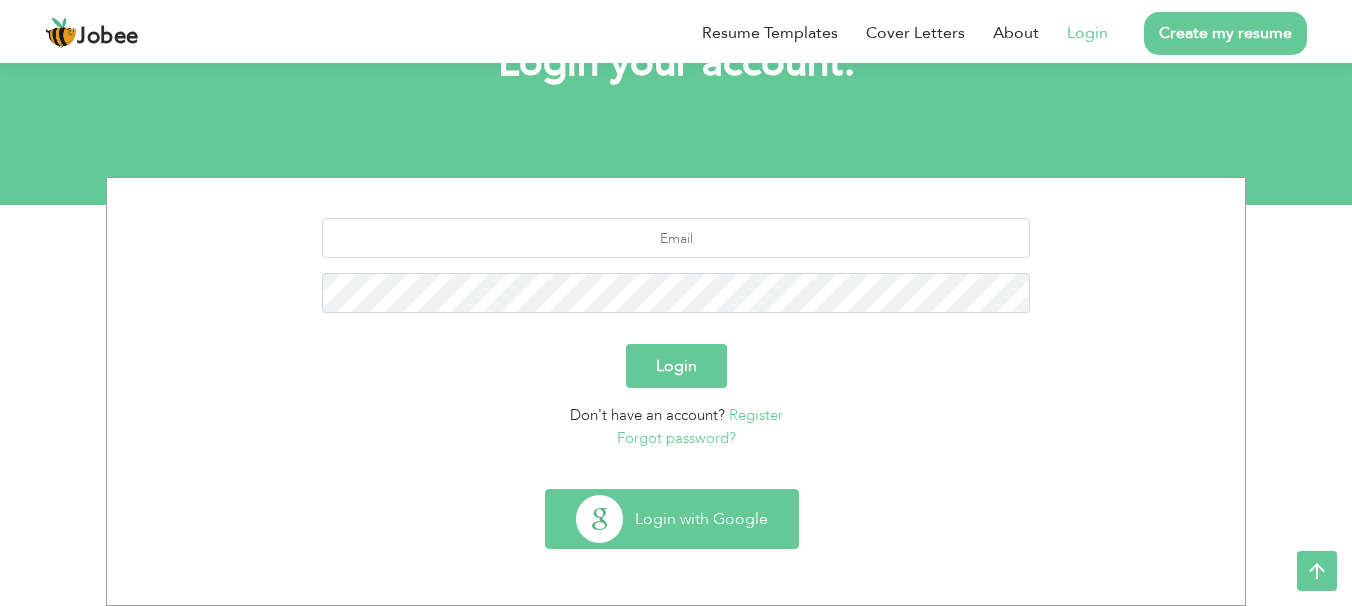 click on "Login with Google" at bounding box center (672, 519) 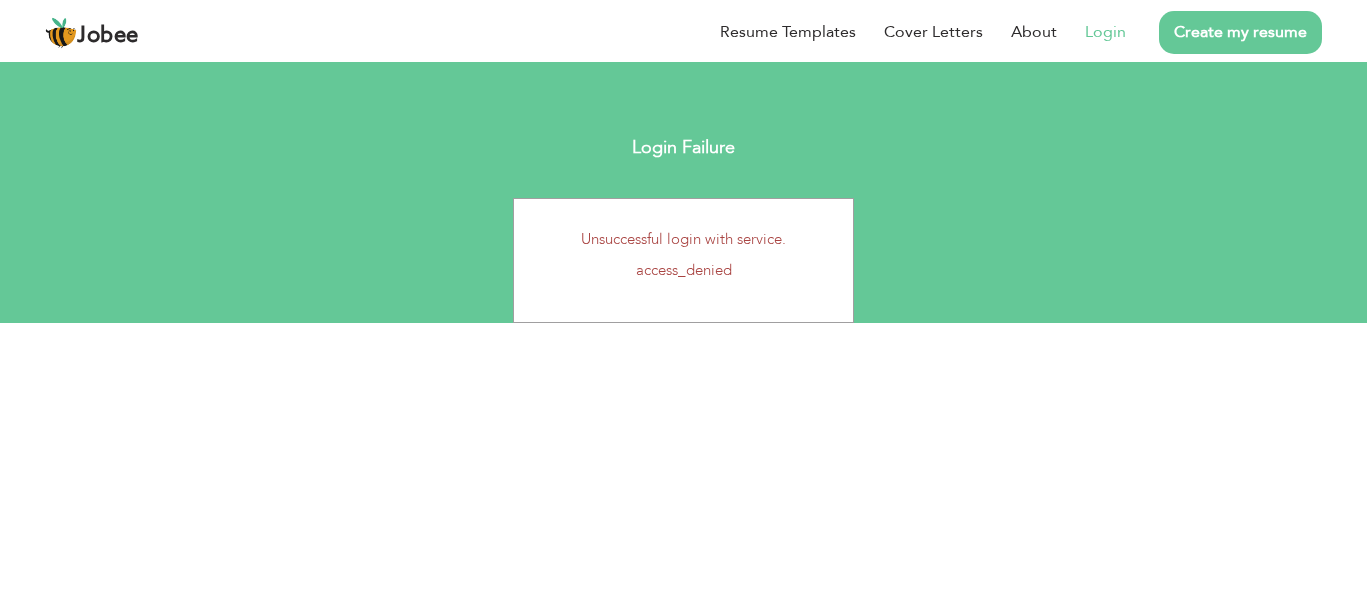 scroll, scrollTop: 0, scrollLeft: 0, axis: both 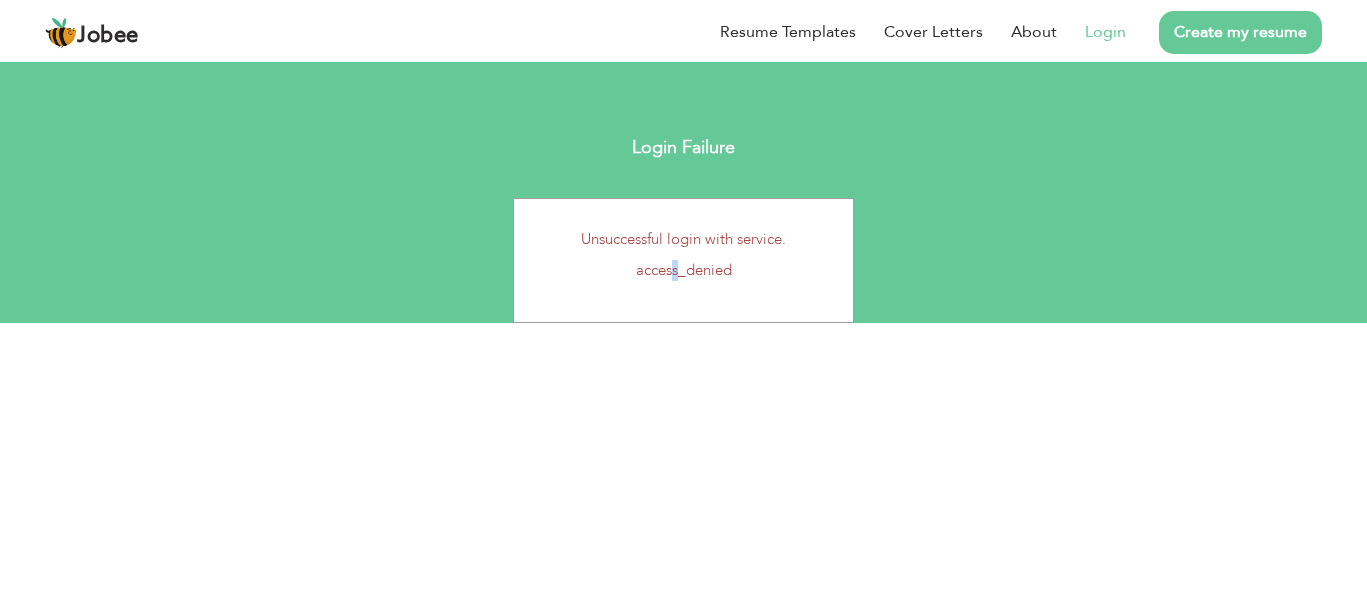 click on "access_denied" at bounding box center (684, 270) 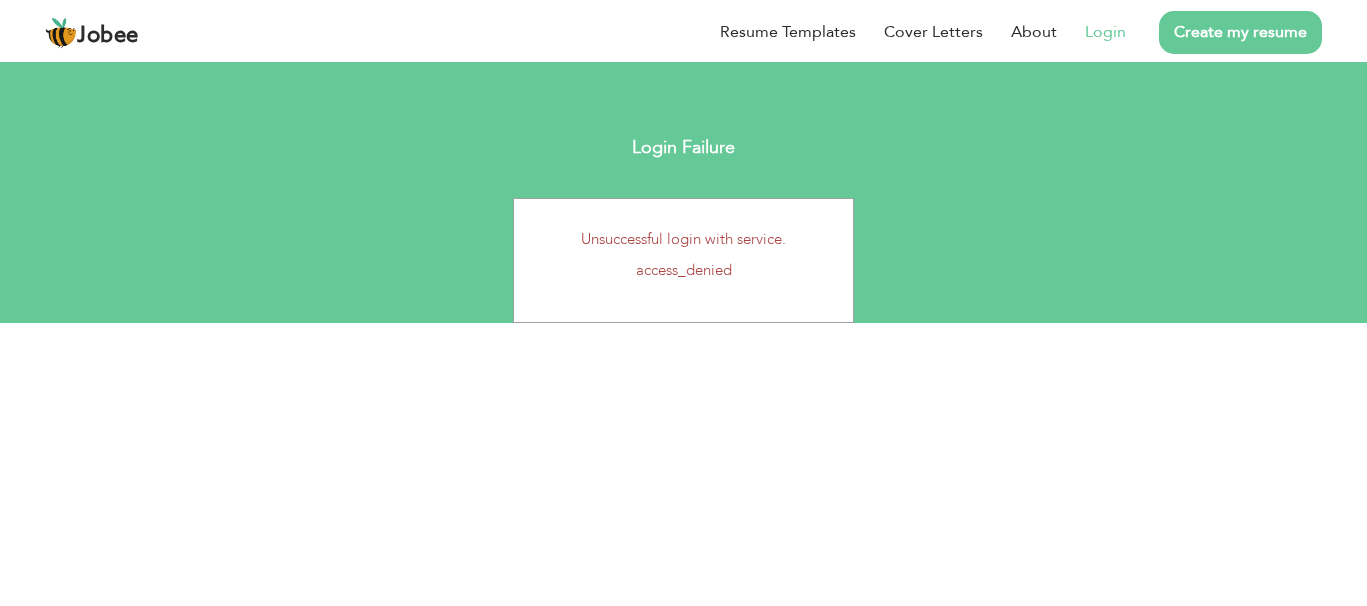 click on "Unsuccessful login with service.
access_denied" at bounding box center [684, 260] 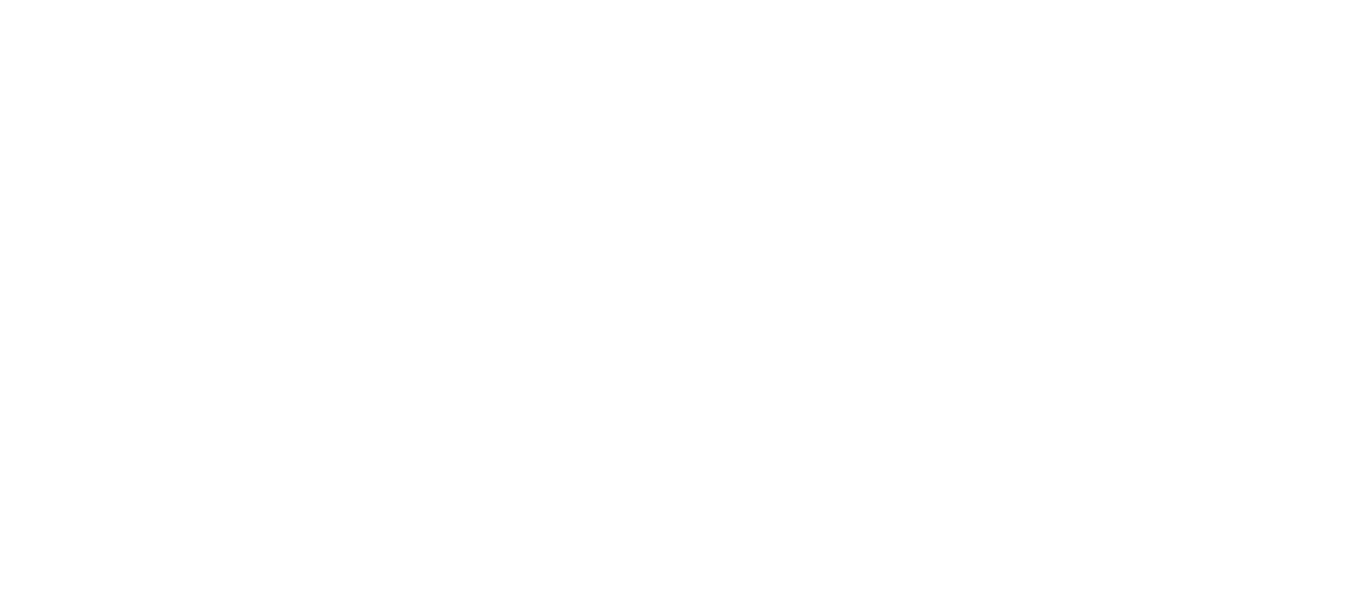 scroll, scrollTop: 0, scrollLeft: 0, axis: both 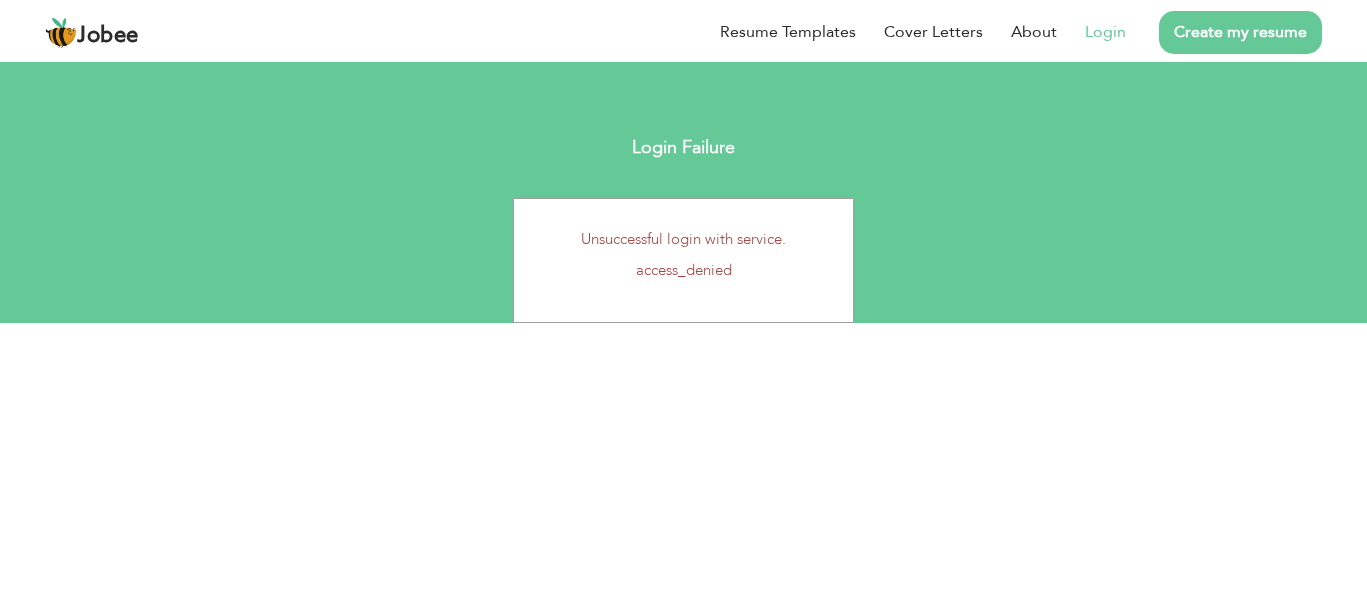 click on "Unsuccessful login with service." at bounding box center (684, 239) 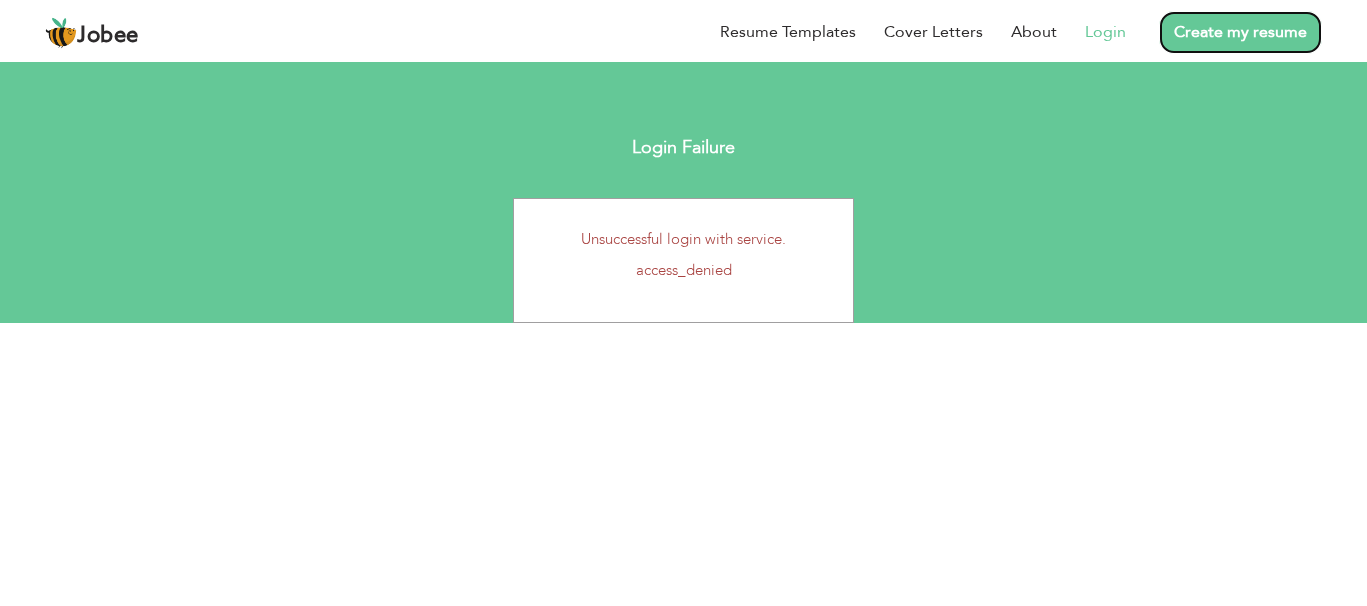 click on "Create my resume" at bounding box center [1240, 32] 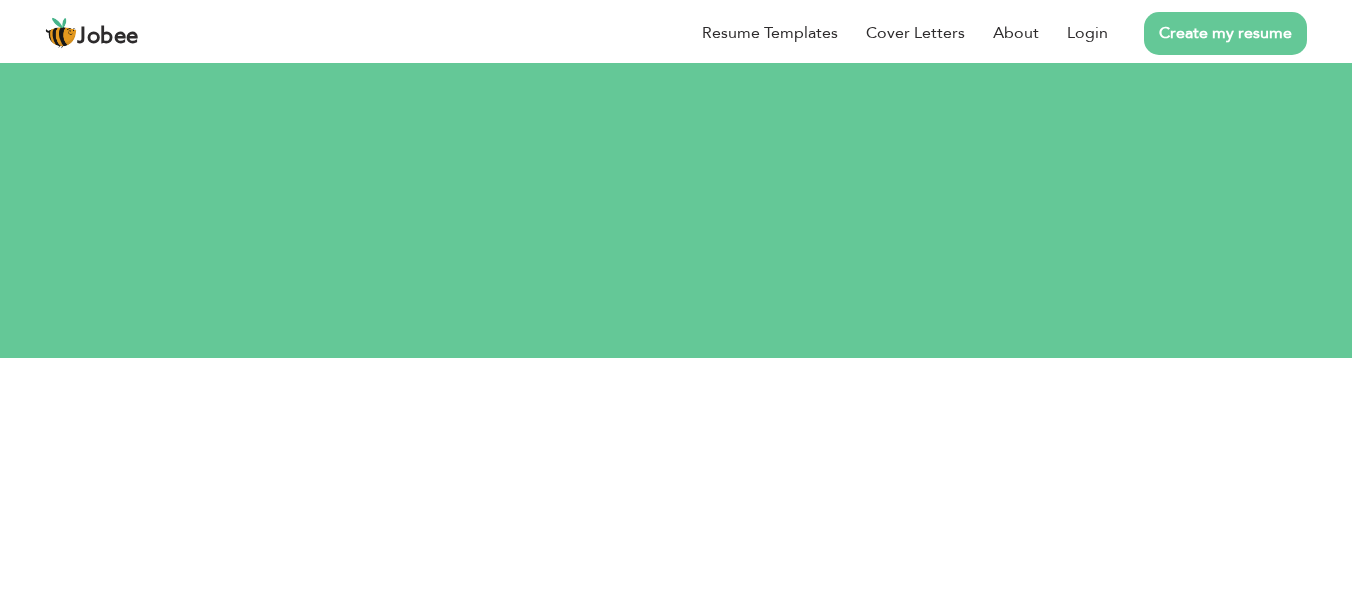 scroll, scrollTop: 0, scrollLeft: 0, axis: both 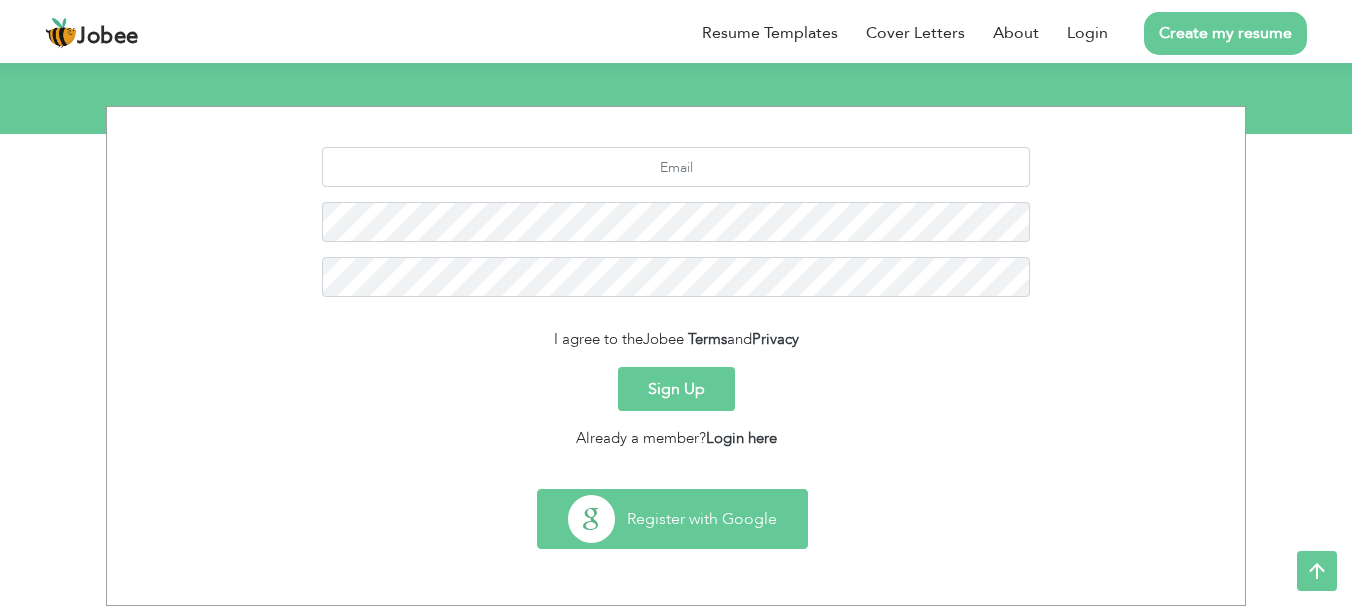 click on "Register with Google" at bounding box center [672, 519] 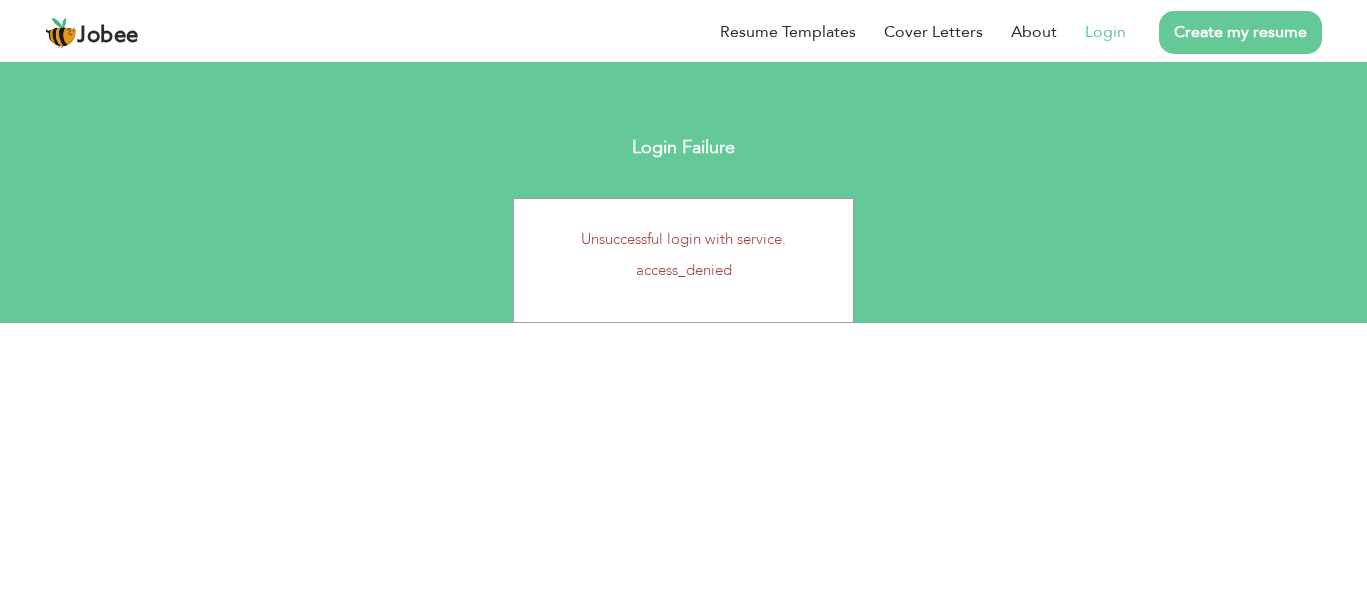 scroll, scrollTop: 0, scrollLeft: 0, axis: both 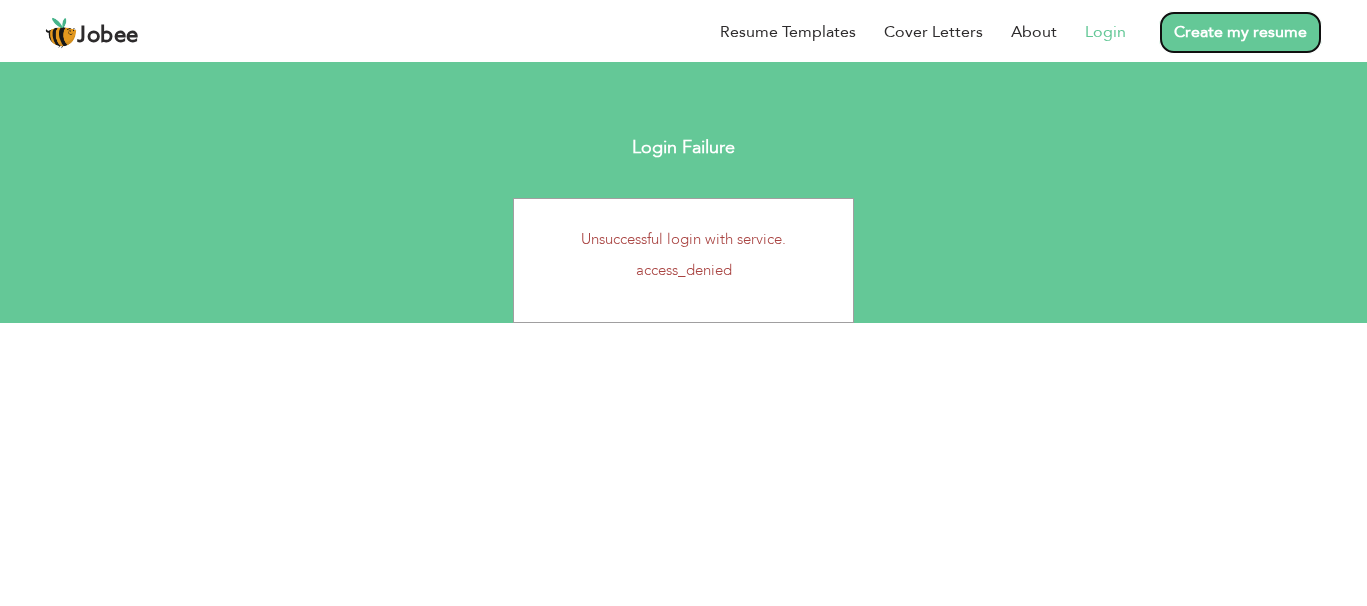 click on "Create my resume" at bounding box center [1240, 32] 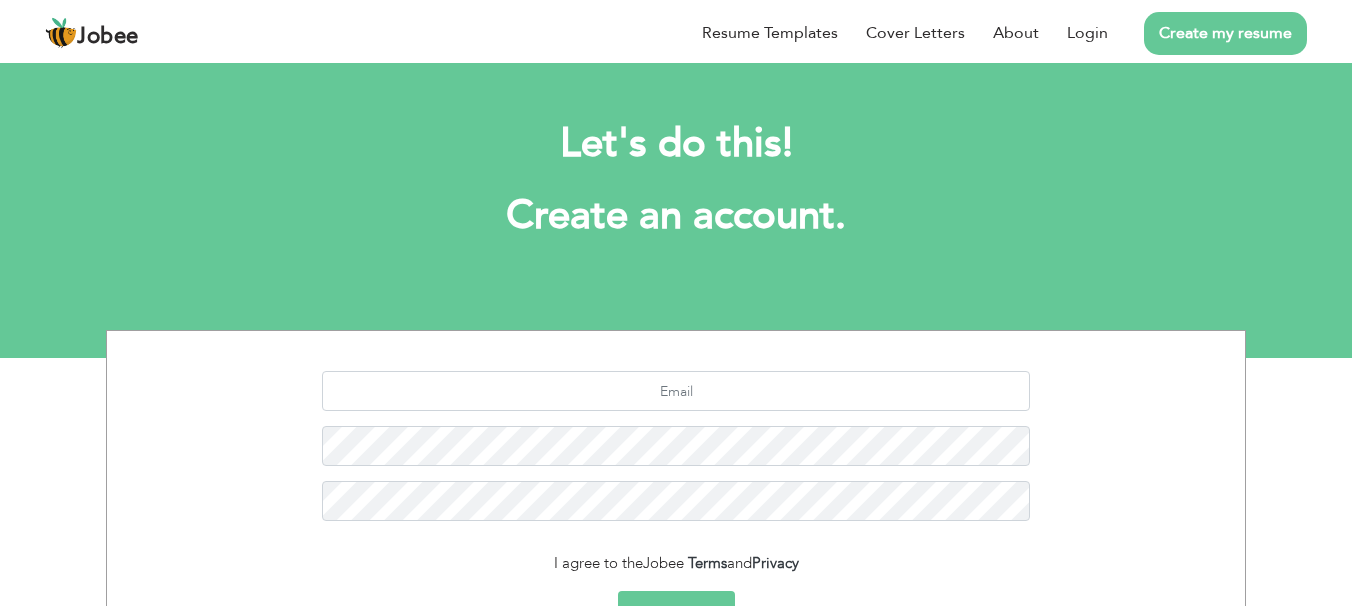 scroll, scrollTop: 0, scrollLeft: 0, axis: both 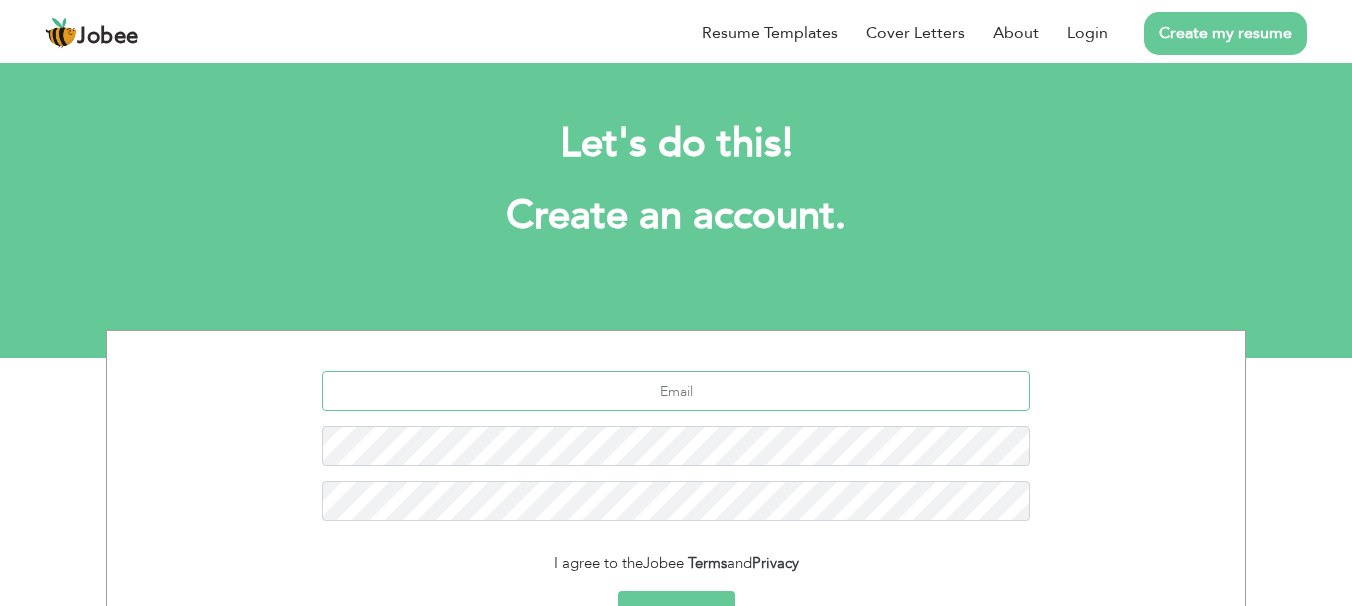 click at bounding box center (676, 391) 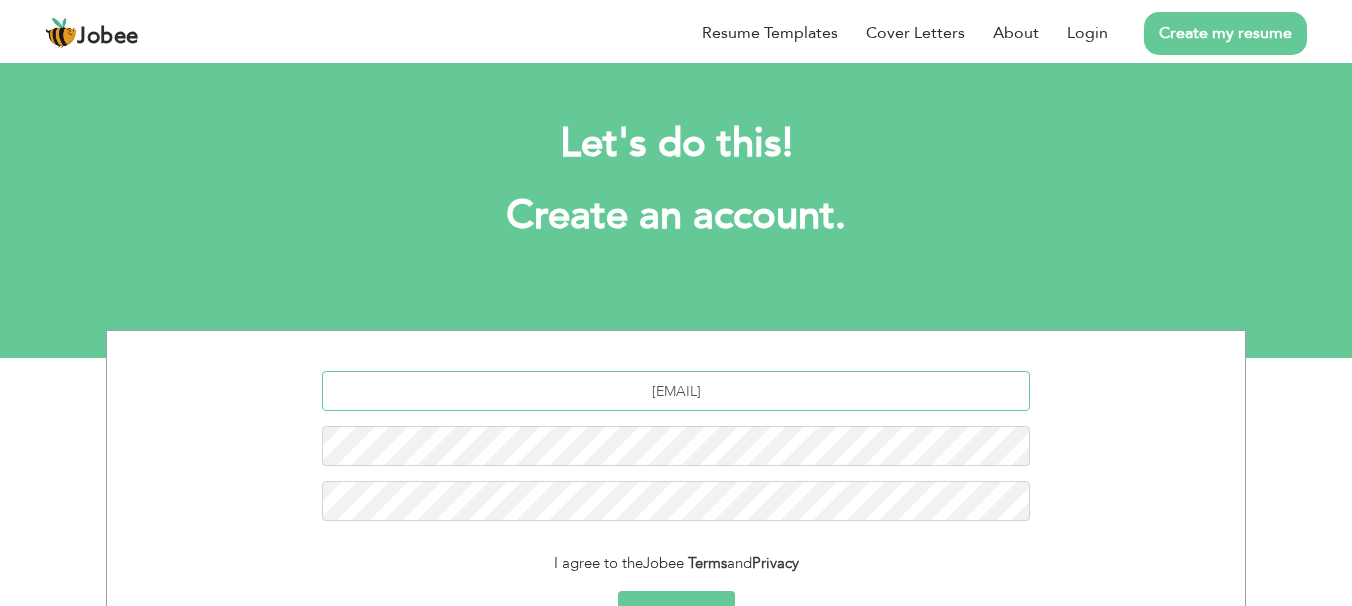 type on "[USERNAME]@[EXAMPLE.COM]" 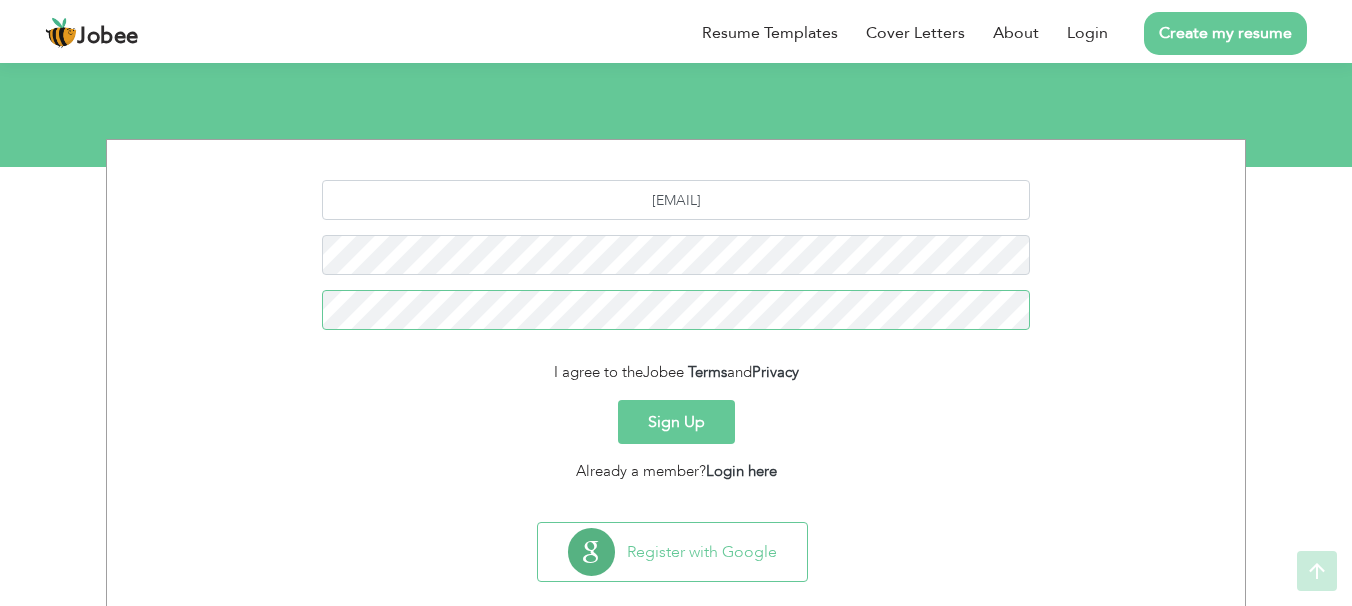 scroll, scrollTop: 224, scrollLeft: 0, axis: vertical 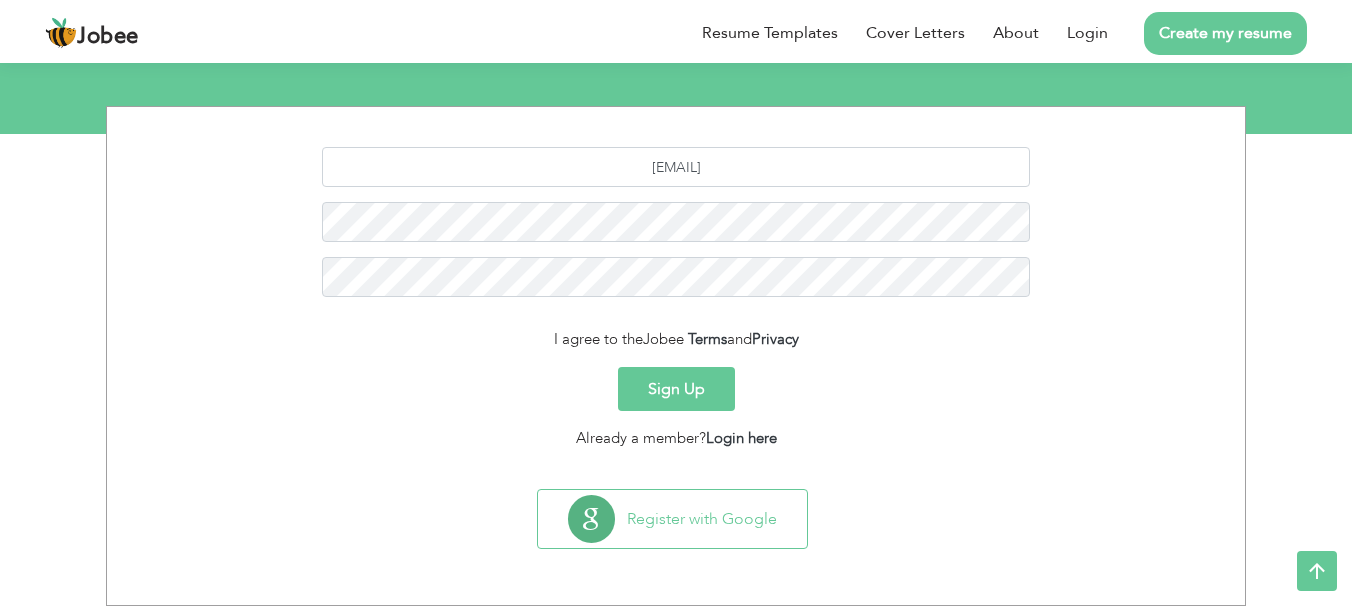 click on "Sign Up" at bounding box center (676, 389) 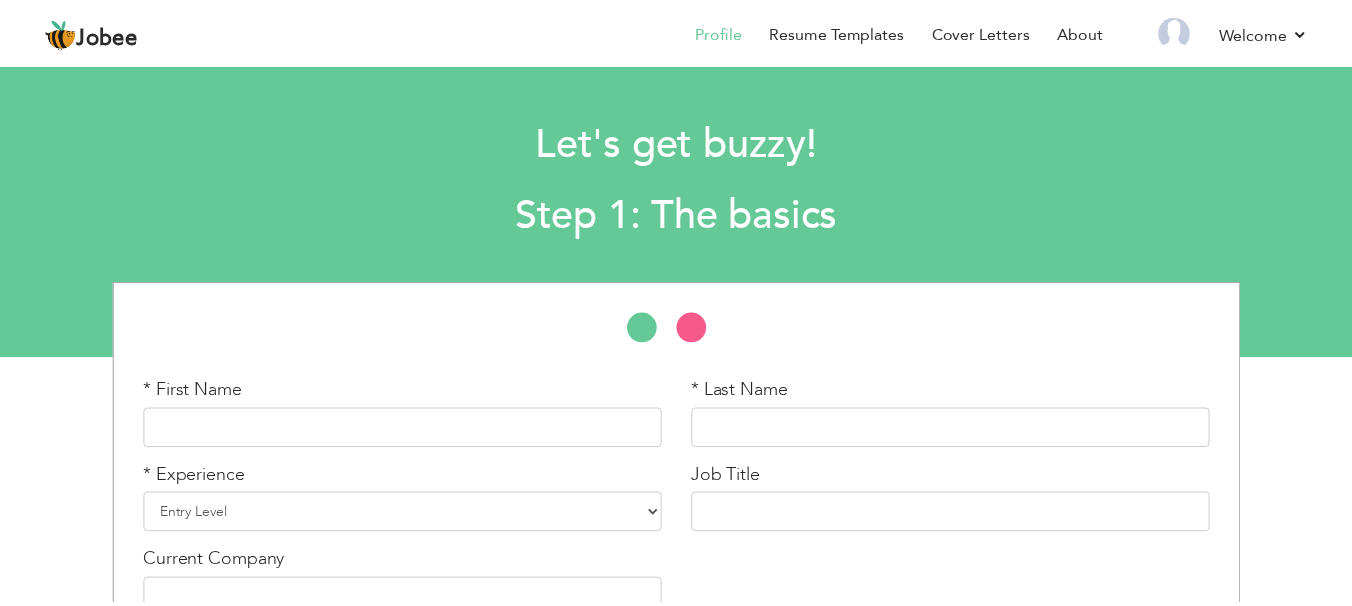 scroll, scrollTop: 0, scrollLeft: 0, axis: both 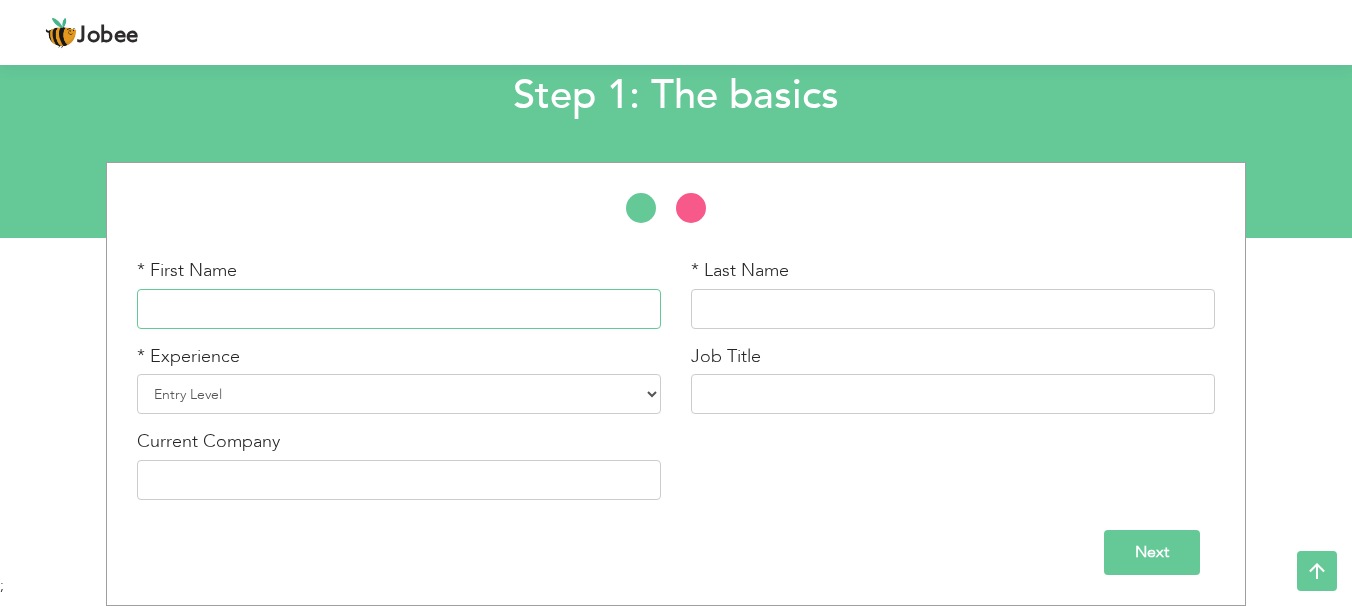 click at bounding box center (399, 309) 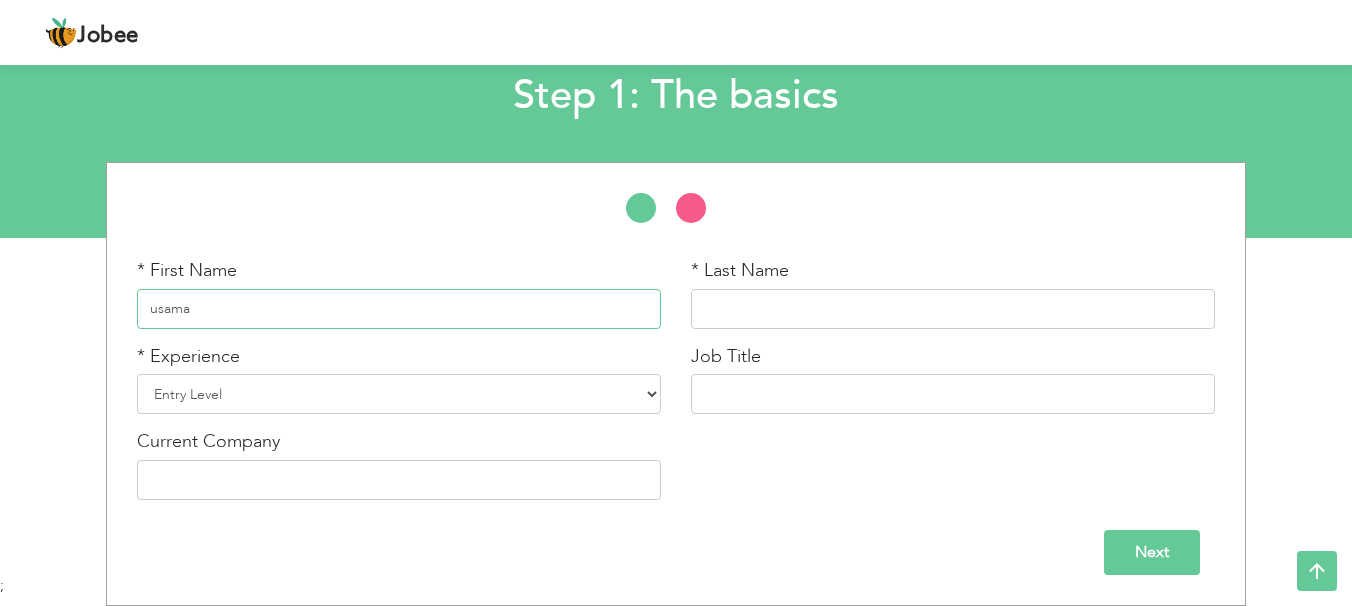 type on "usama" 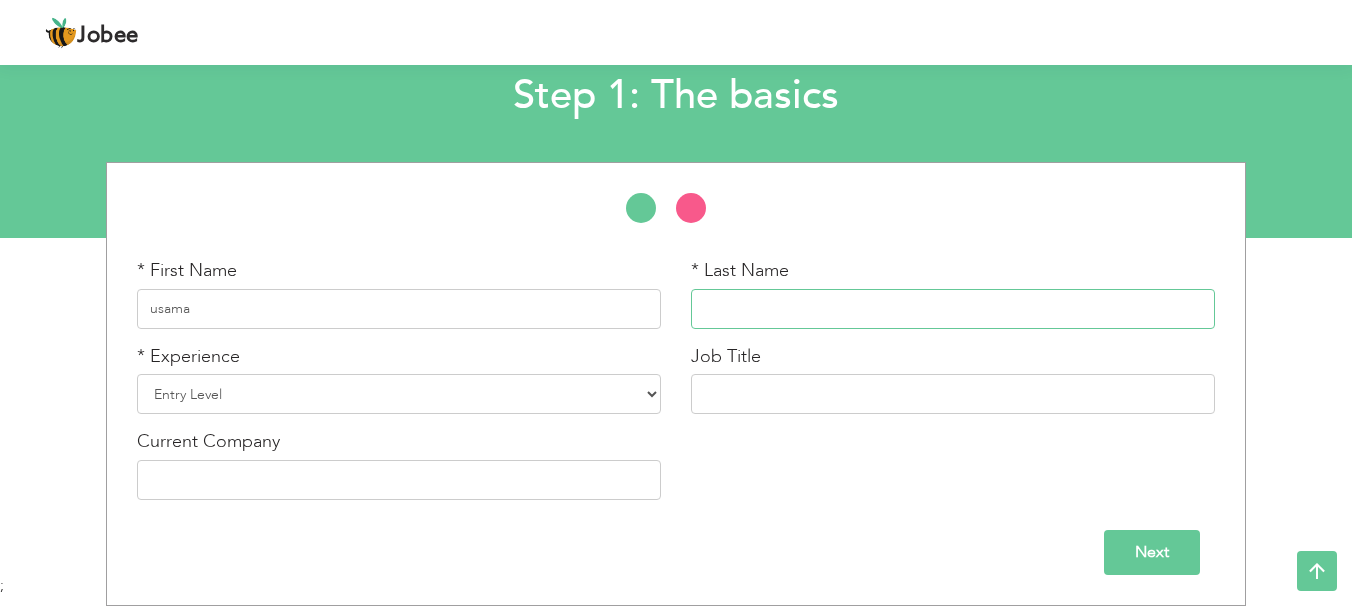 click at bounding box center [953, 309] 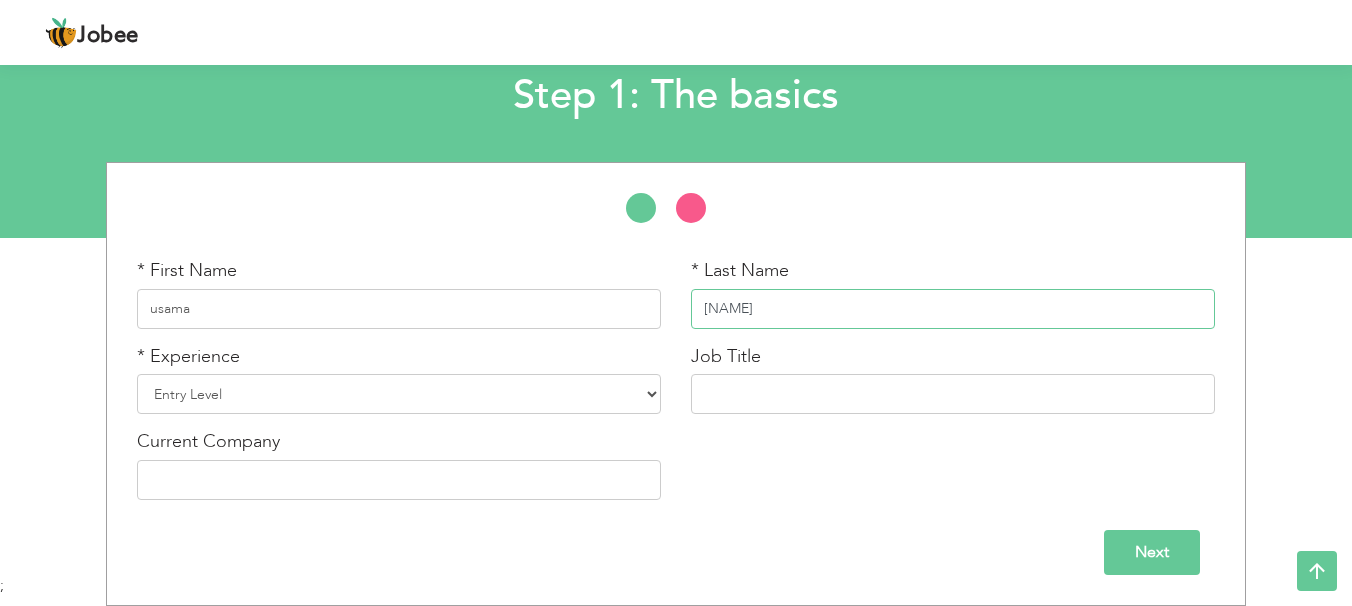type on "javed" 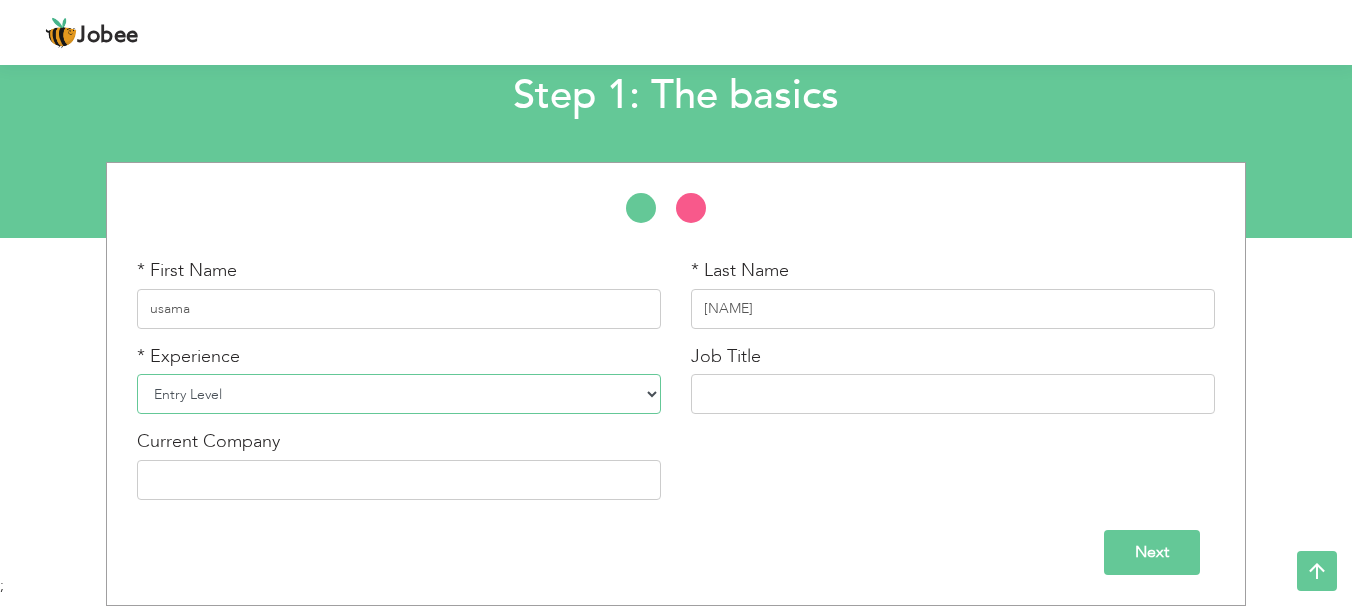 click on "Entry Level
Less than 1 Year
1 Year
2 Years
3 Years
4 Years
5 Years
6 Years
7 Years
8 Years
9 Years
10 Years
11 Years
12 Years
13 Years
14 Years
15 Years
16 Years
17 Years
18 Years
19 Years
20 Years
21 Years
22 Years
23 Years
24 Years
25 Years
26 Years
27 Years
28 Years
29 Years
30 Years
31 Years
32 Years
33 Years
34 Years
35 Years
More than 35 Years" at bounding box center (399, 394) 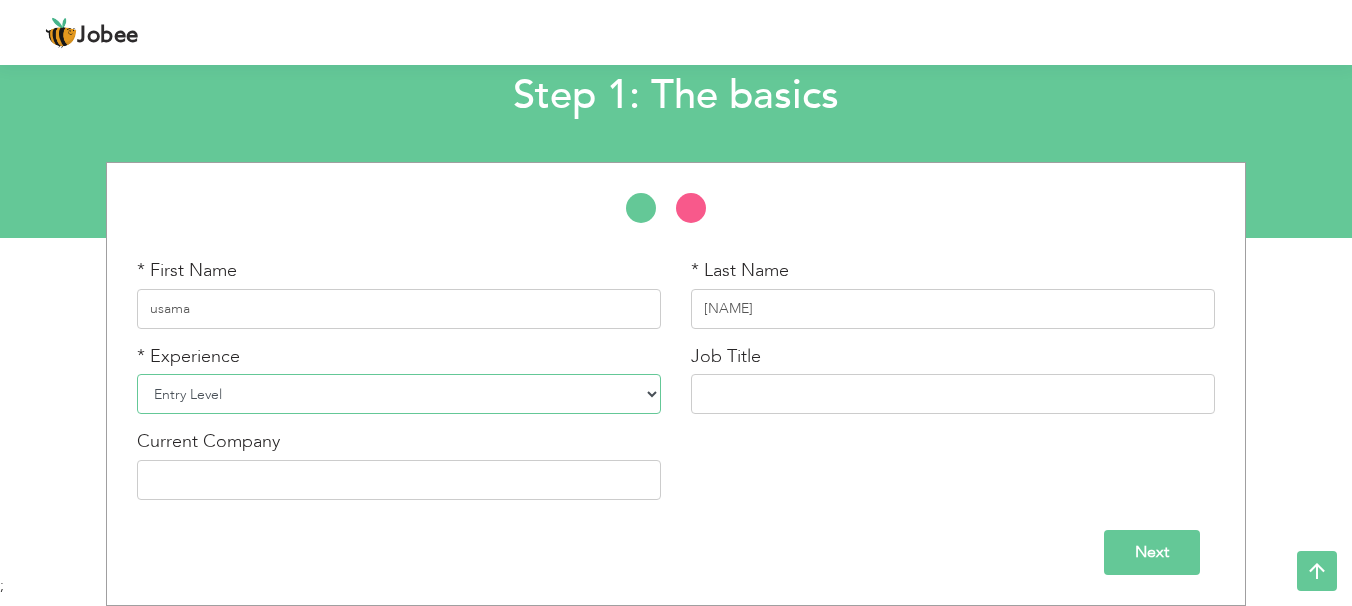 select on "2" 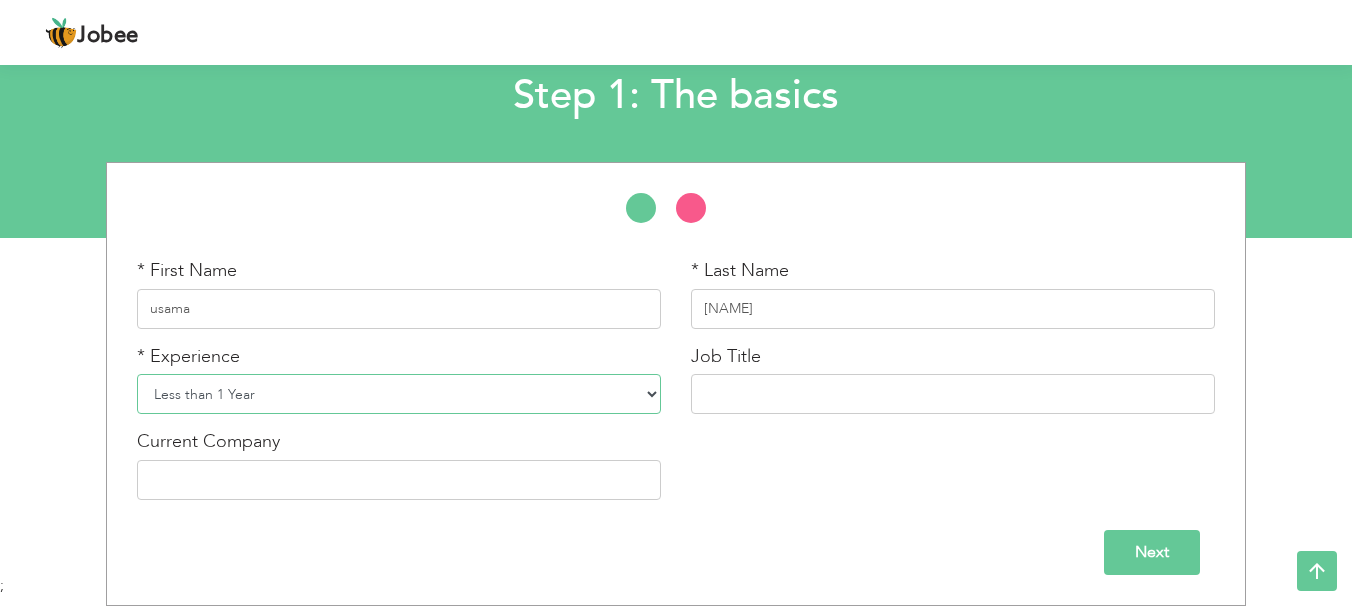 click on "Entry Level
Less than 1 Year
1 Year
2 Years
3 Years
4 Years
5 Years
6 Years
7 Years
8 Years
9 Years
10 Years
11 Years
12 Years
13 Years
14 Years
15 Years
16 Years
17 Years
18 Years
19 Years
20 Years
21 Years
22 Years
23 Years
24 Years
25 Years
26 Years
27 Years
28 Years
29 Years
30 Years
31 Years
32 Years
33 Years
34 Years
35 Years
More than 35 Years" at bounding box center [399, 394] 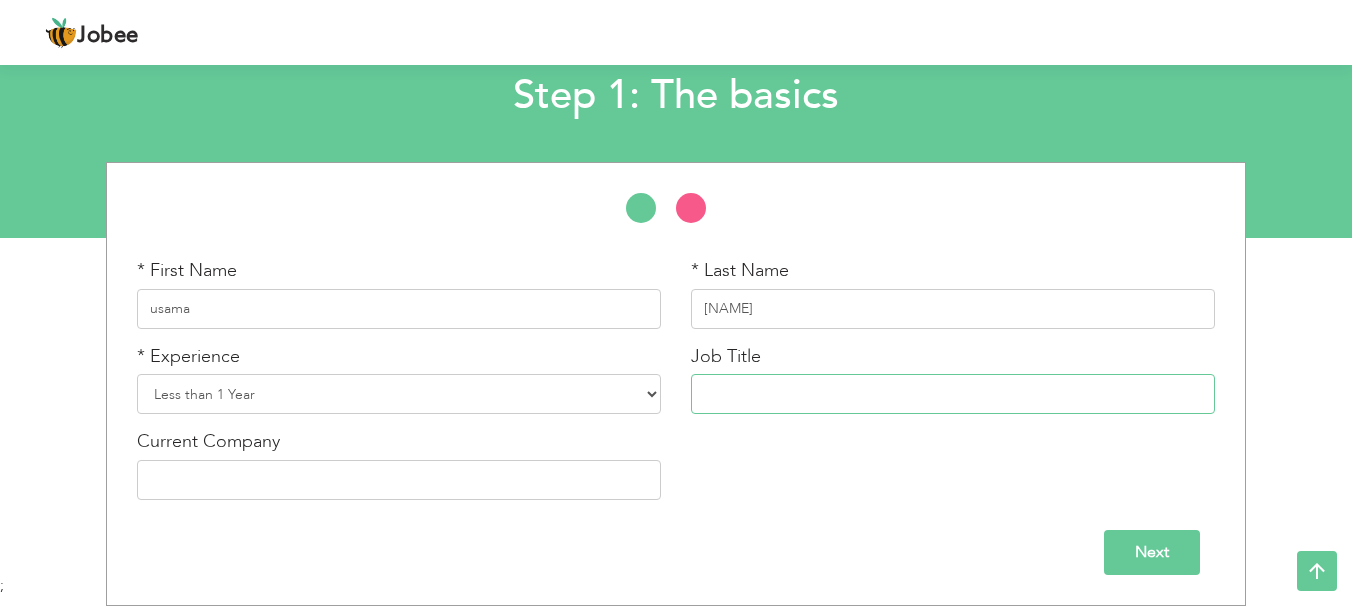 click at bounding box center (953, 394) 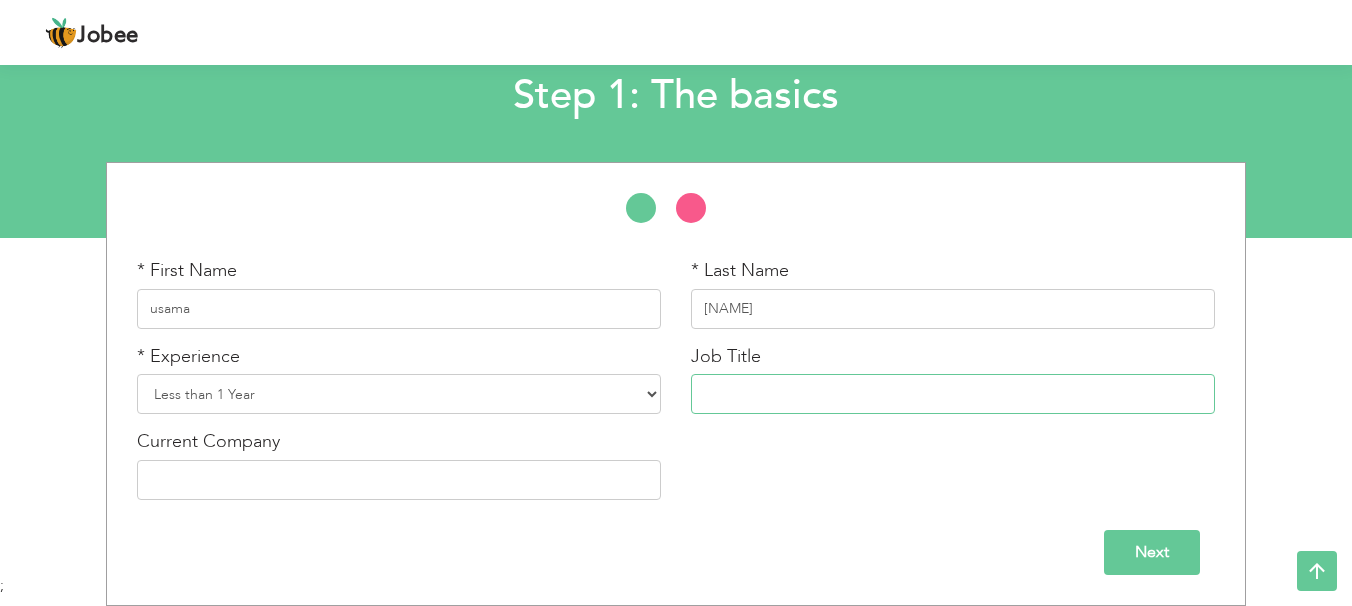 click at bounding box center [953, 394] 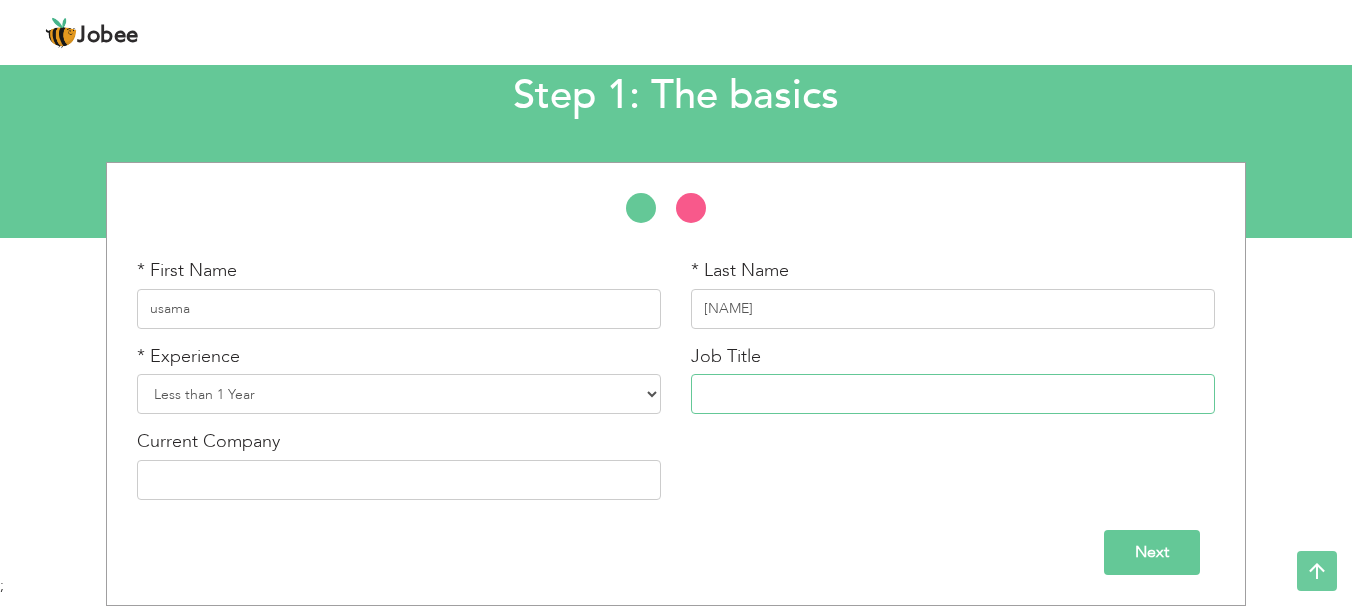 scroll, scrollTop: 0, scrollLeft: 0, axis: both 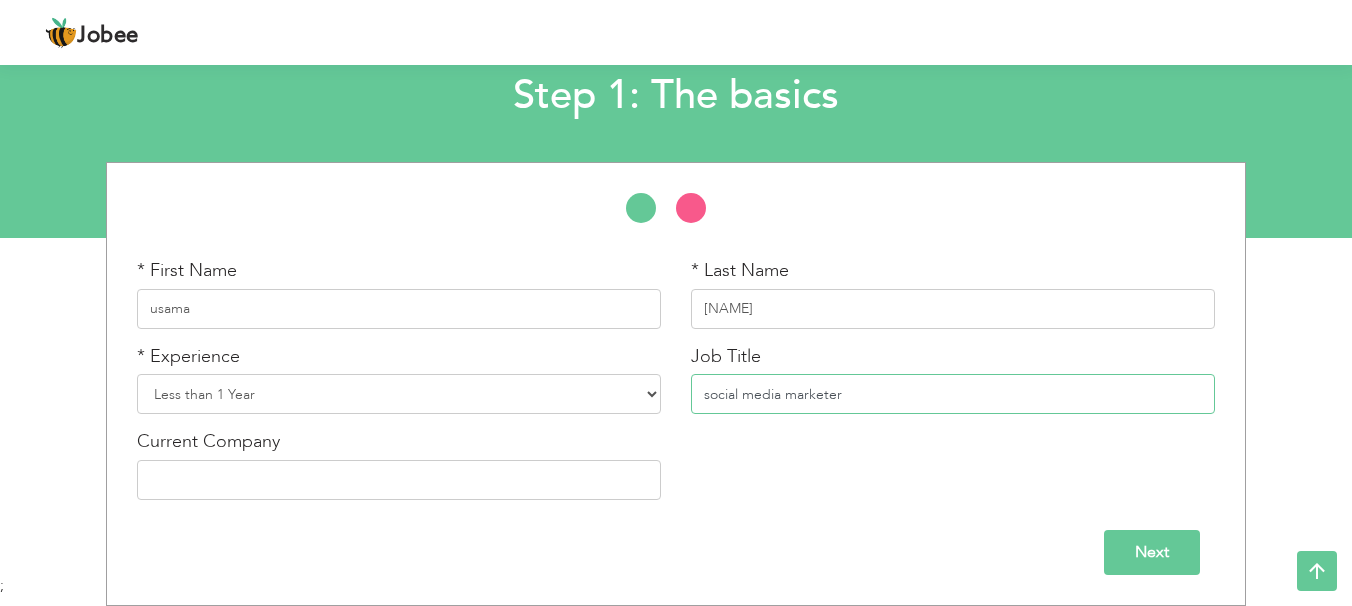 type on "social media marketer" 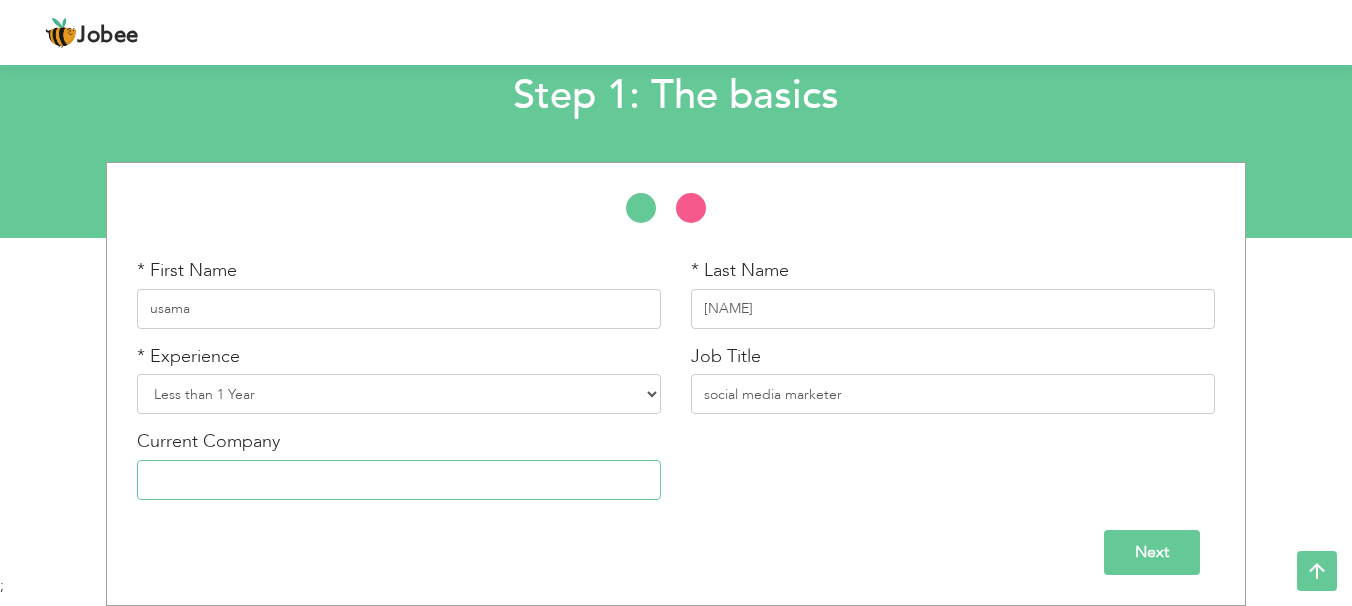 click at bounding box center [399, 480] 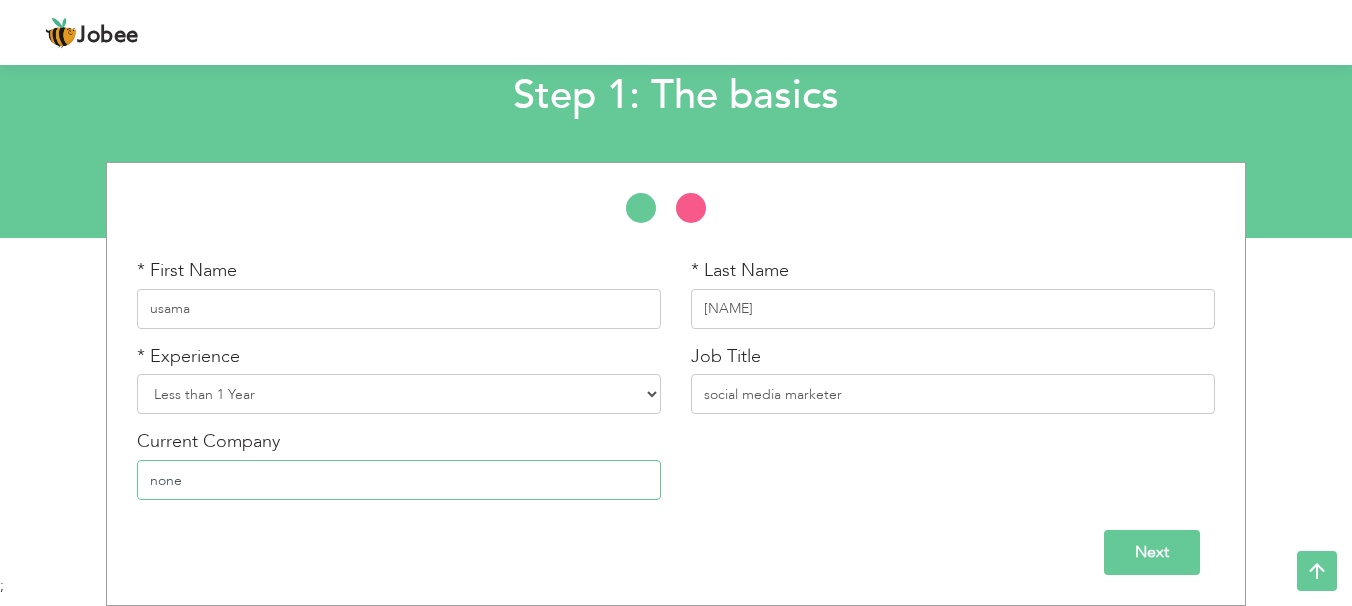 type on "none" 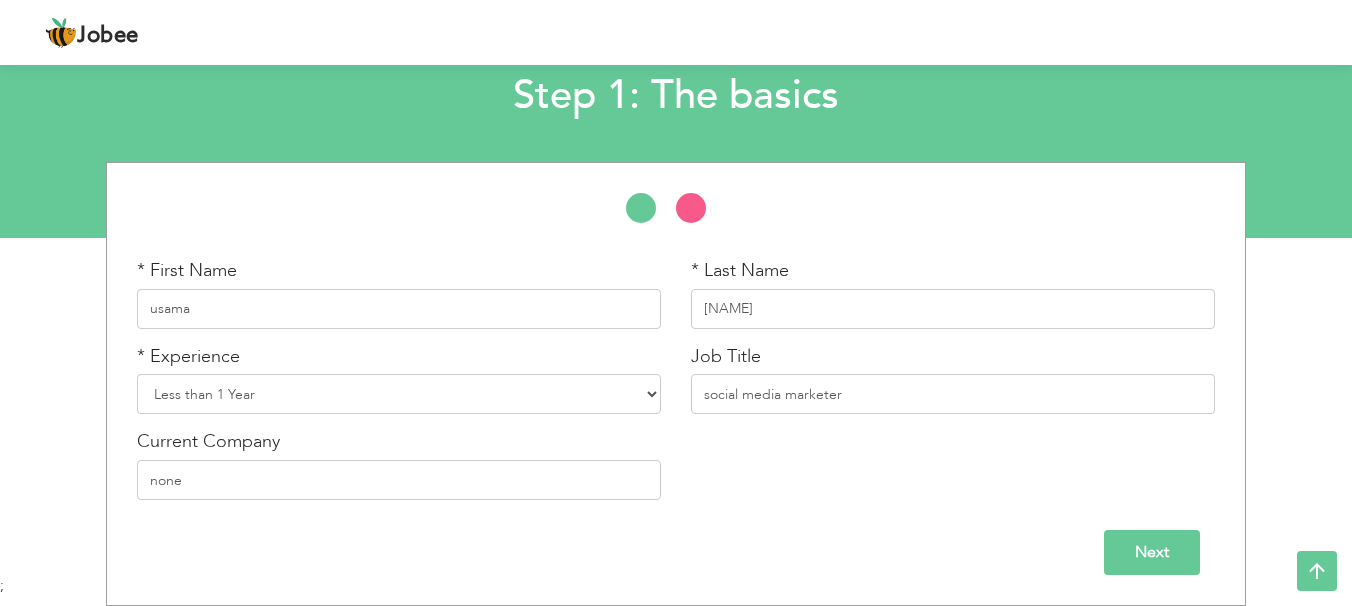 click on "Next" at bounding box center [1152, 552] 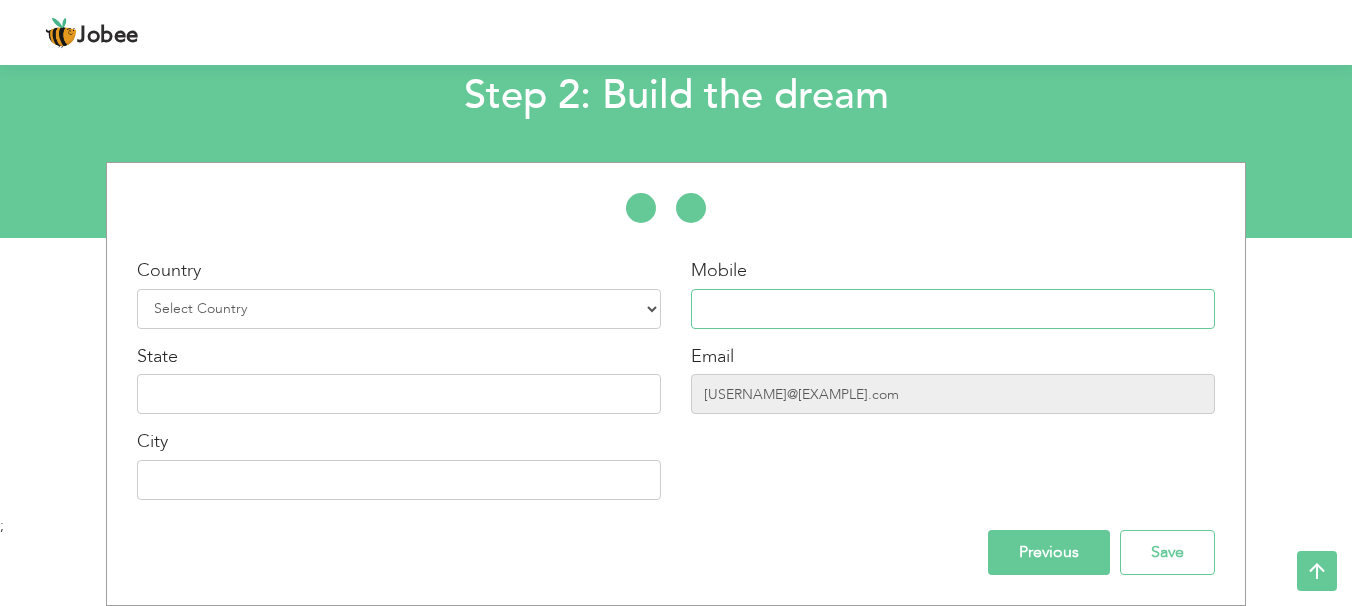 click at bounding box center [953, 309] 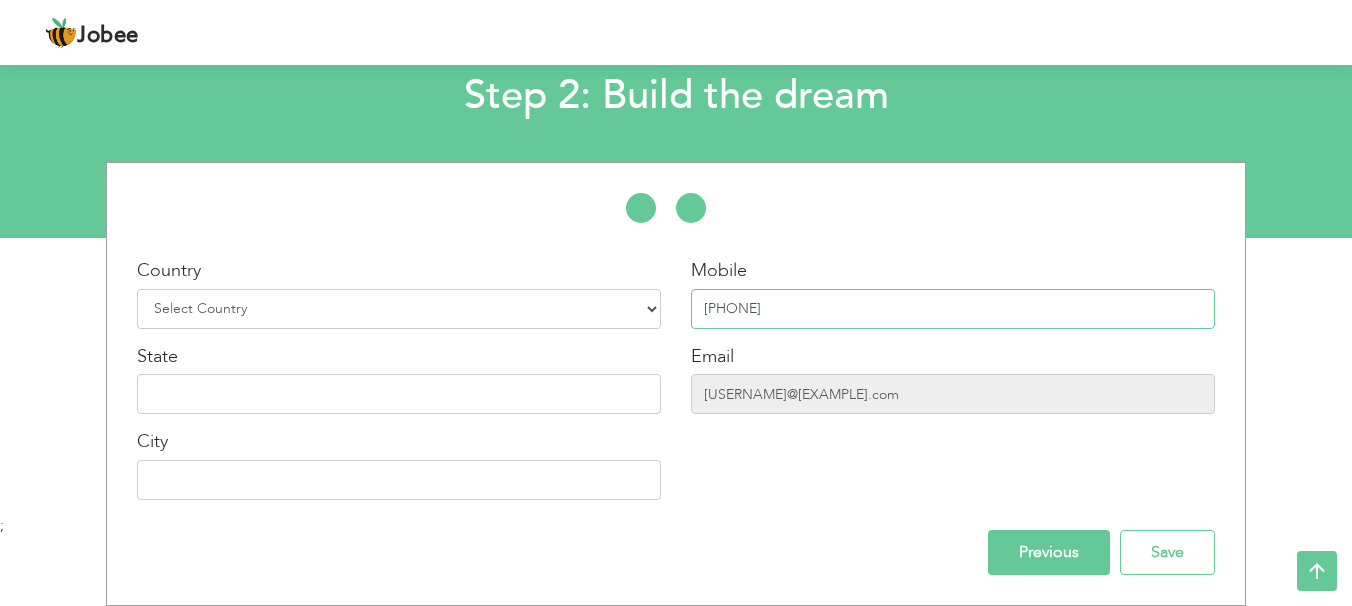 type on "[PHONE]" 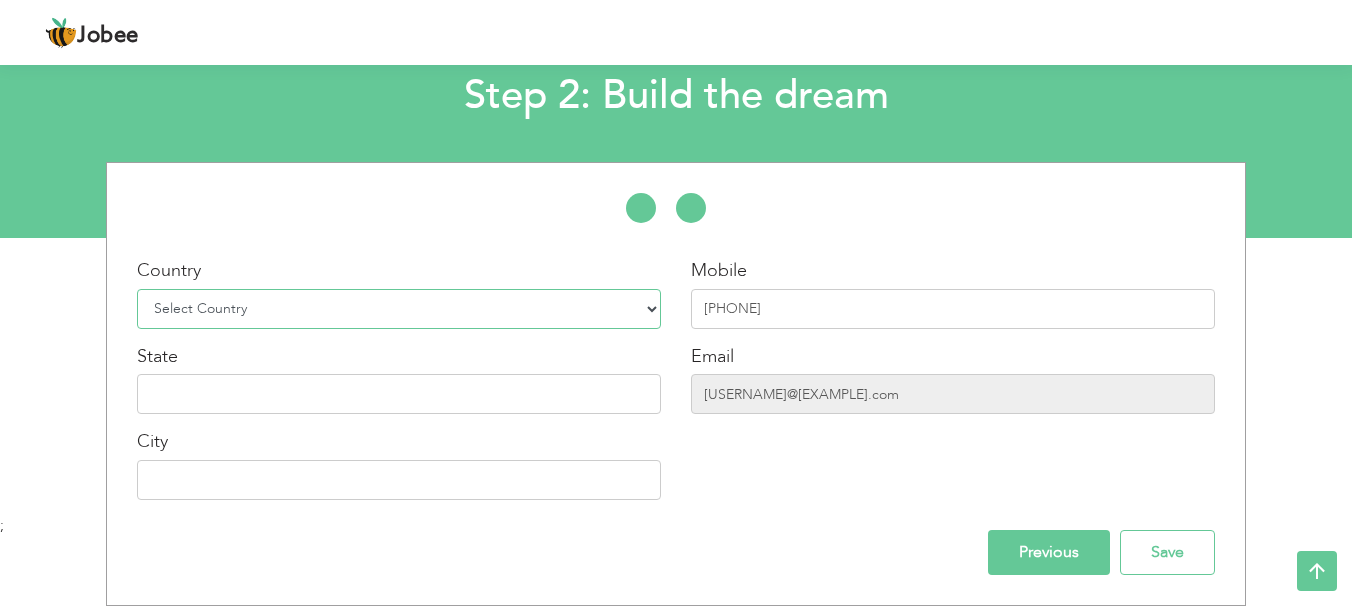 click on "Select Country
Afghanistan
Albania
Algeria
American Samoa
Andorra
Angola
Anguilla
Antarctica
Antigua and Barbuda
Argentina
Armenia
Aruba
Australia
Austria
Azerbaijan
Bahamas
Bahrain
Bangladesh
Barbados
Belarus
Belgium
Belize
Benin
Bermuda
Bhutan
Bolivia
Bosnia-Herzegovina
Botswana
Bouvet Island
Brazil
British Indian Ocean Territory
Brunei Darussalam
Bulgaria
Burkina Faso
Burundi
Cambodia
Cameroon
Canada
Cape Verde
Cayman Islands
Central African Republic
Chad
Chile
China
Christmas Island
Cocos (Keeling) Islands
Colombia
Comoros
Congo
Congo, Dem. Republic
Cook Islands
Costa Rica
Croatia
Cuba
Cyprus
Czech Rep
Denmark
Djibouti
Dominica
Dominican Republic
Ecuador
Egypt
El Salvador
Equatorial Guinea
Eritrea
Estonia
Ethiopia
European Union
Falkland Islands (Malvinas)
Faroe Islands
Fiji
Finland
France
French Guiana
French Southern Territories
Gabon
Gambia
Georgia" at bounding box center [399, 309] 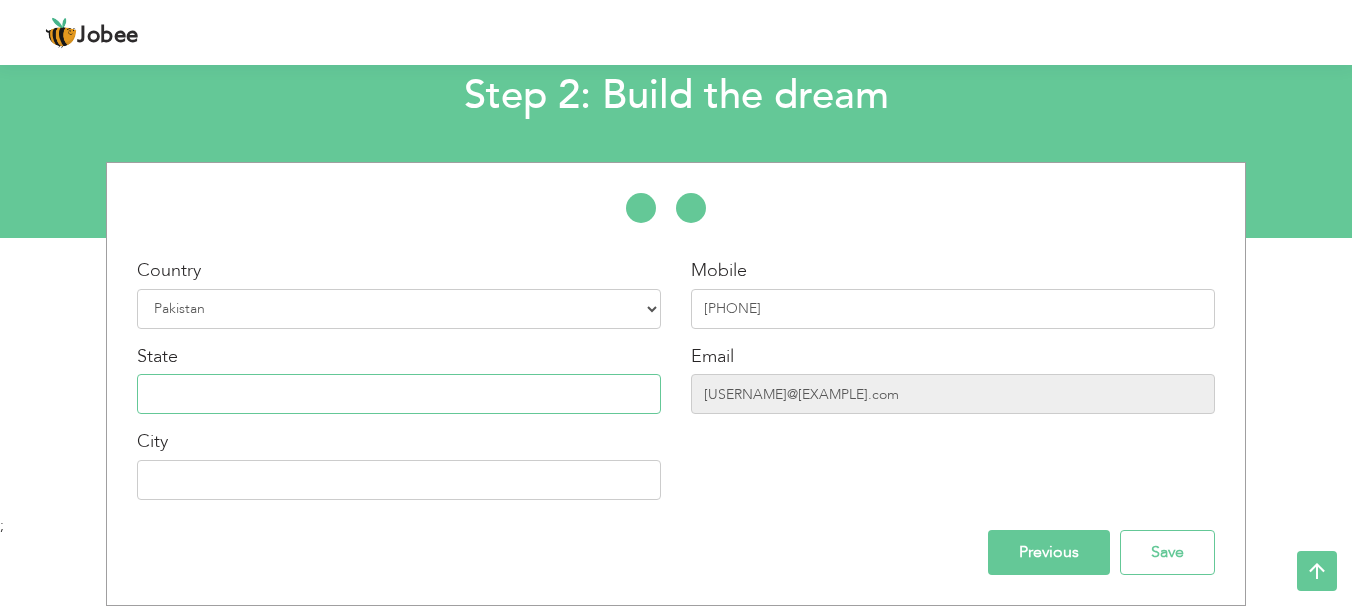 click at bounding box center [399, 394] 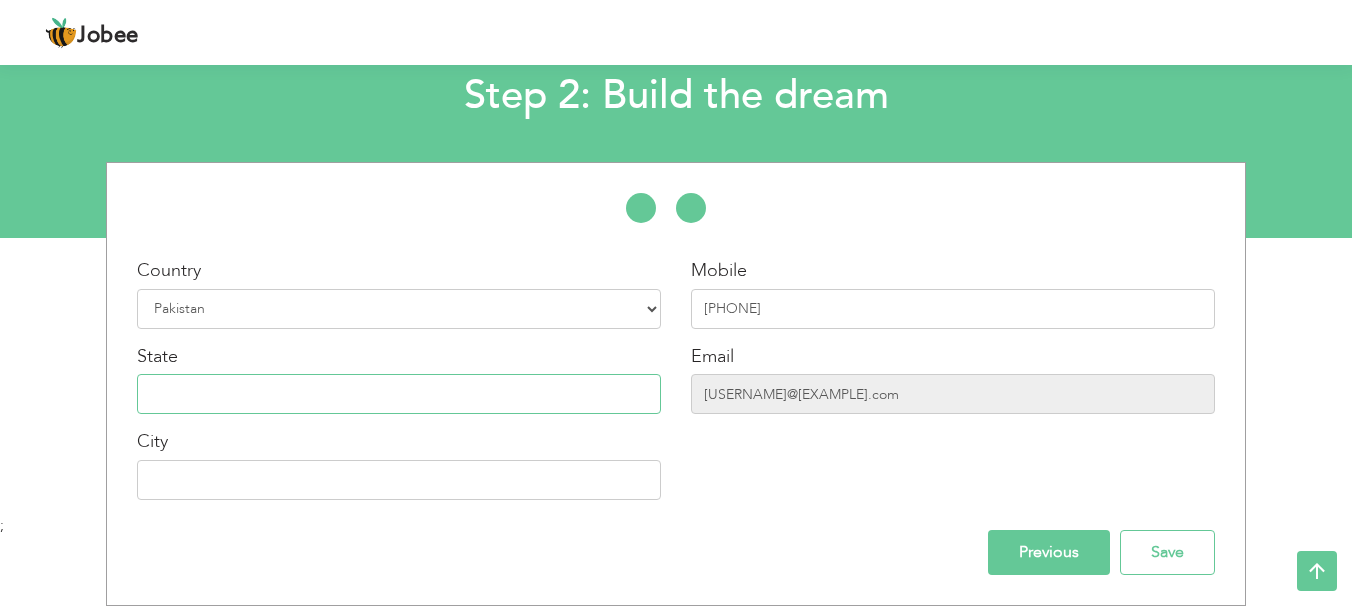 click at bounding box center [399, 394] 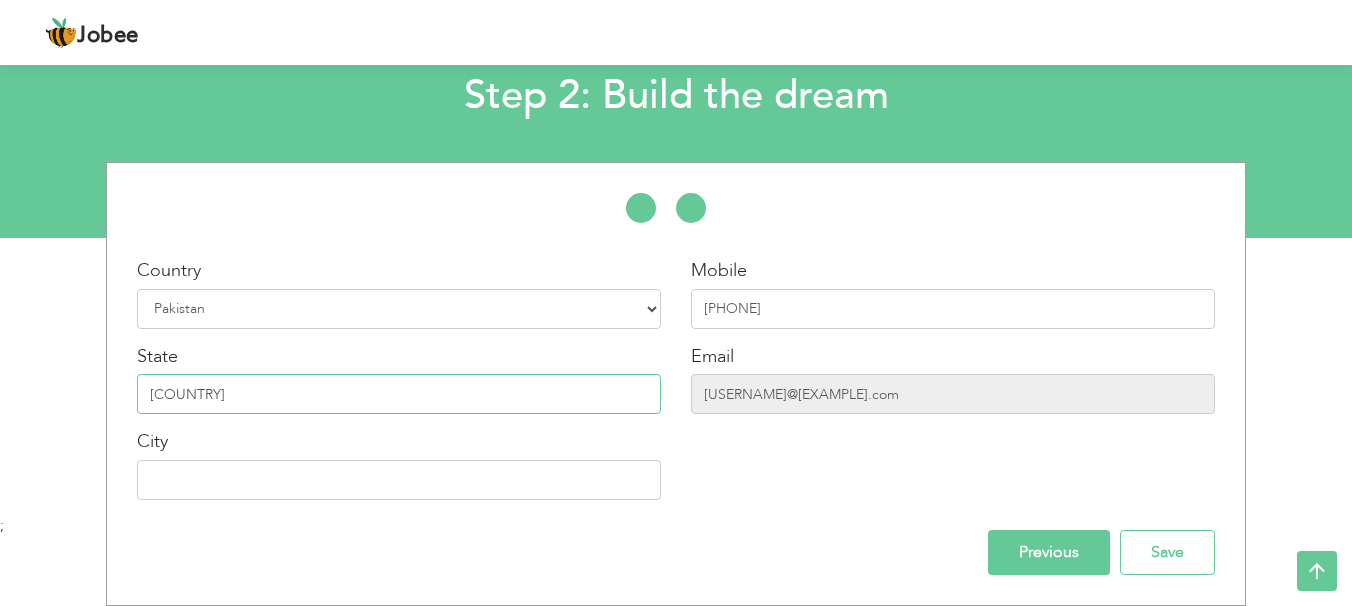 type on "[COUNTRY]" 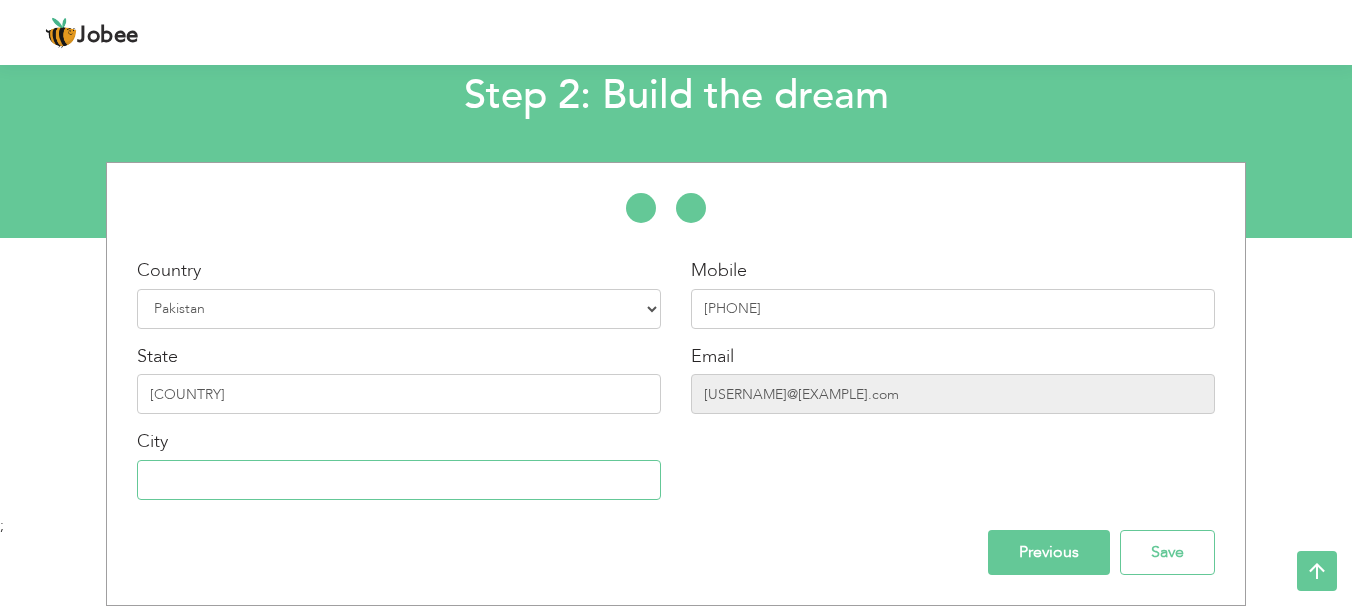 click at bounding box center (399, 480) 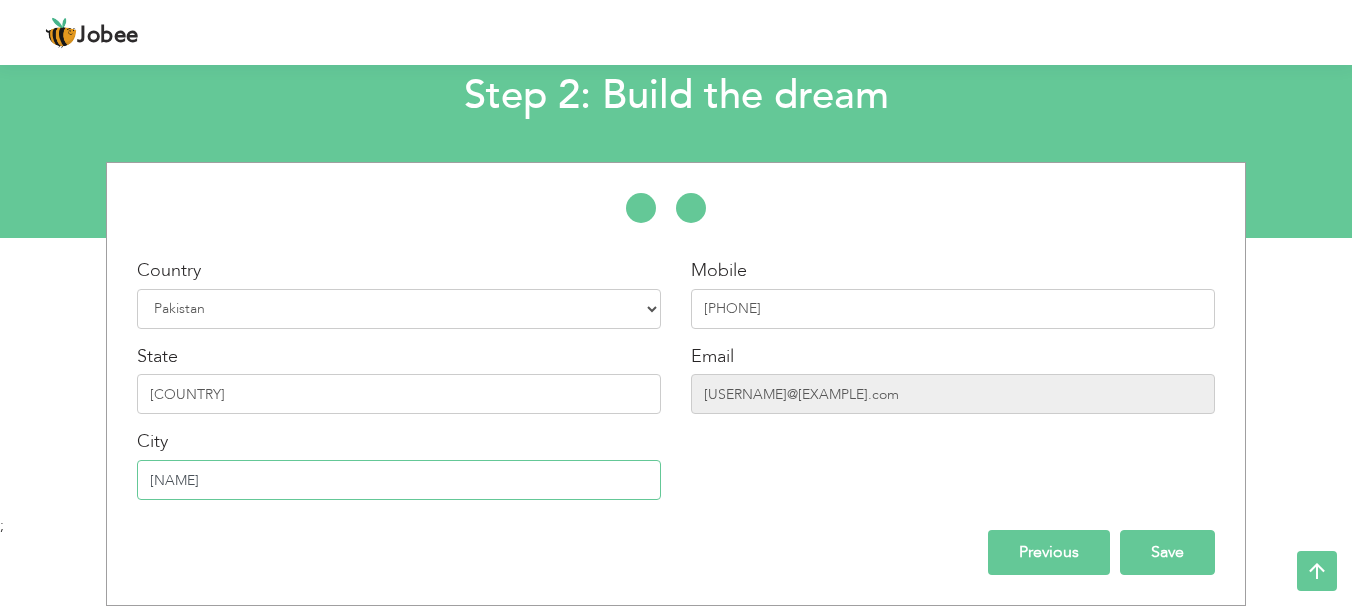 type on "[NAME]" 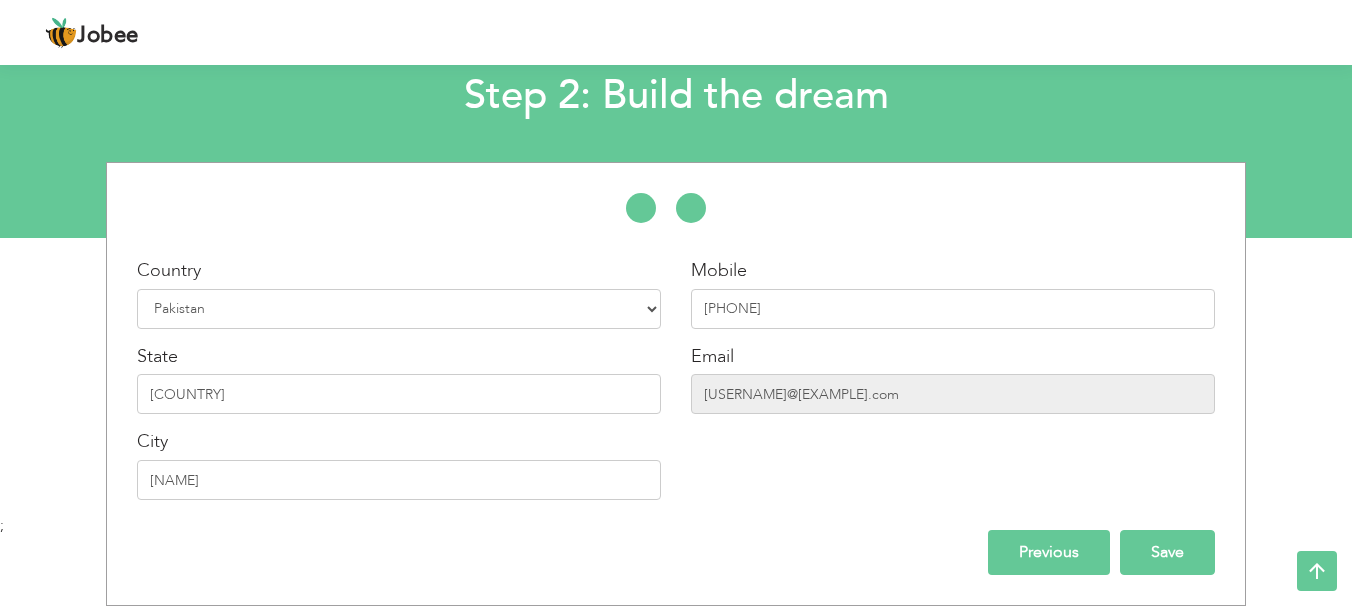 click on "Save" at bounding box center [1167, 552] 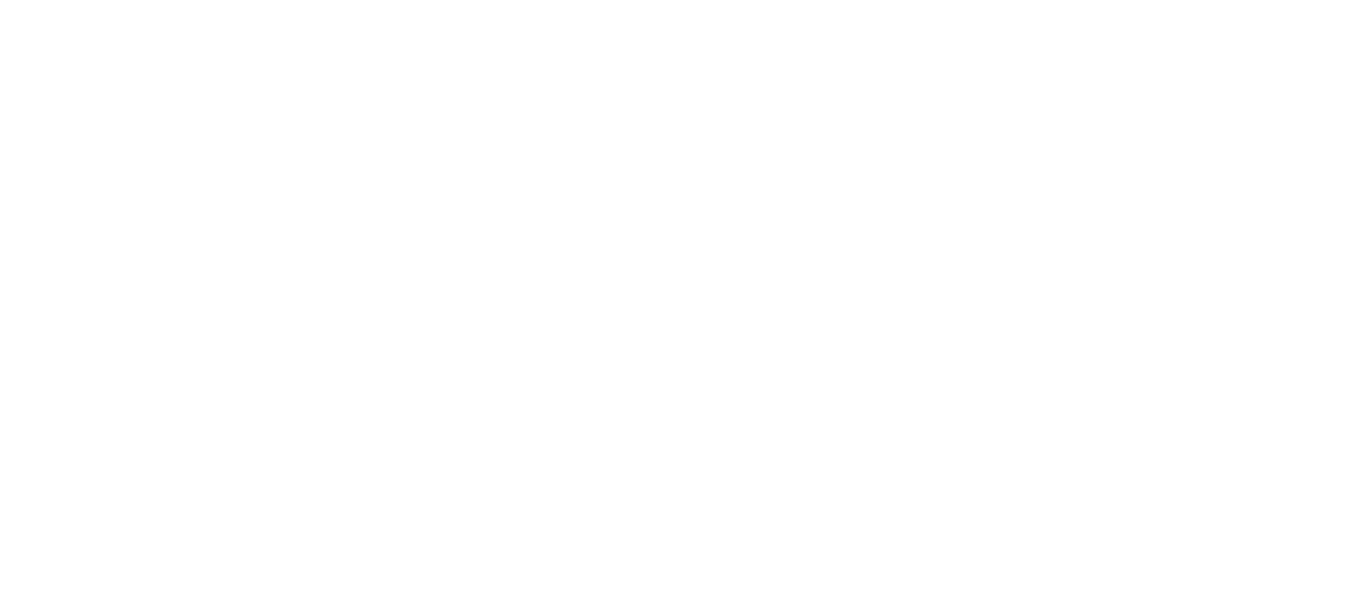 scroll, scrollTop: 0, scrollLeft: 0, axis: both 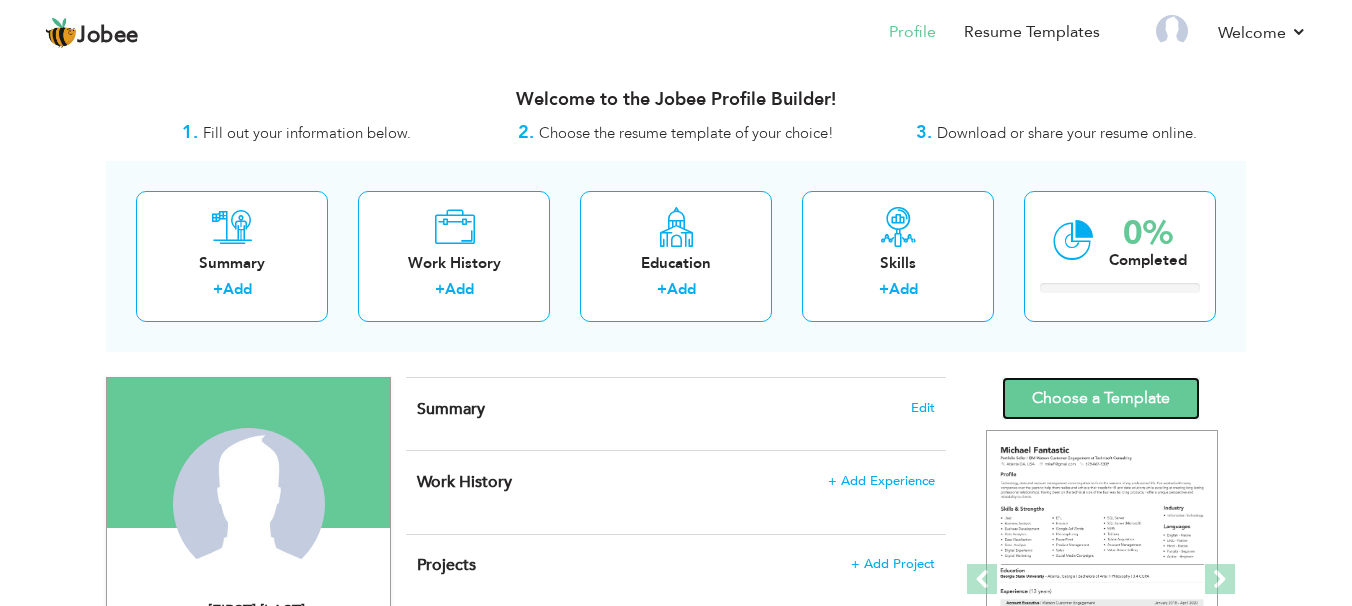 click on "Choose a Template" at bounding box center (1101, 398) 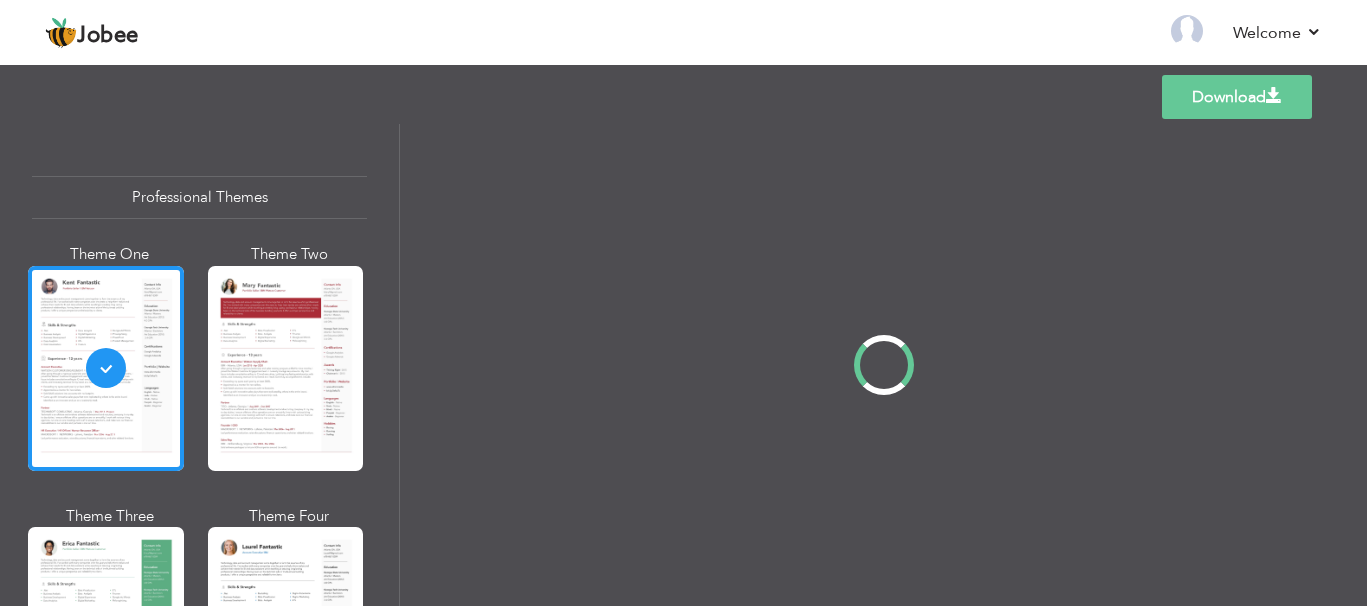 scroll, scrollTop: 0, scrollLeft: 0, axis: both 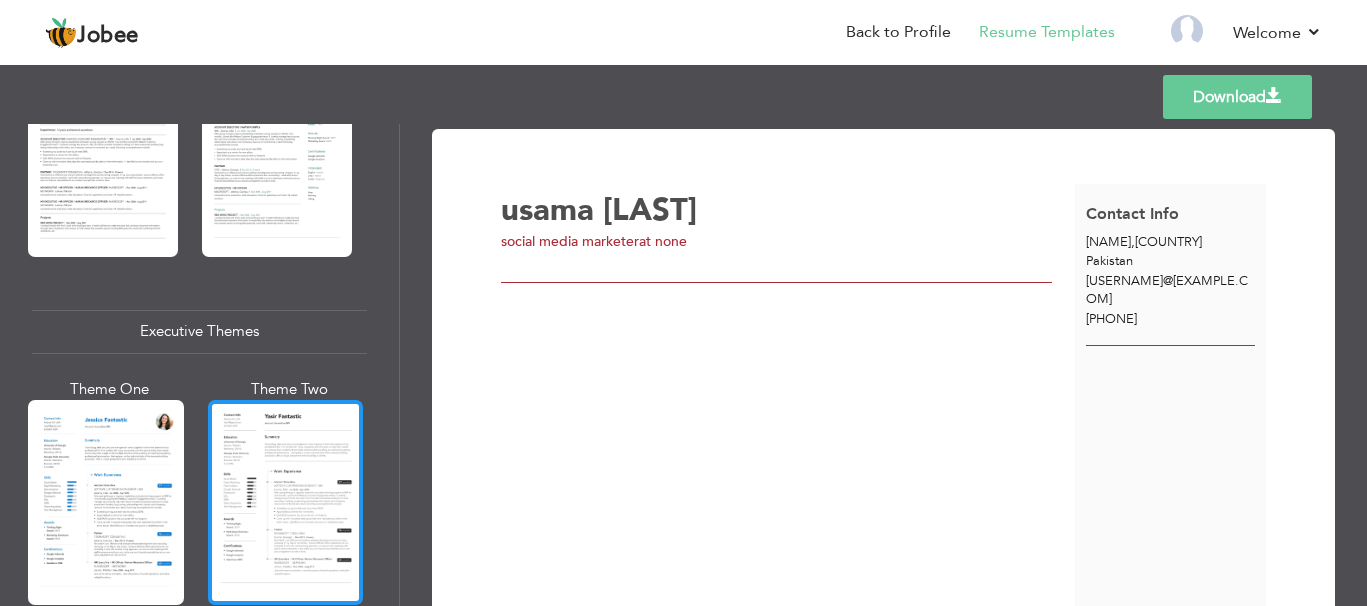 click at bounding box center (286, 502) 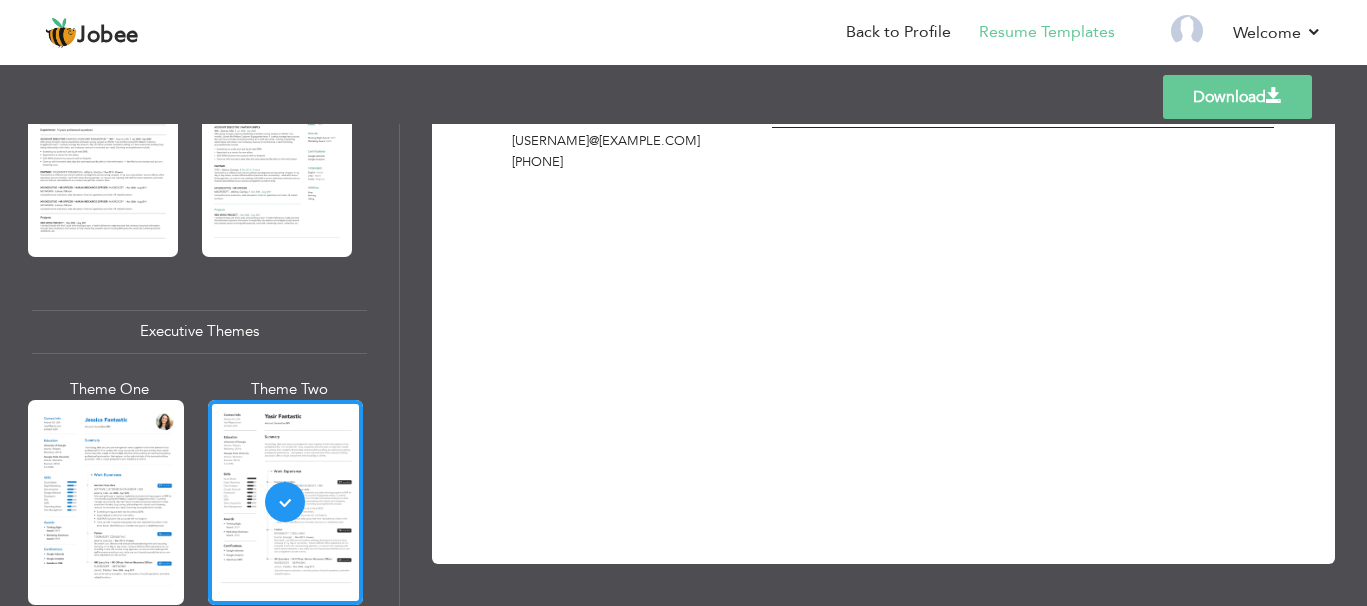 scroll, scrollTop: 0, scrollLeft: 0, axis: both 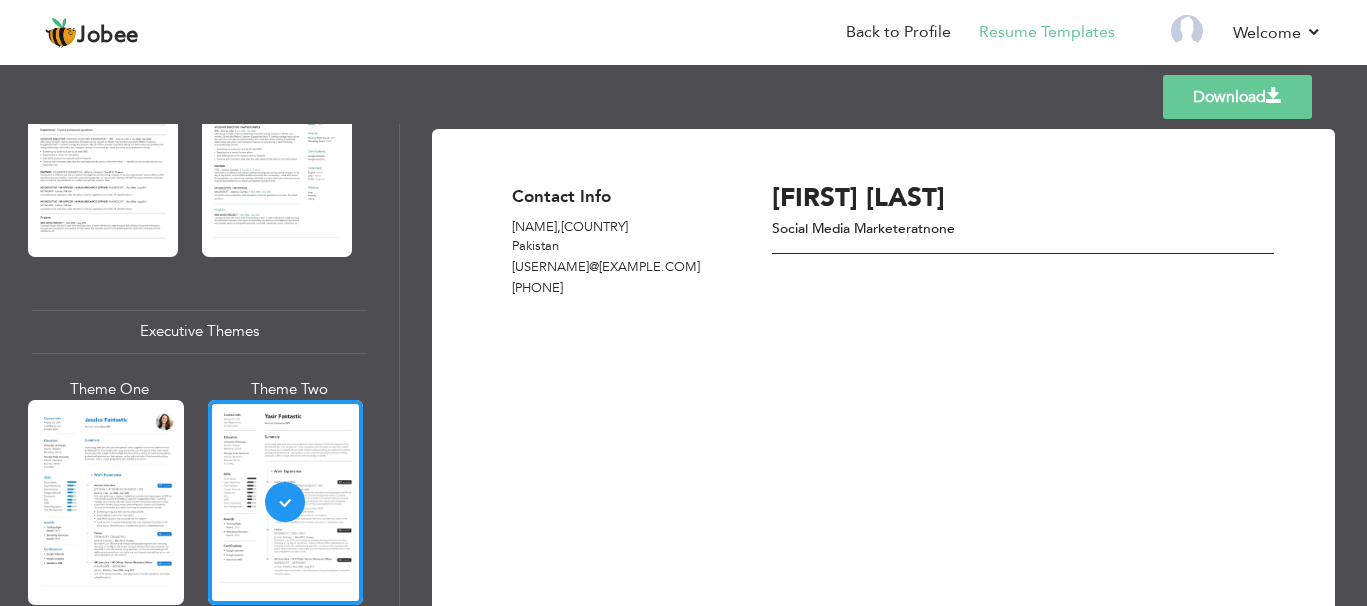 click on "Download" at bounding box center (1237, 97) 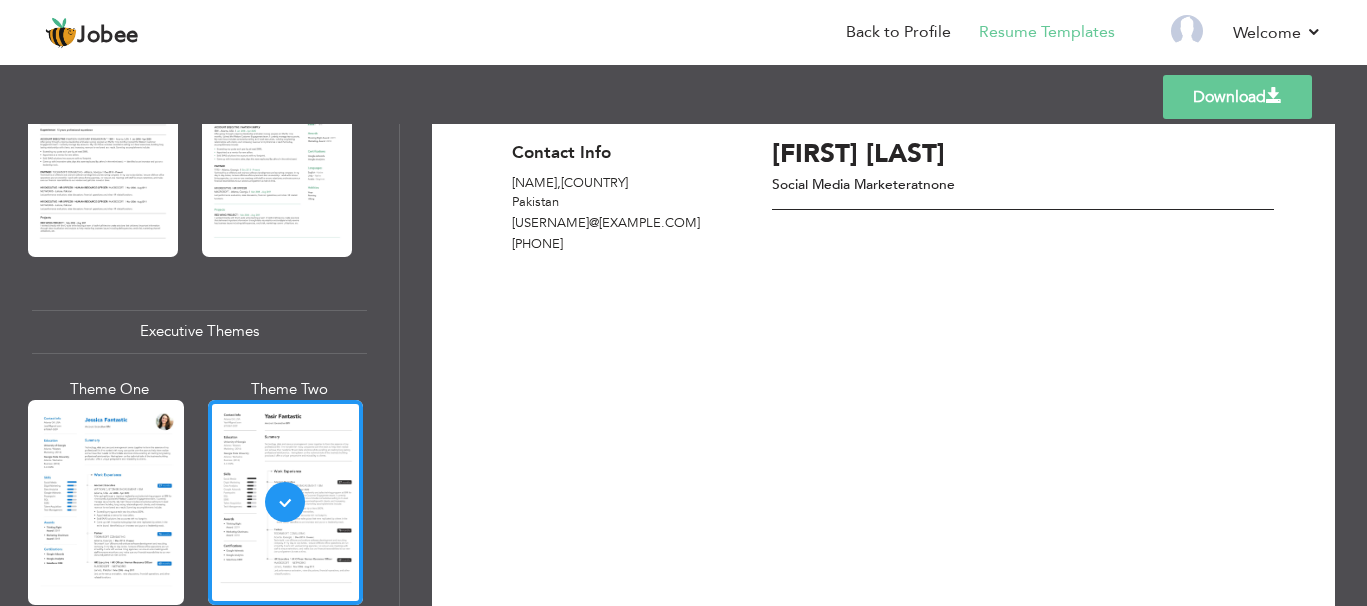 scroll, scrollTop: 0, scrollLeft: 0, axis: both 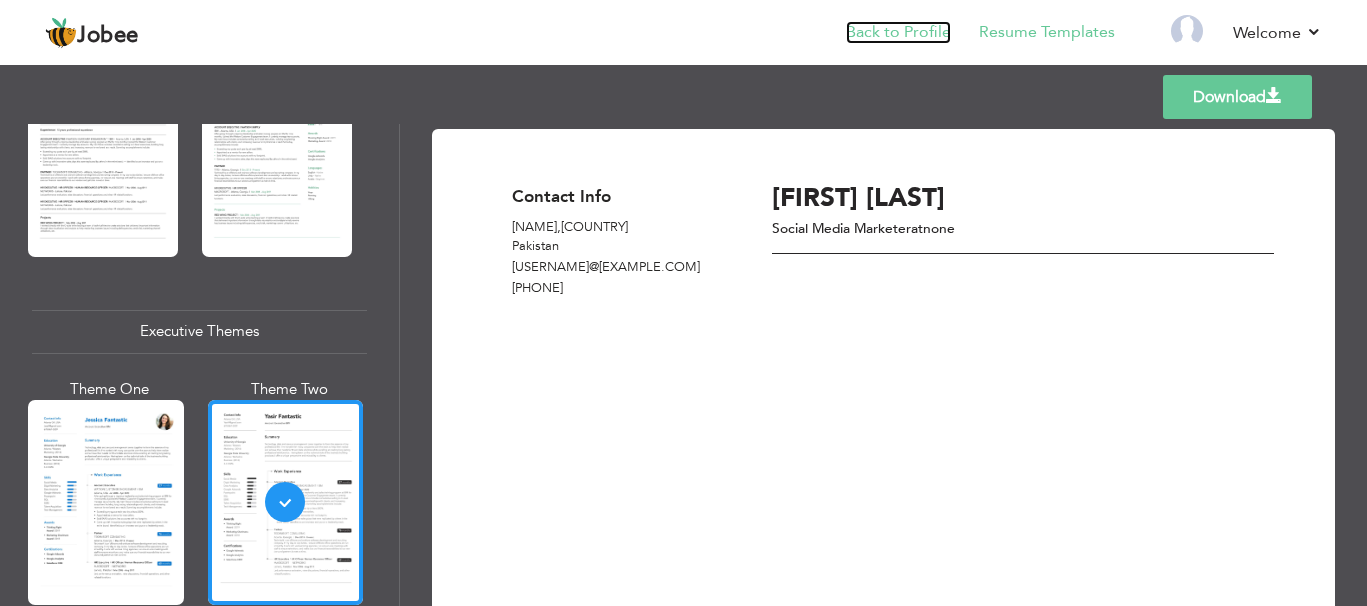 click on "Back to Profile" at bounding box center [898, 32] 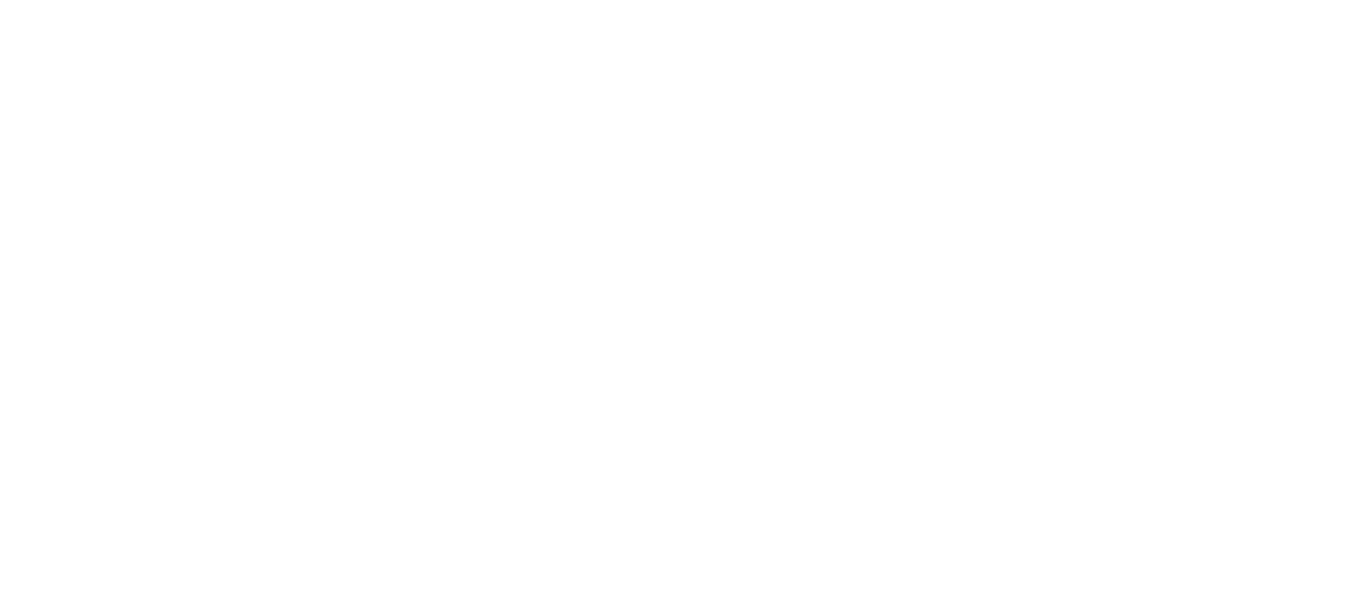 scroll, scrollTop: 0, scrollLeft: 0, axis: both 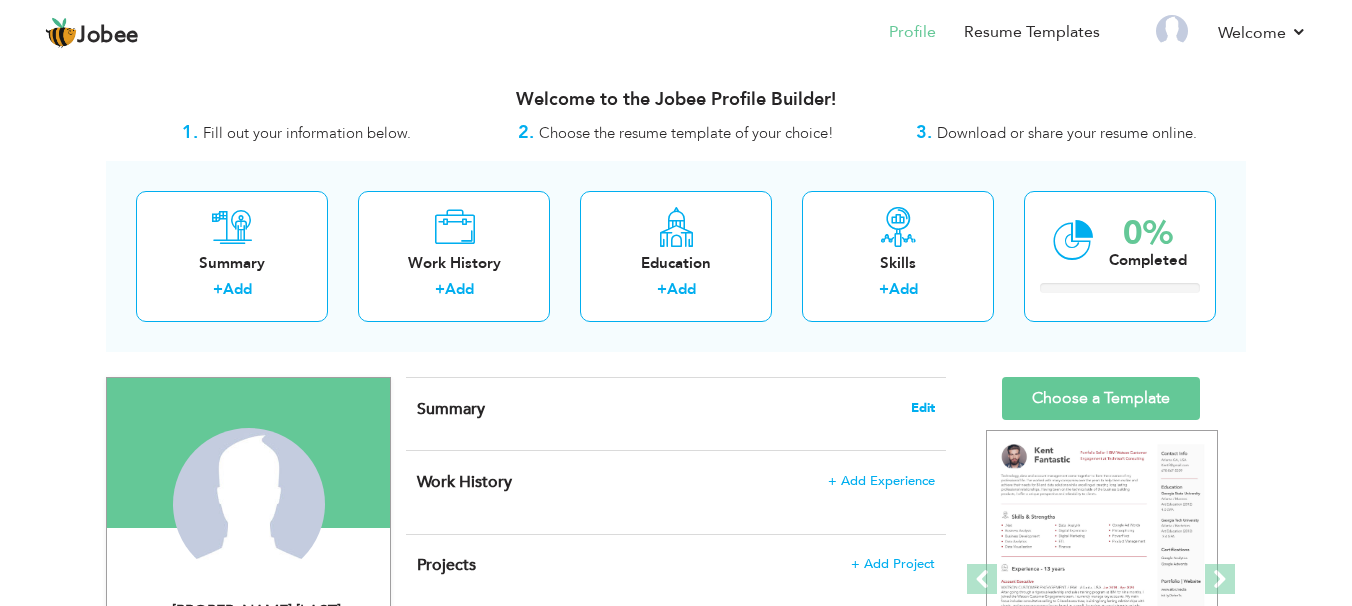 click on "Edit" at bounding box center (923, 408) 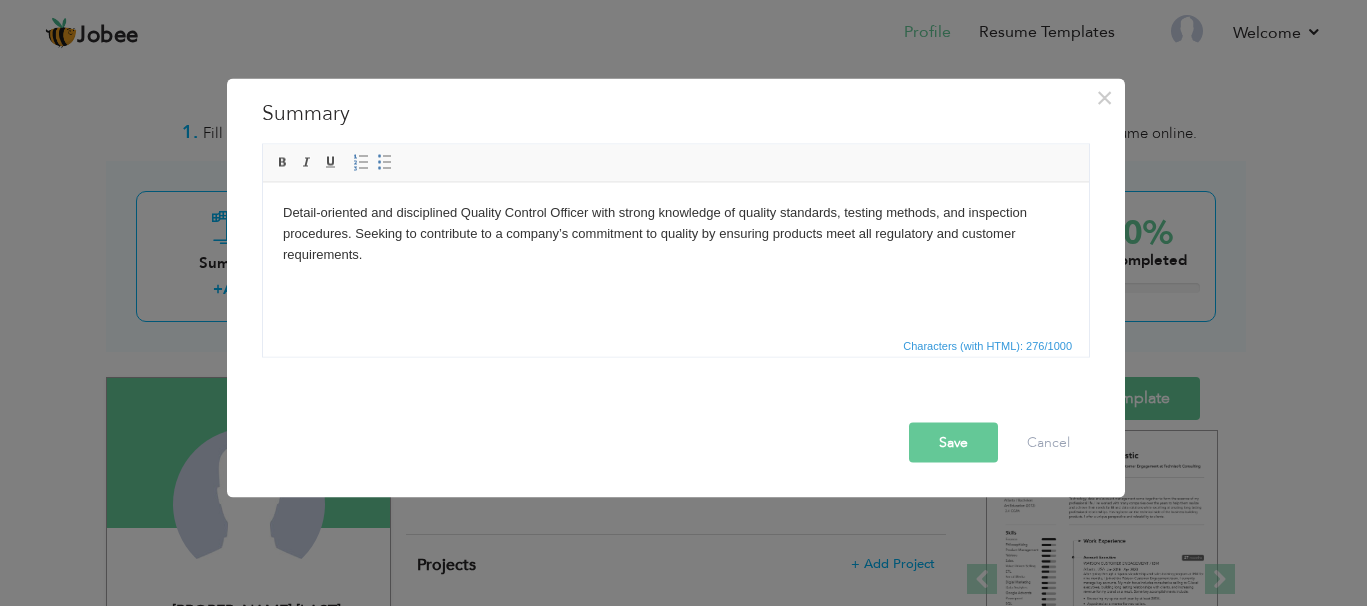 click on "Save" at bounding box center [953, 443] 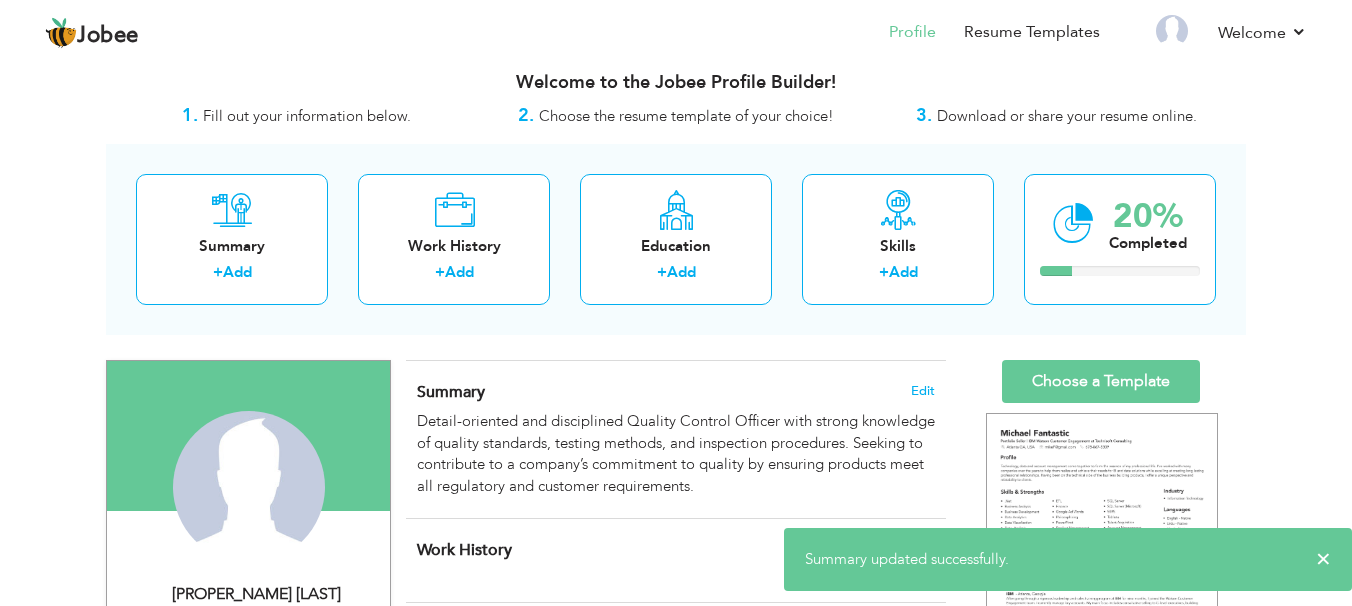 scroll, scrollTop: 0, scrollLeft: 0, axis: both 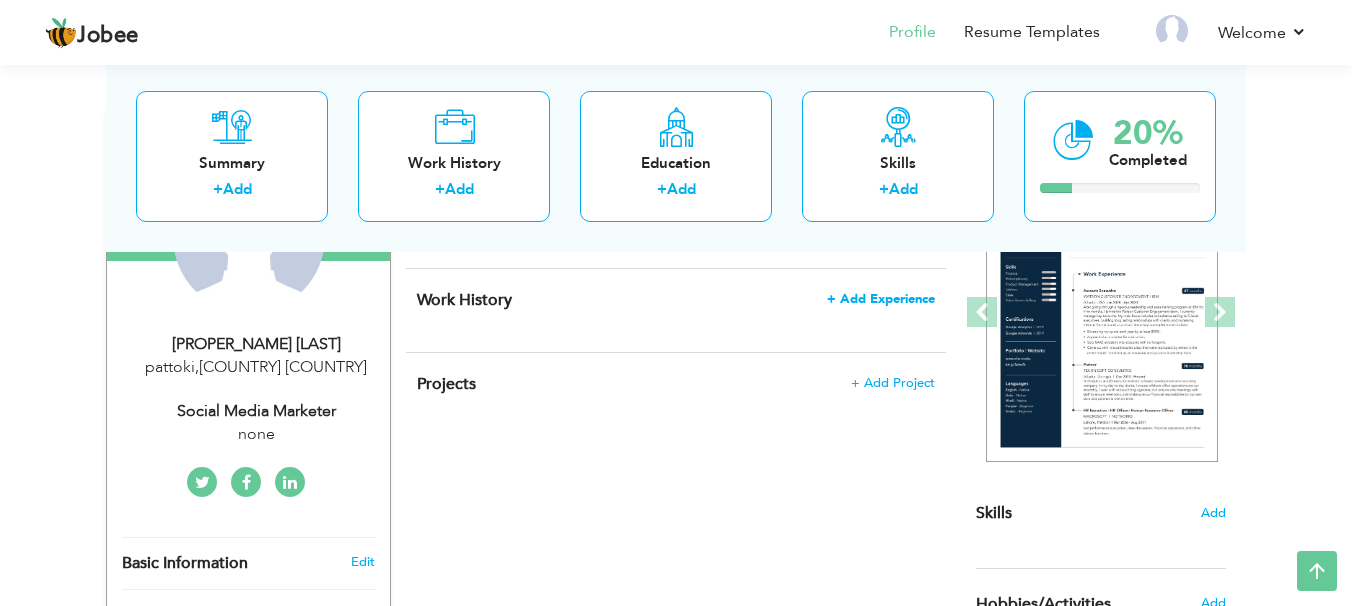 click on "+ Add Experience" at bounding box center [881, 299] 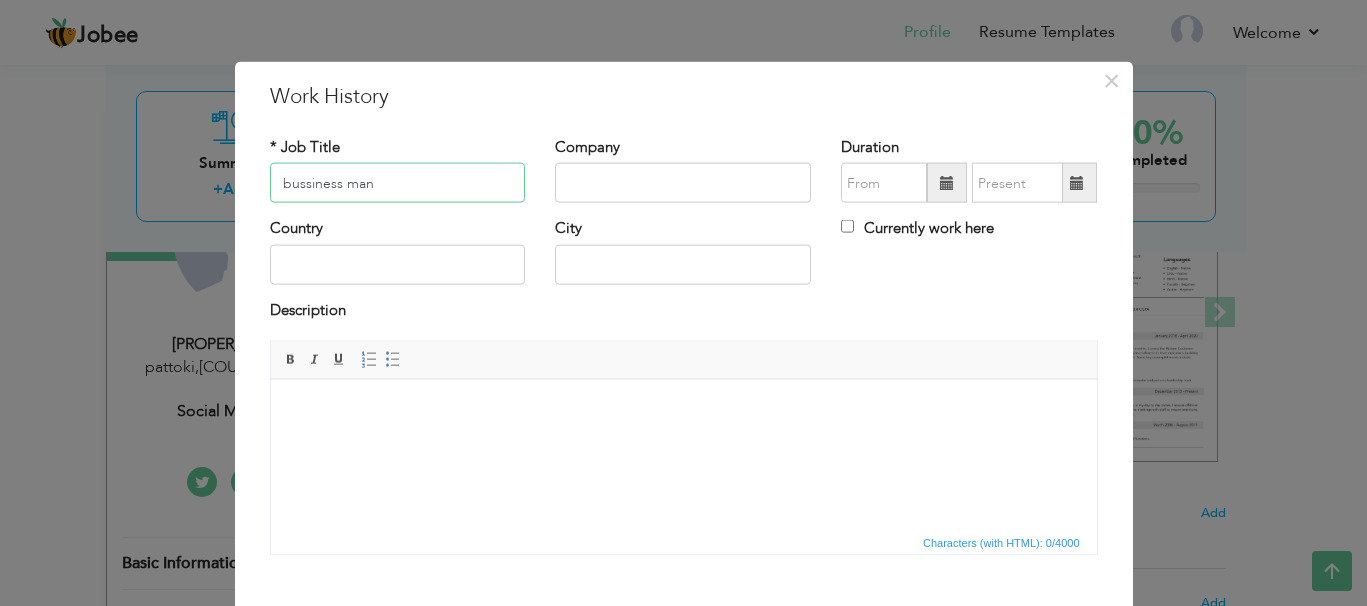 type on "bussiness man" 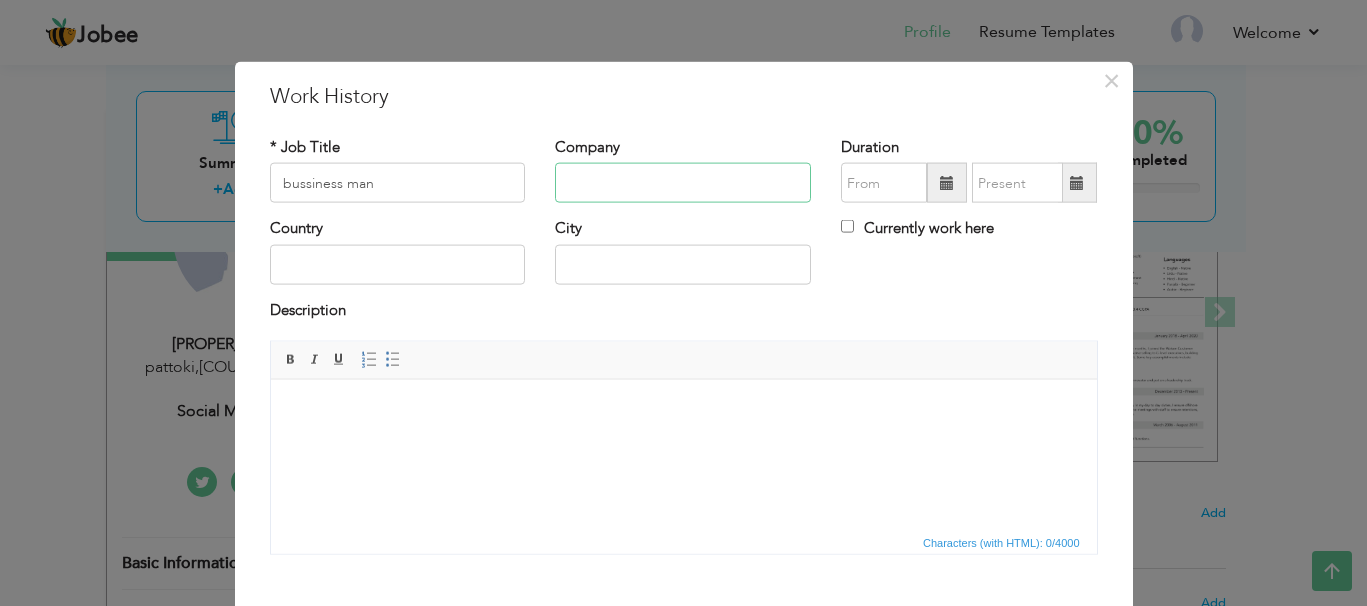 click at bounding box center (683, 183) 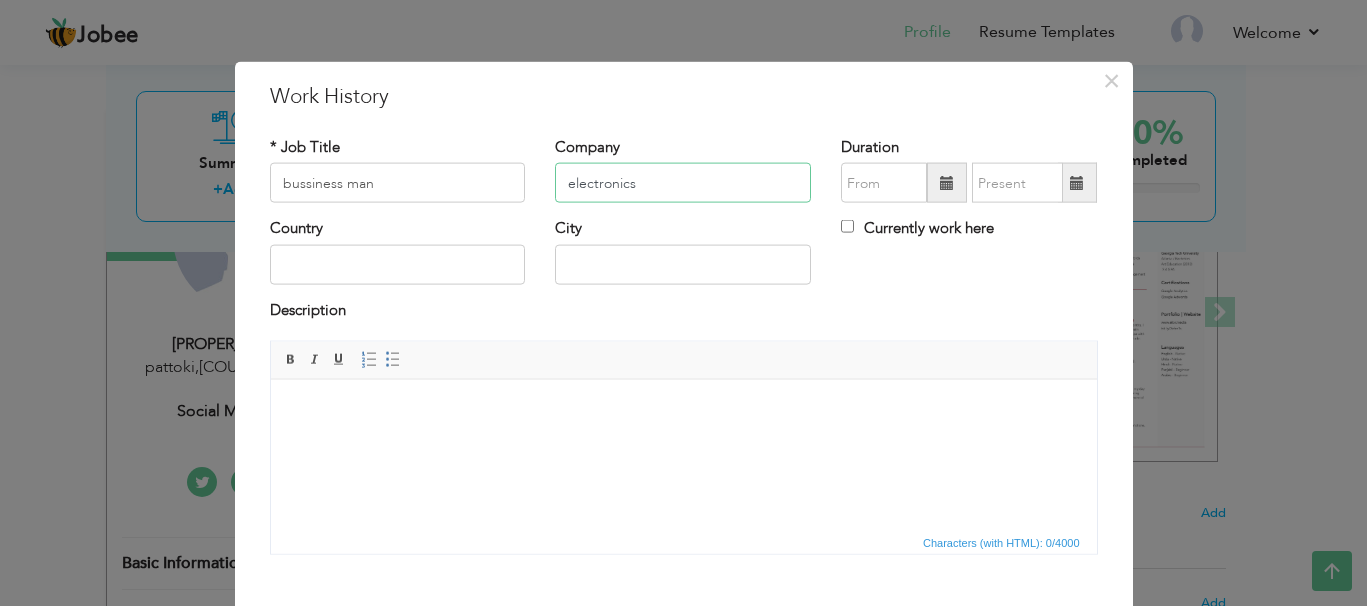 type on "electronics" 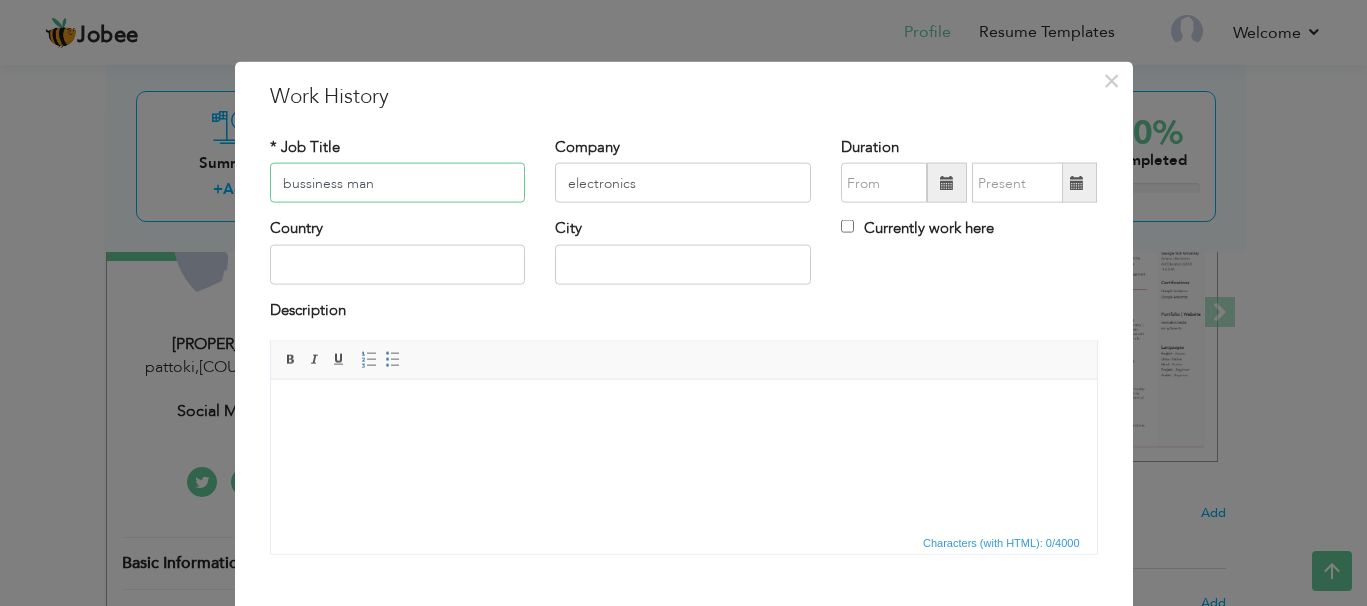 click on "bussiness man" at bounding box center (398, 183) 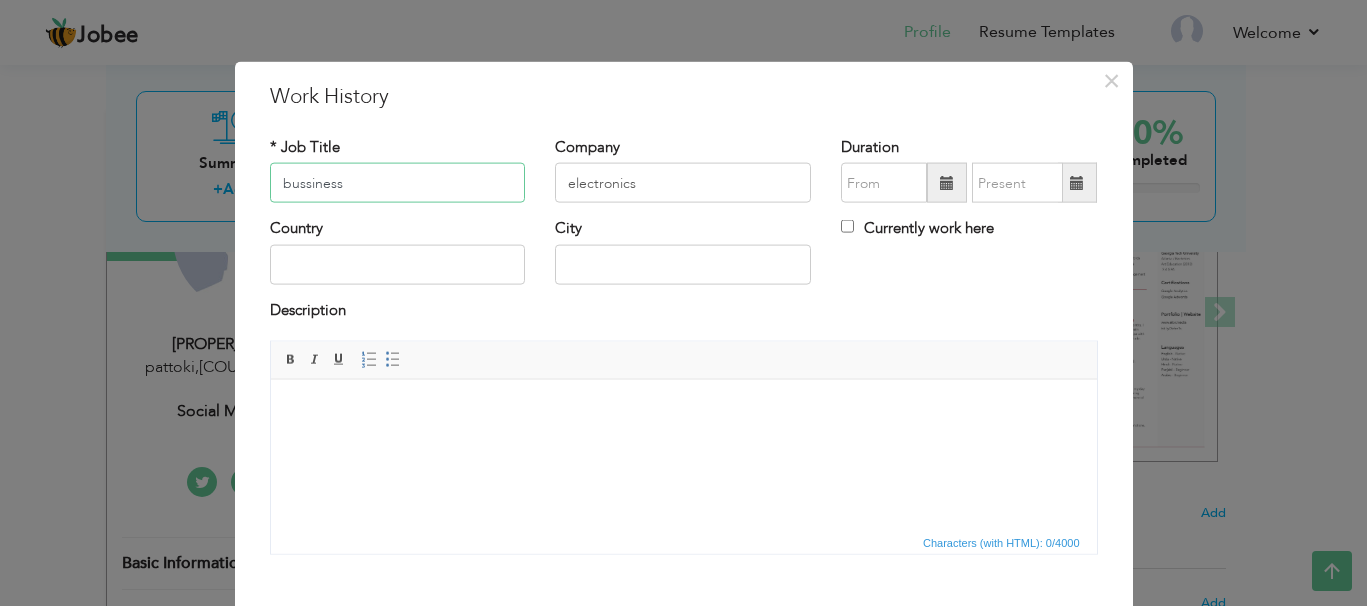 type on "bussiness" 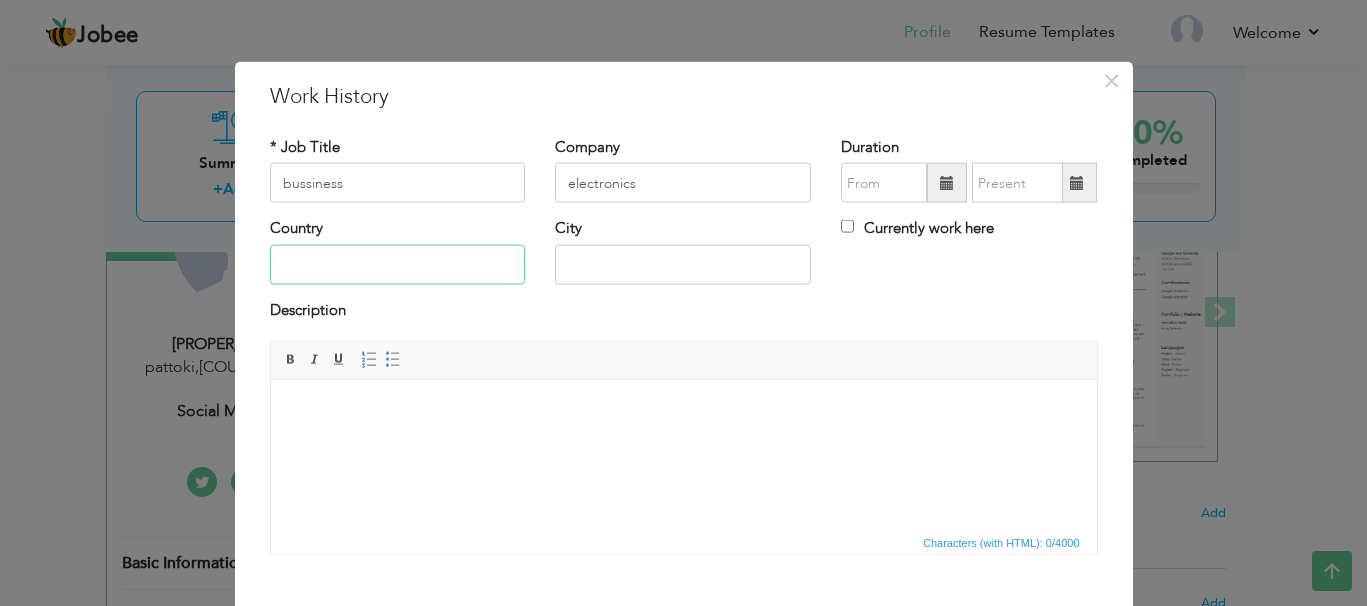 click at bounding box center (398, 264) 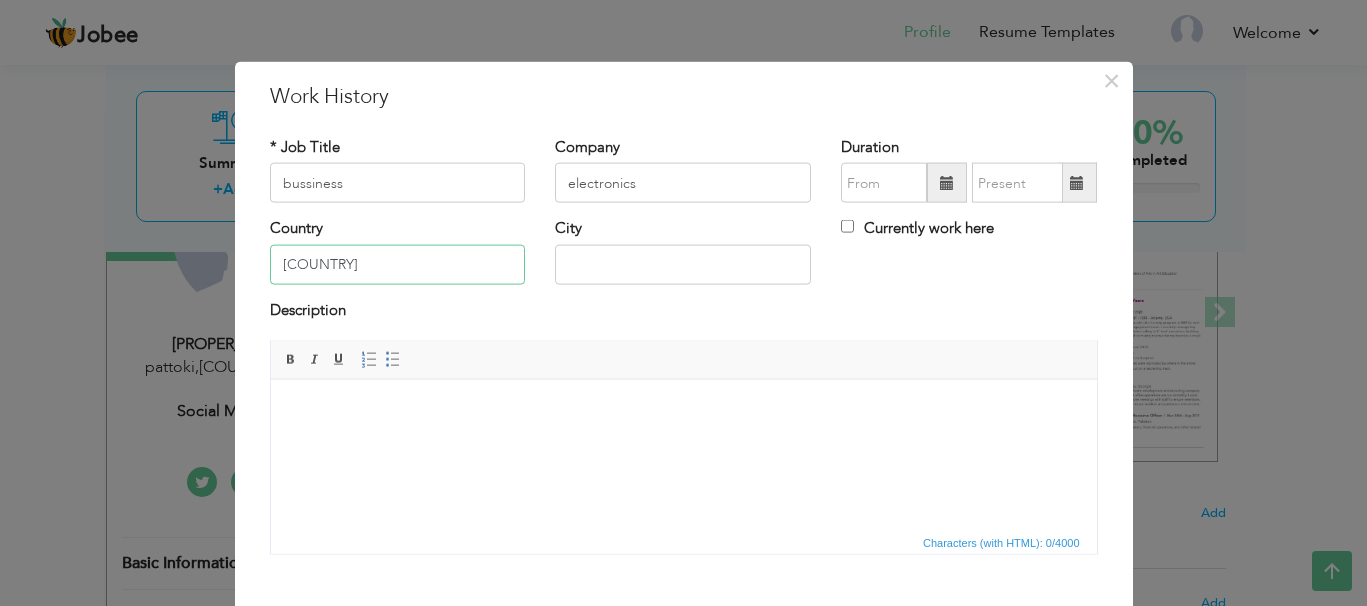 type on "pakistan" 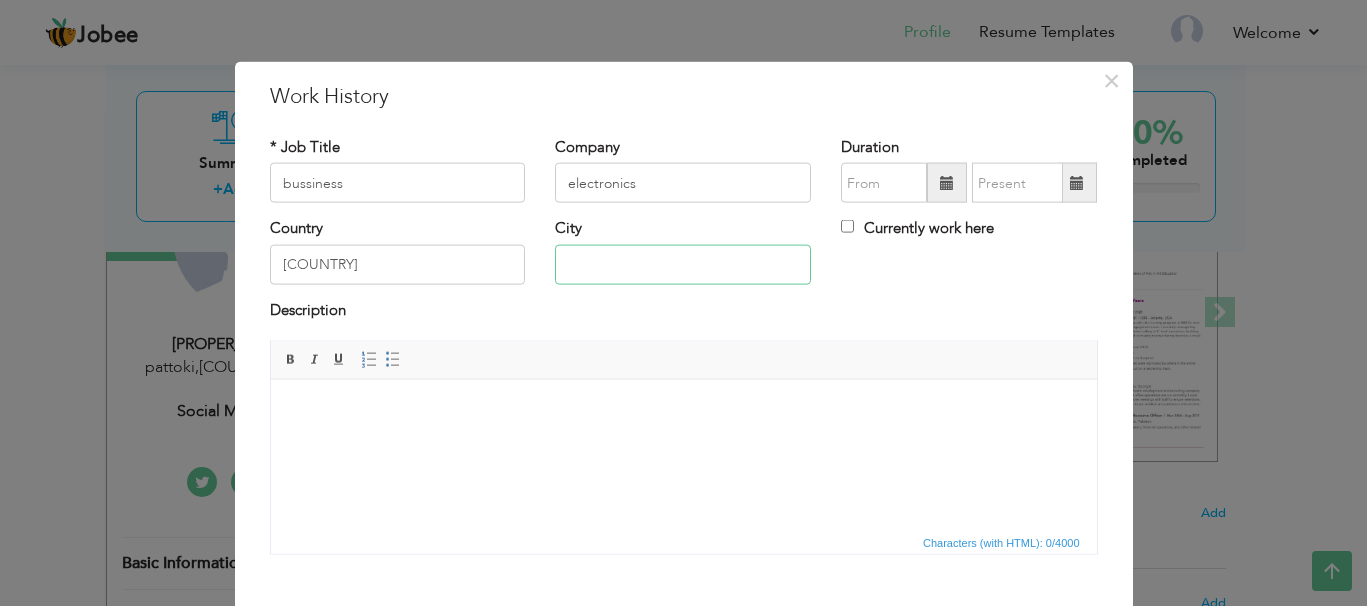 click at bounding box center (683, 264) 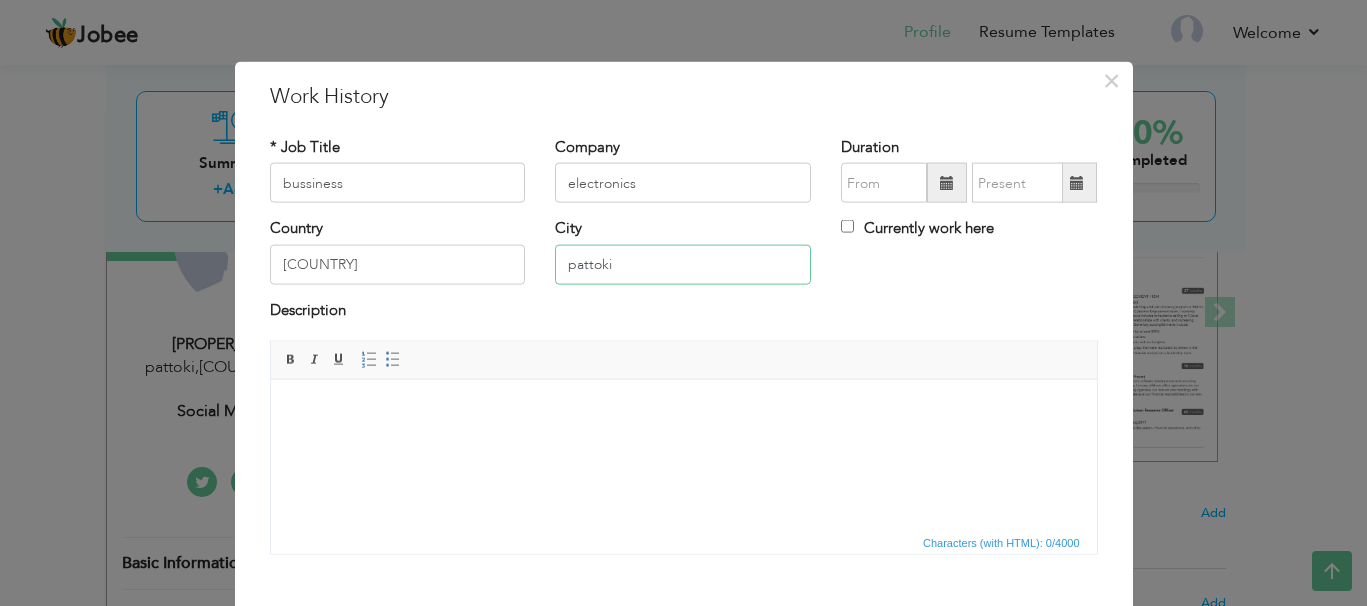 type on "pattoki" 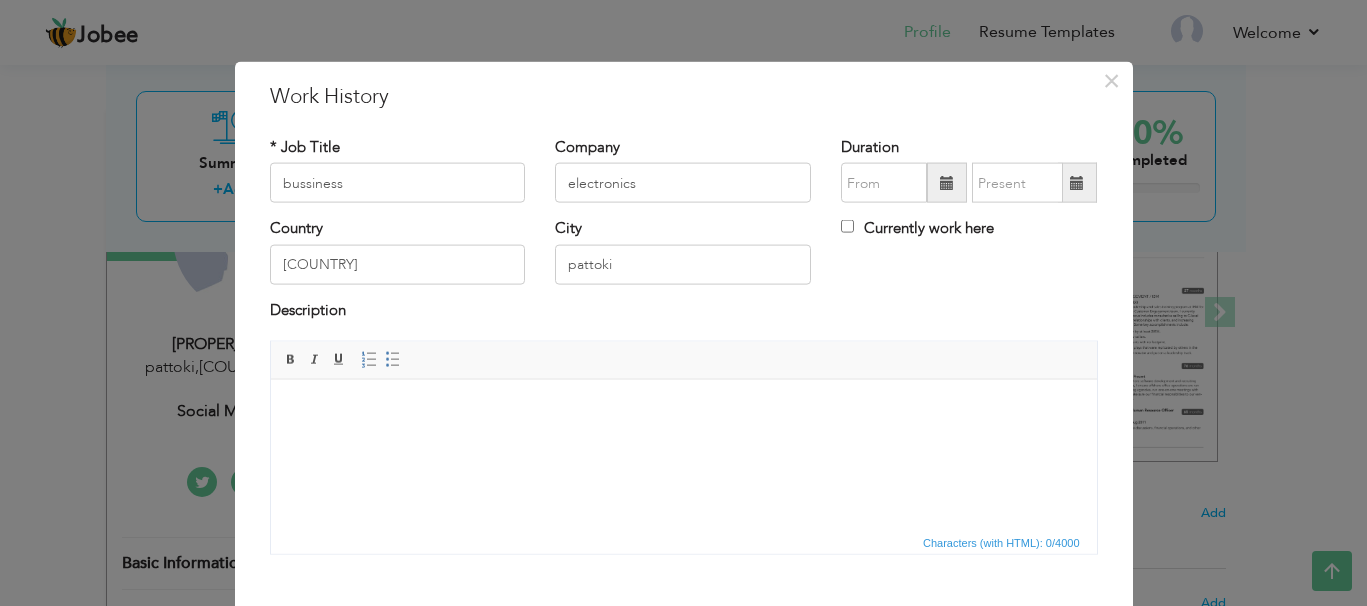 click at bounding box center [683, 409] 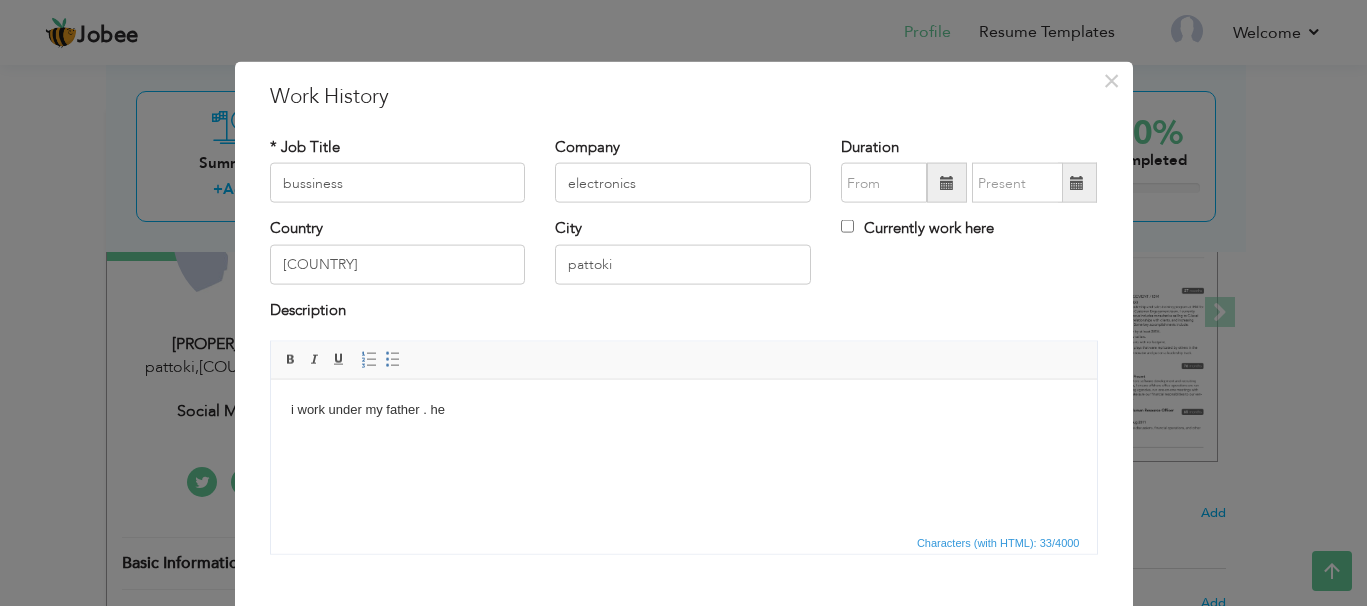 click on "i work under my father . he" at bounding box center (683, 409) 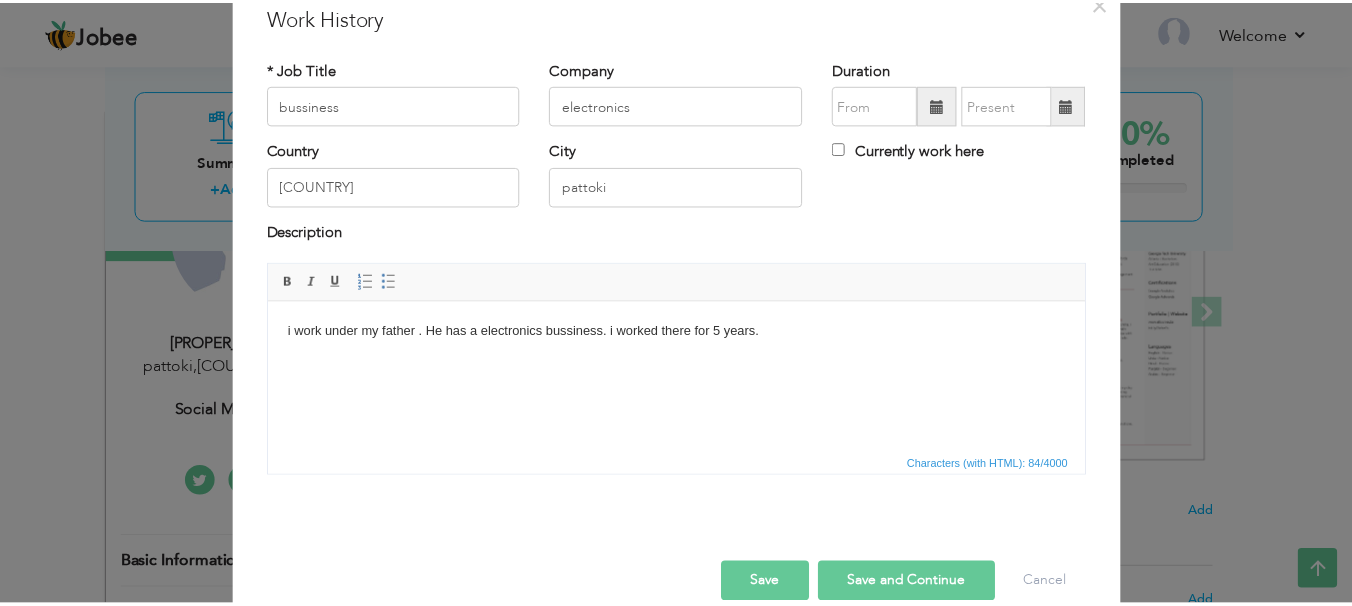 scroll, scrollTop: 111, scrollLeft: 0, axis: vertical 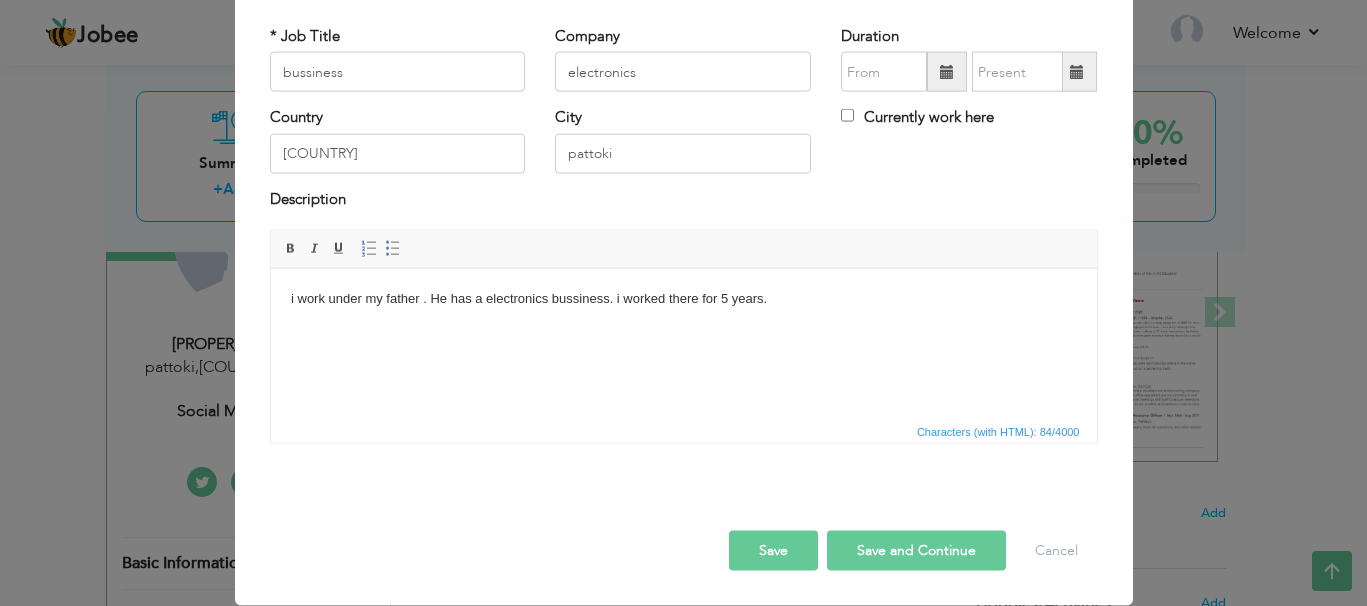 click on "Save and Continue" at bounding box center [916, 551] 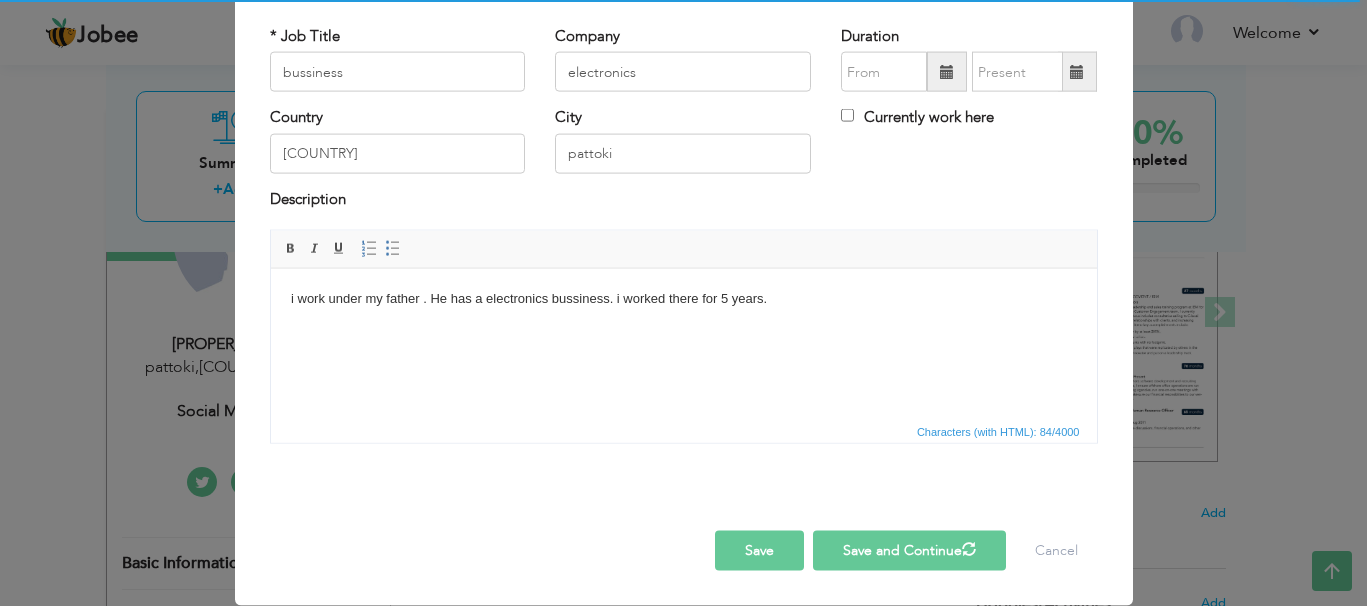 type 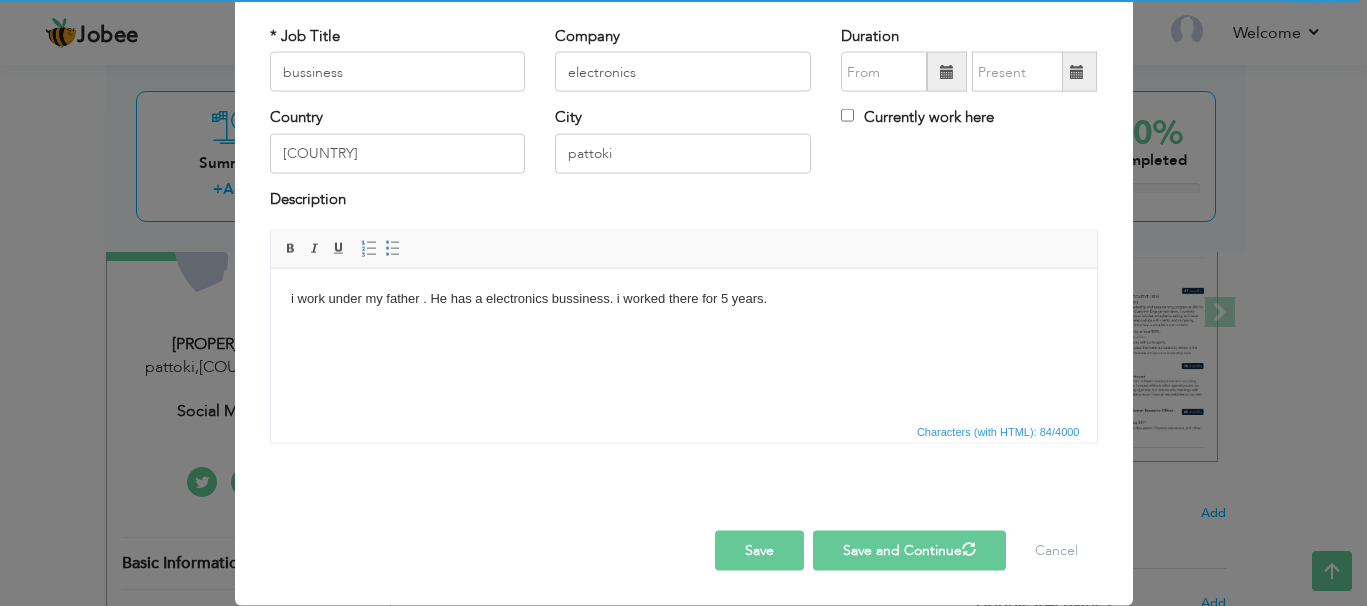 type 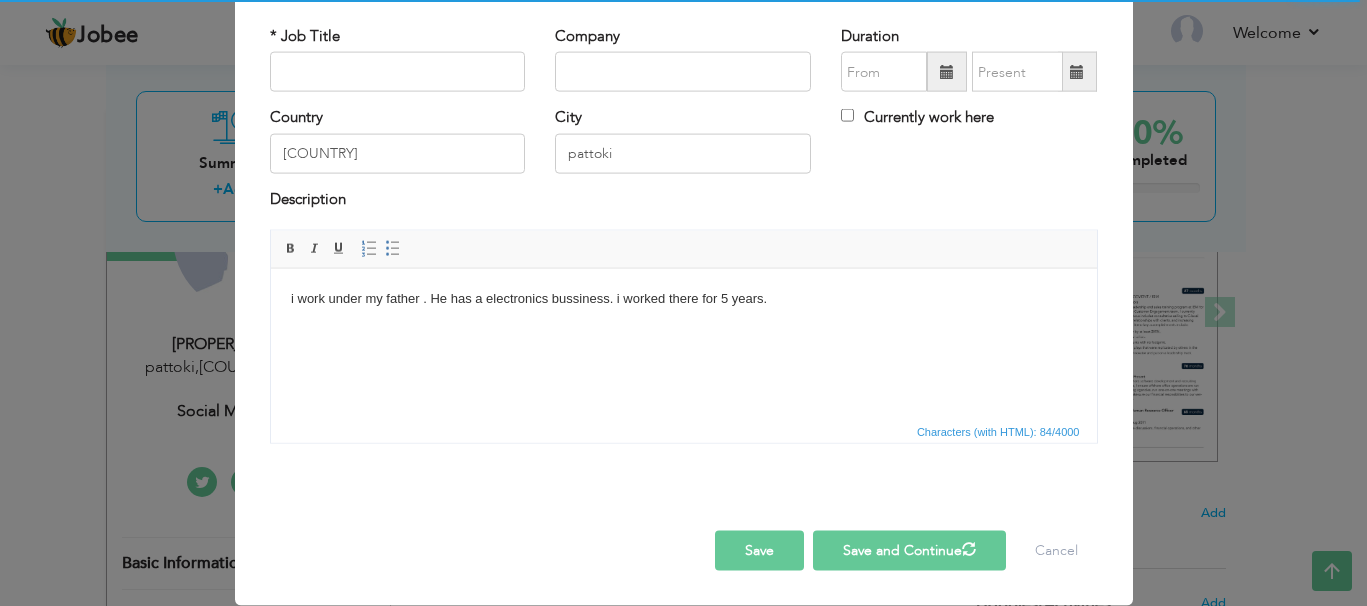 type 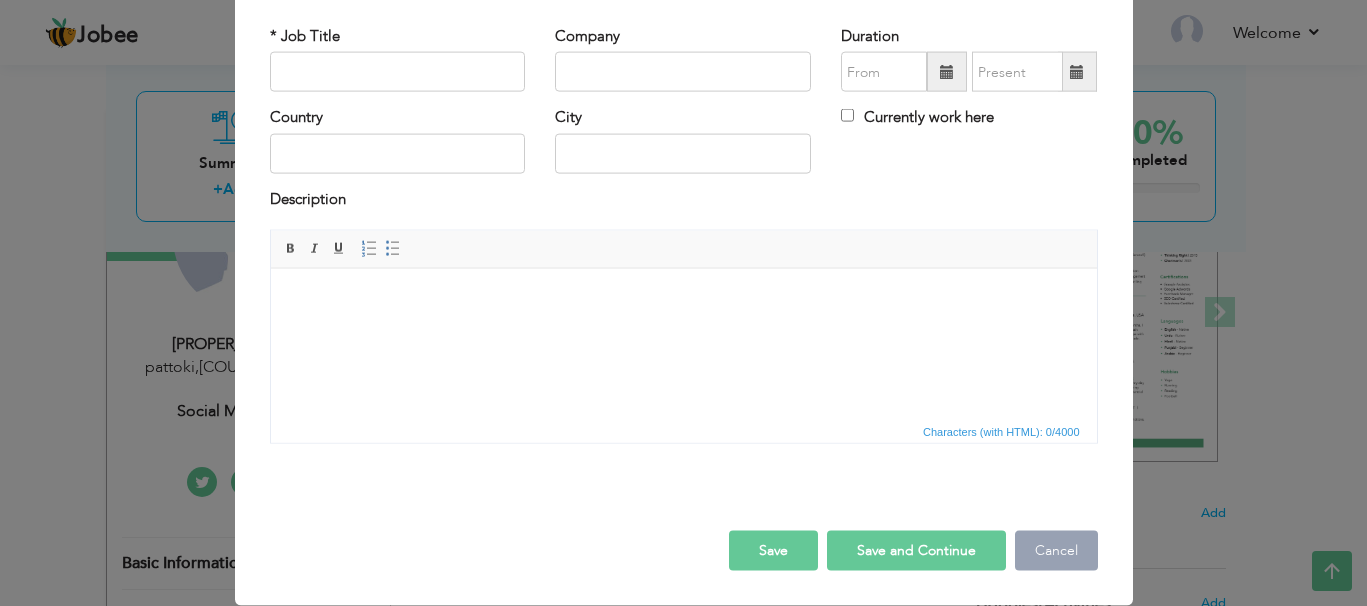 click on "Cancel" at bounding box center (1056, 551) 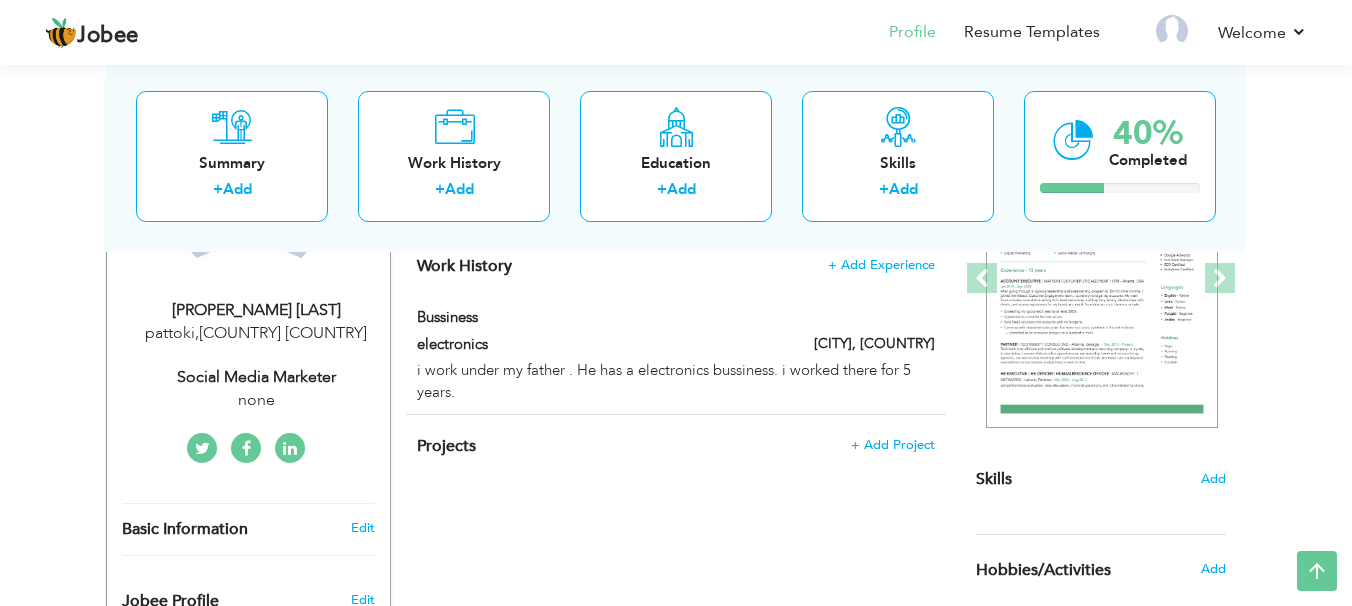 scroll, scrollTop: 267, scrollLeft: 0, axis: vertical 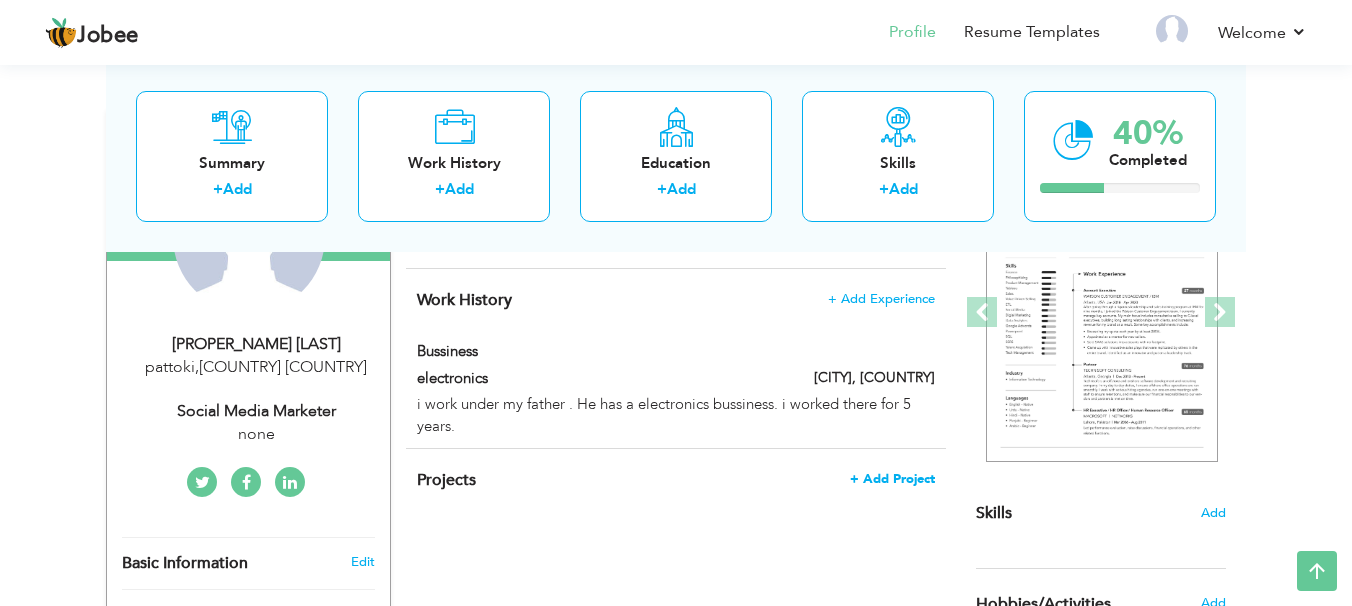 click on "+ Add Project" at bounding box center [892, 479] 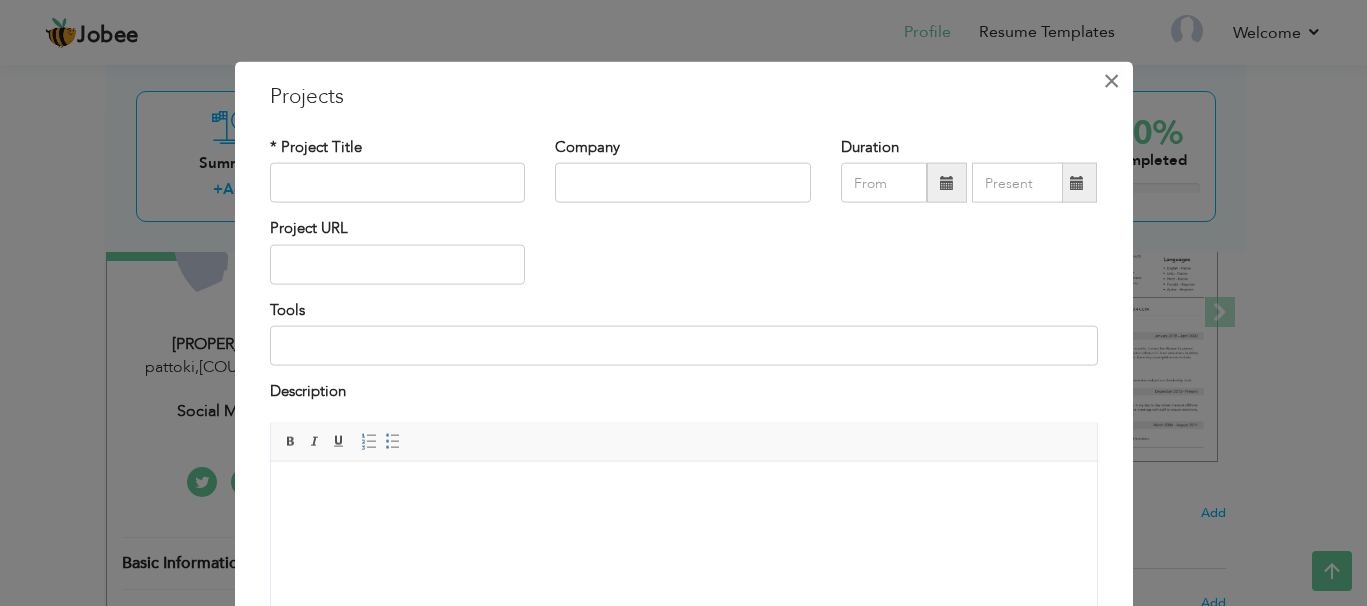 click on "×" at bounding box center (1111, 81) 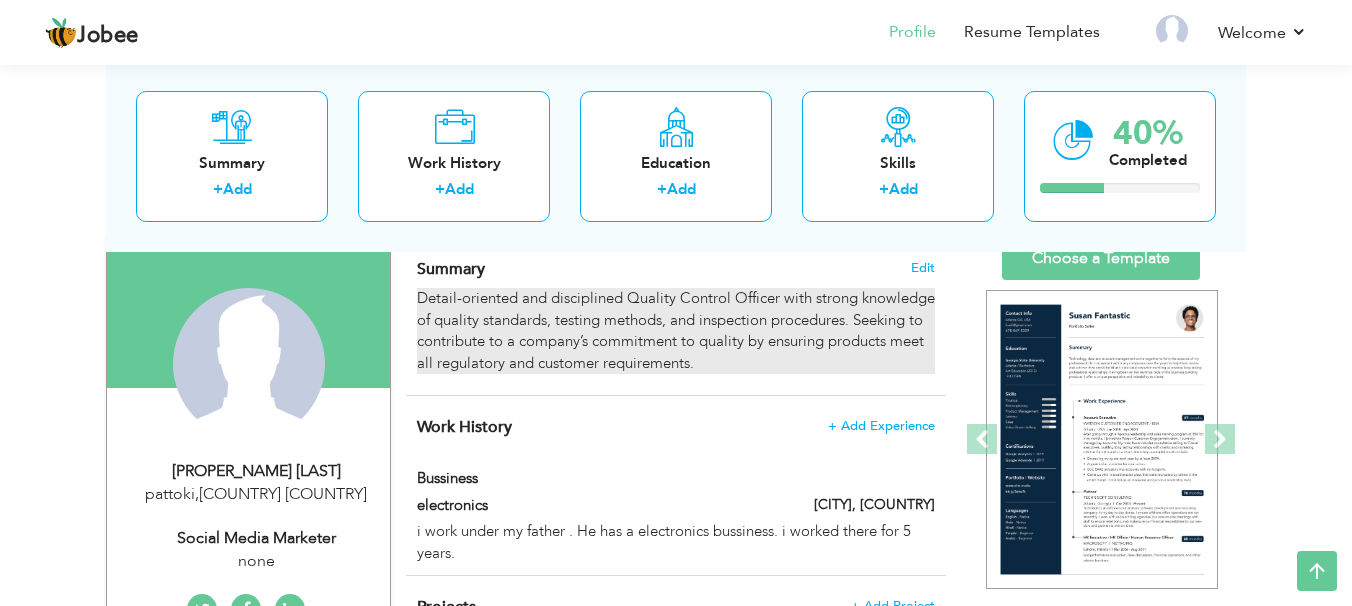 scroll, scrollTop: 474, scrollLeft: 0, axis: vertical 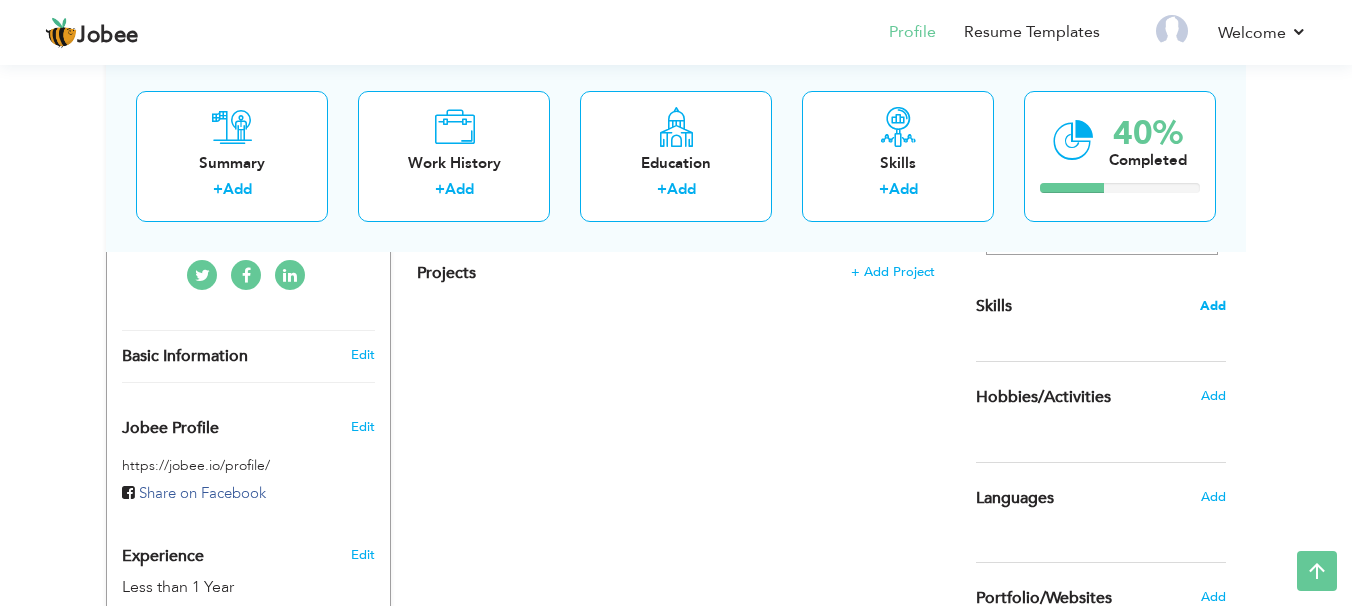 click on "Add" at bounding box center (1213, 306) 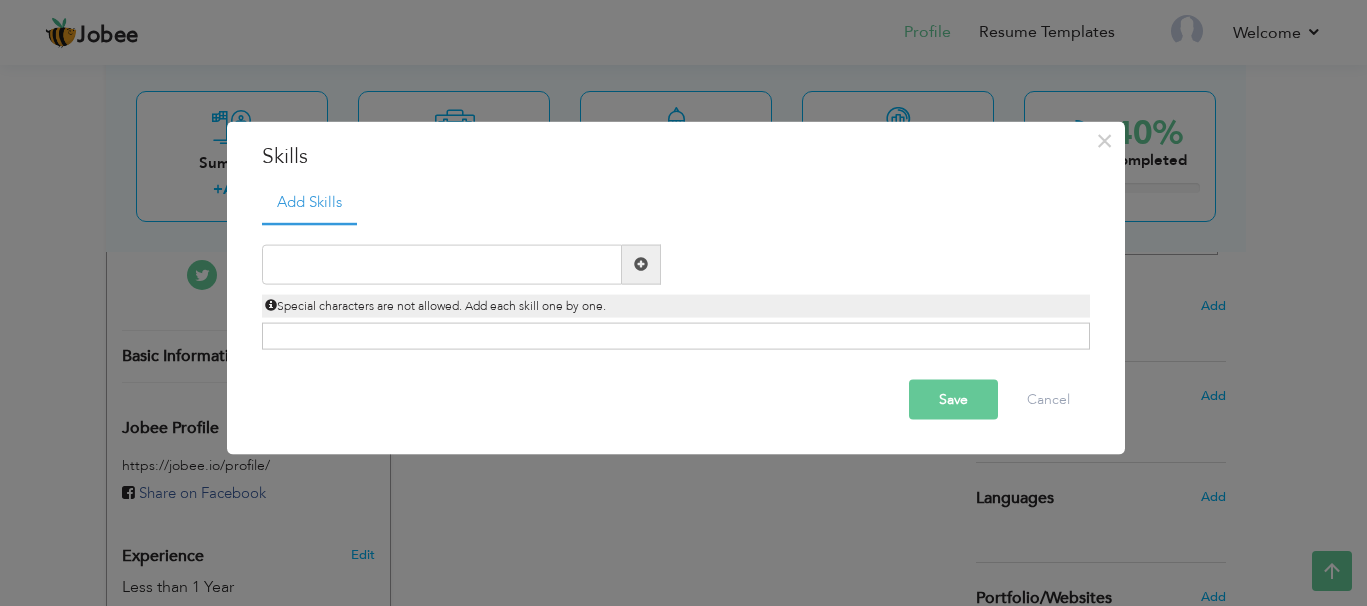 click at bounding box center [641, 264] 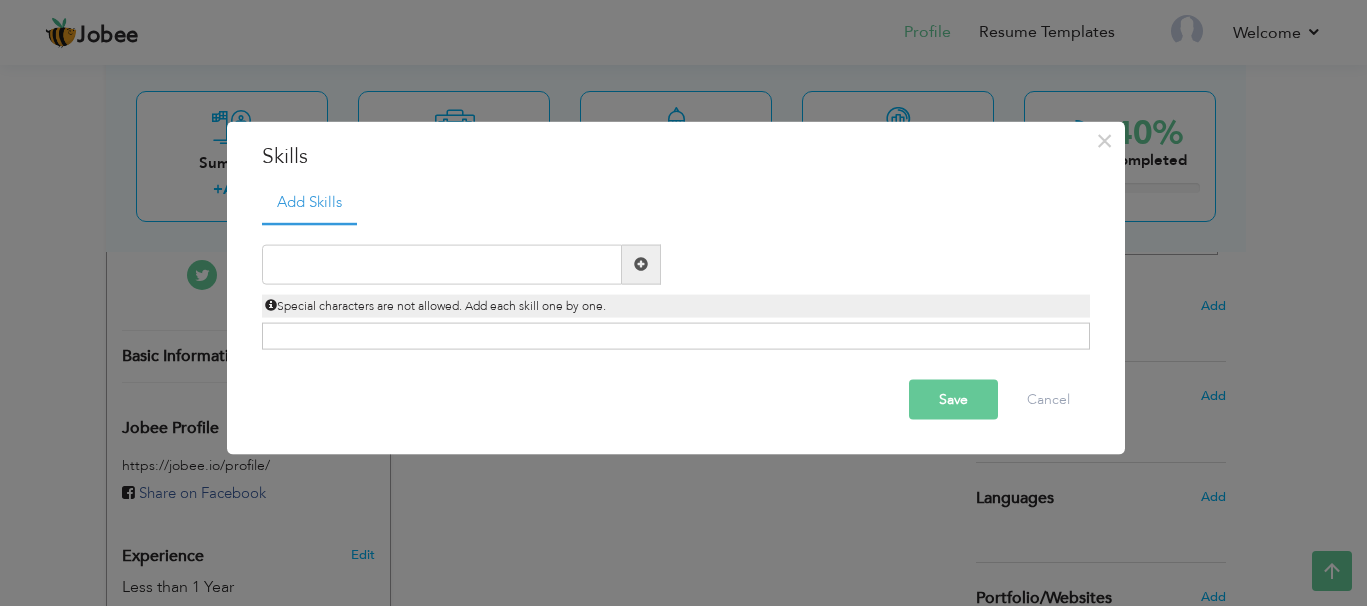 click at bounding box center [641, 264] 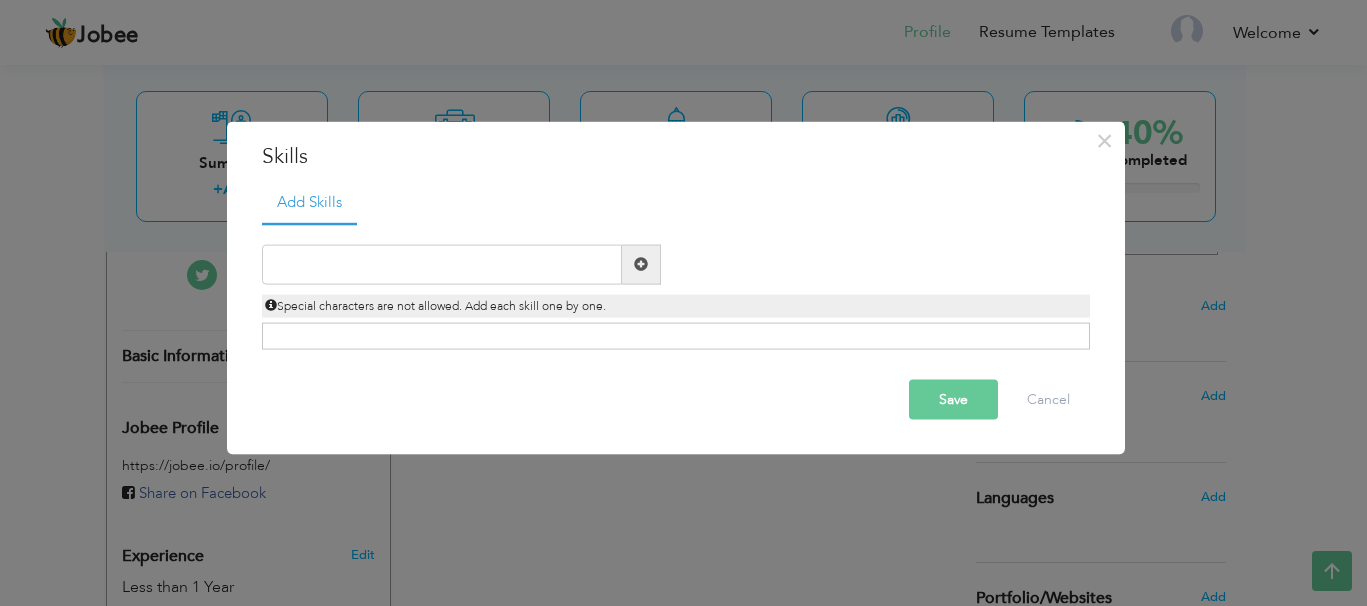 click at bounding box center [641, 264] 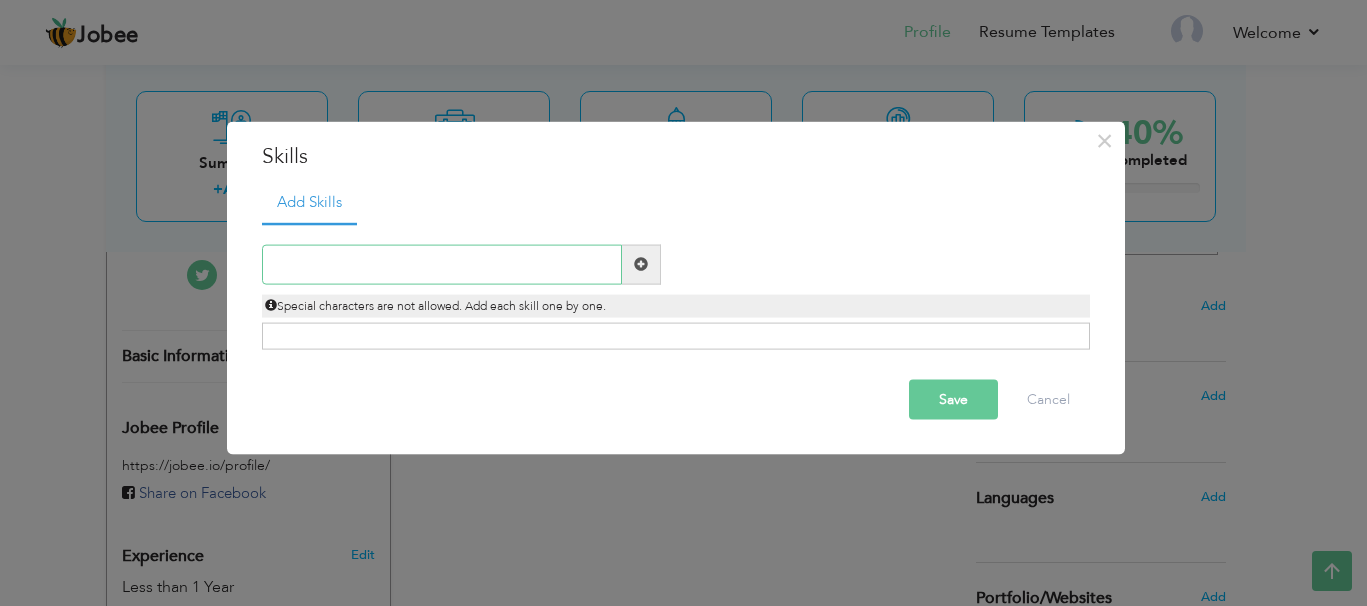 click at bounding box center [442, 264] 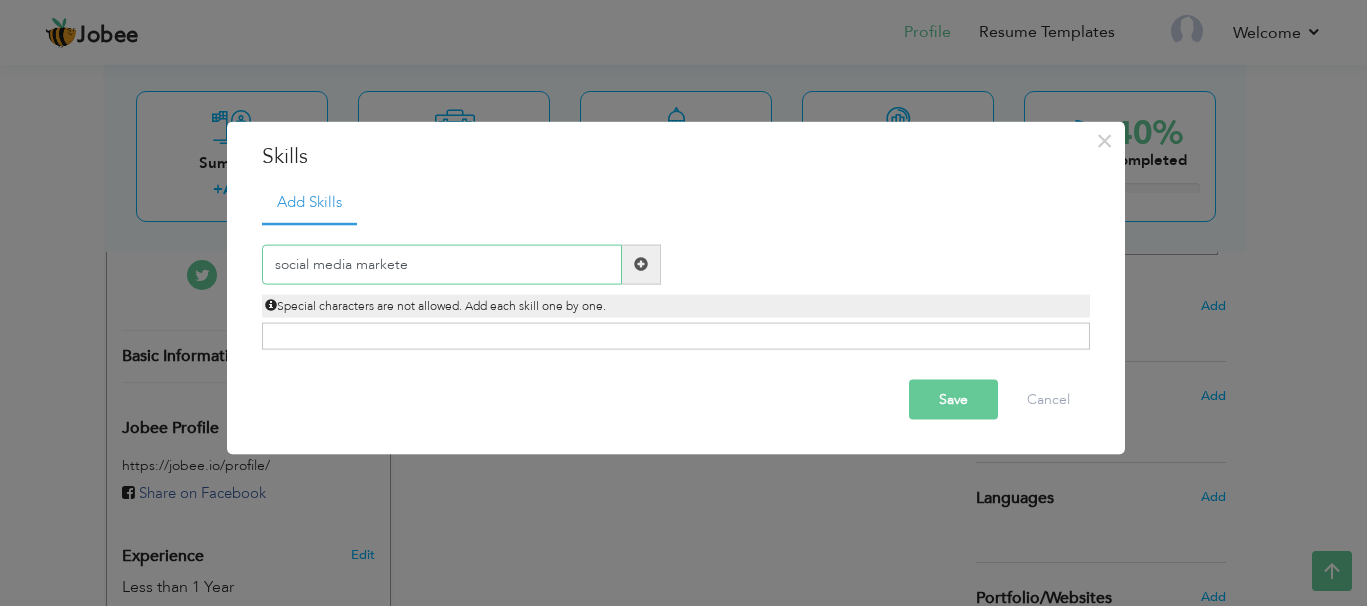 type on "social media marketer" 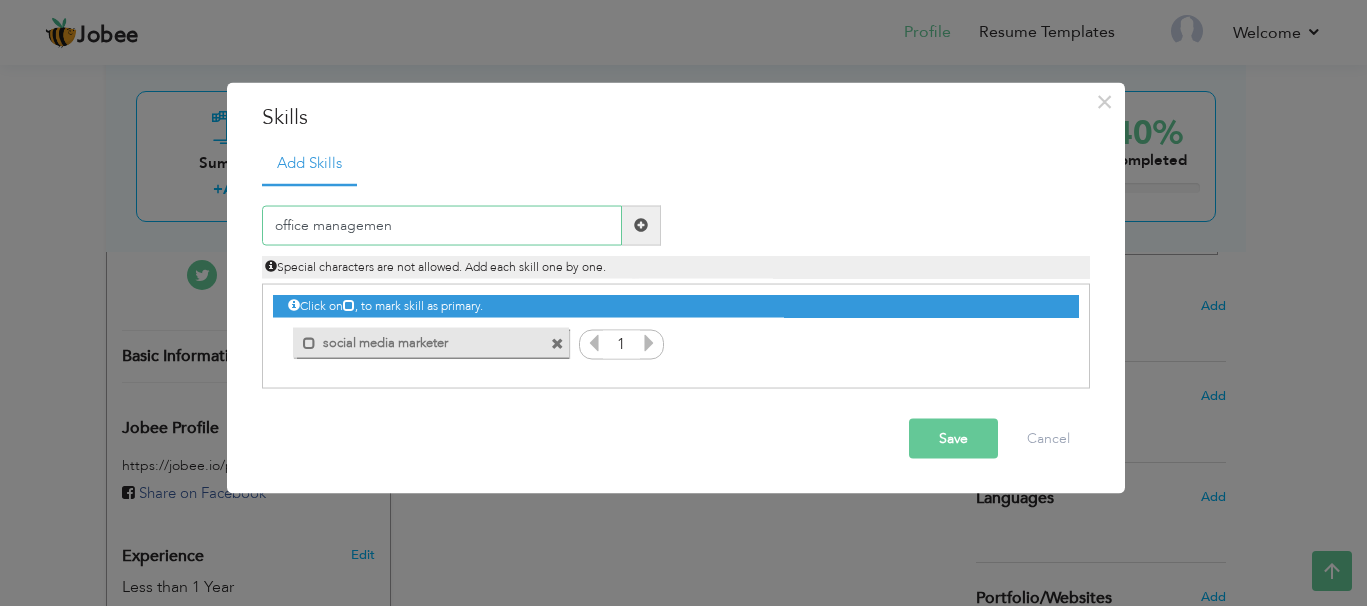 type on "office management" 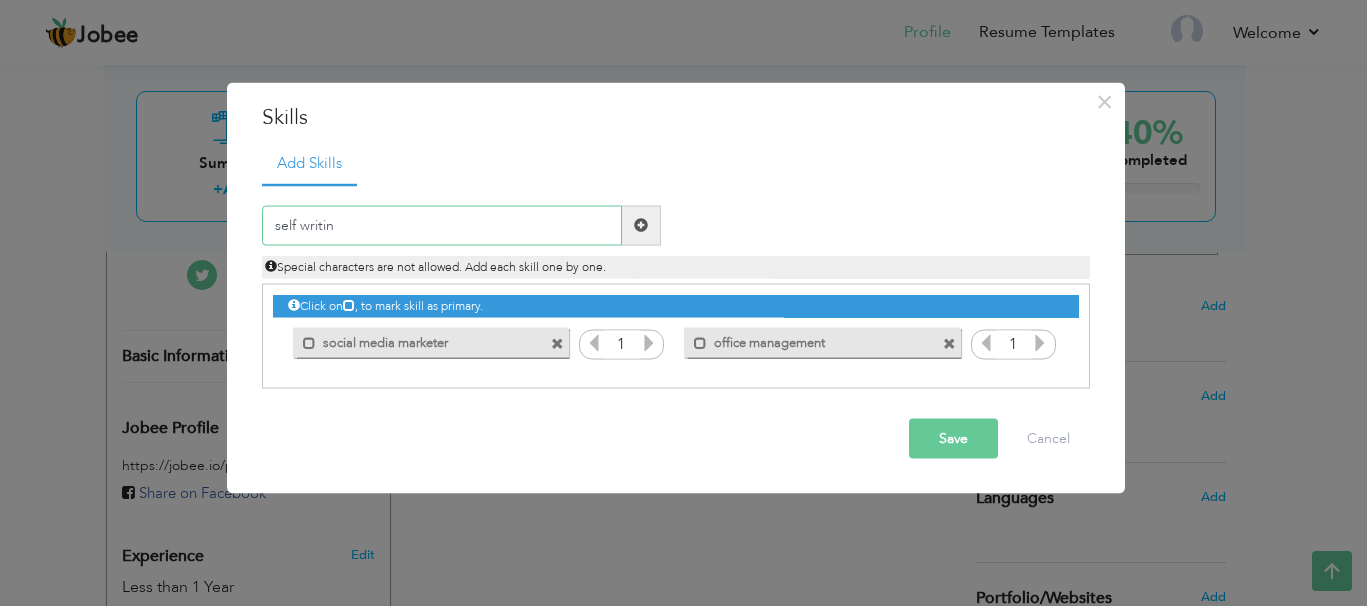 type on "self writing" 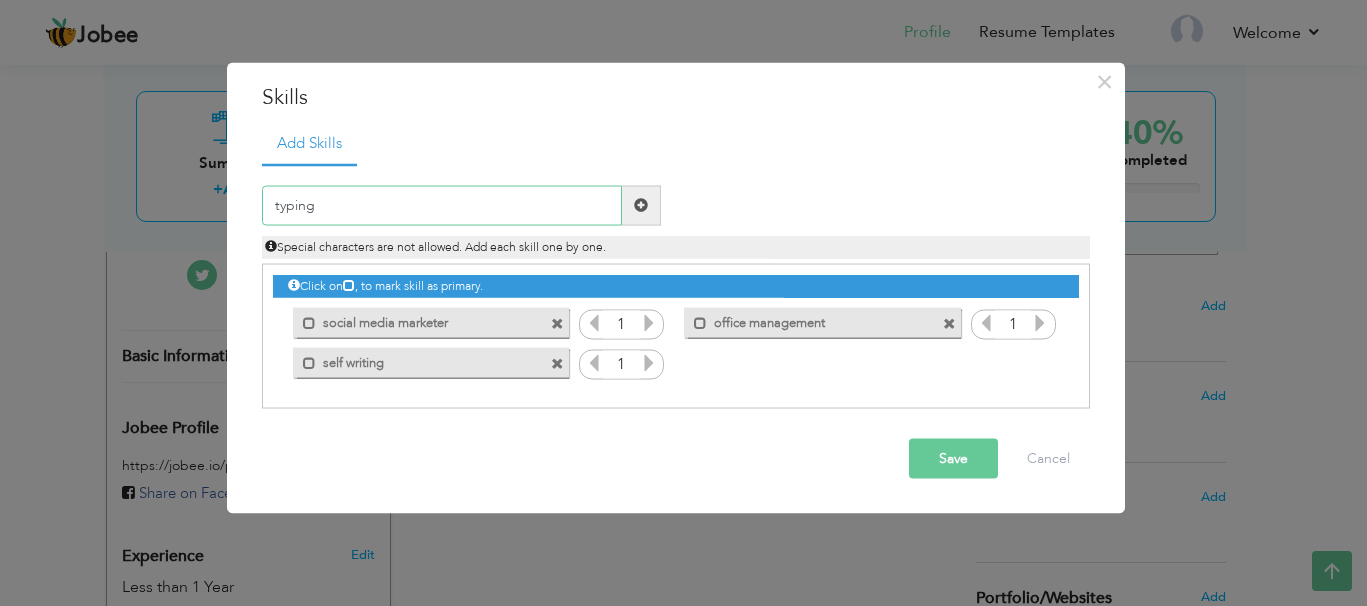 type on "typing" 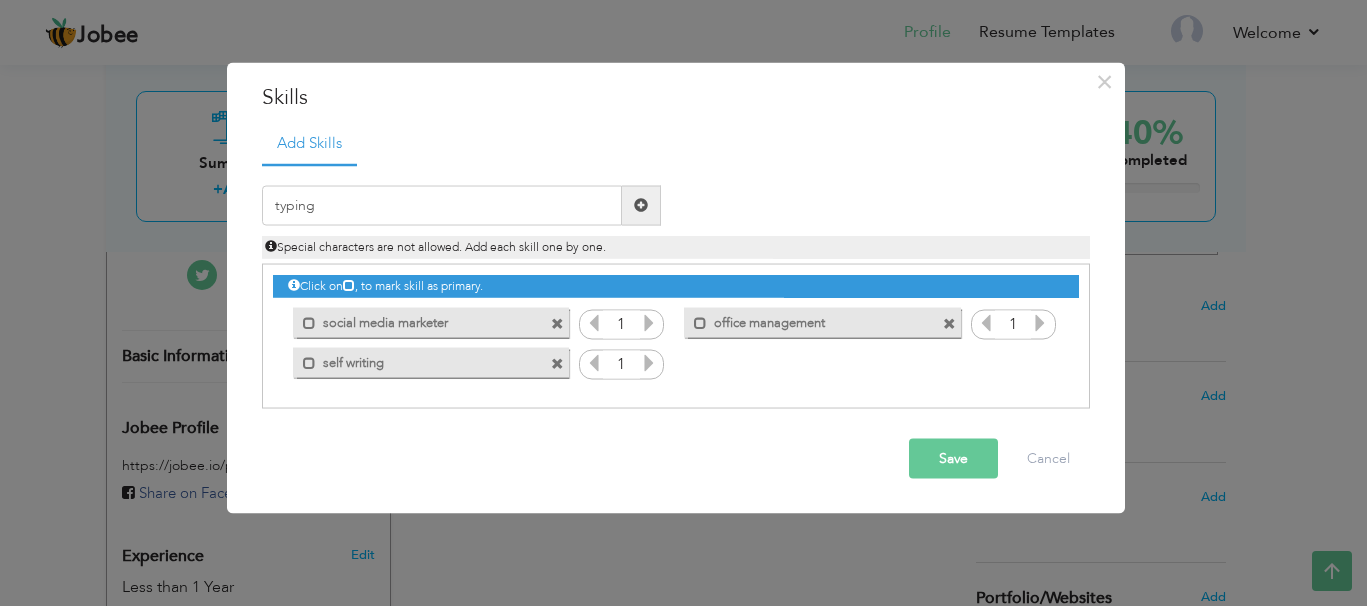 drag, startPoint x: 320, startPoint y: 336, endPoint x: 754, endPoint y: 109, distance: 489.78055 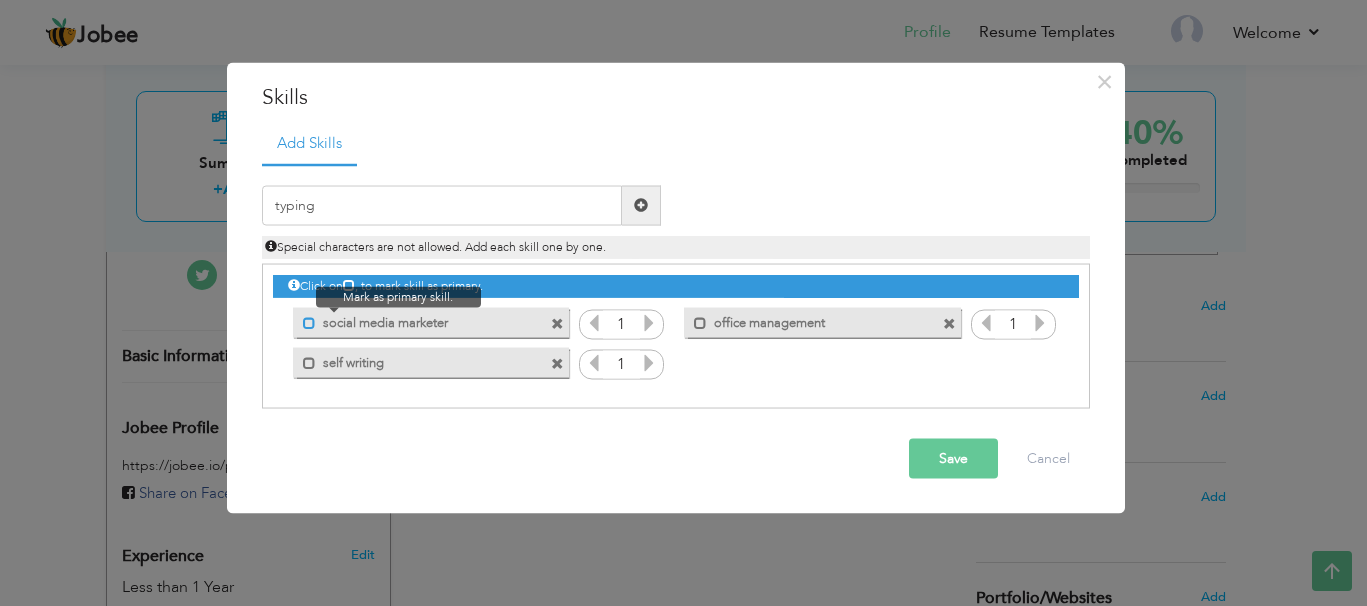 click at bounding box center [309, 323] 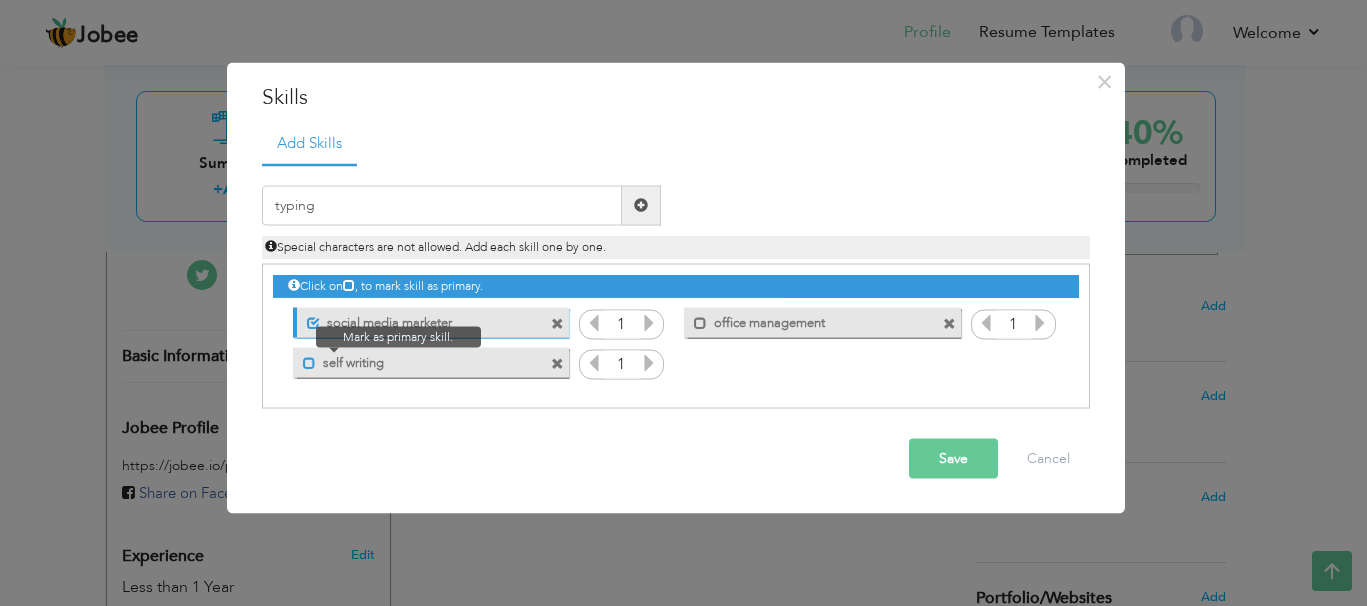 click at bounding box center [309, 363] 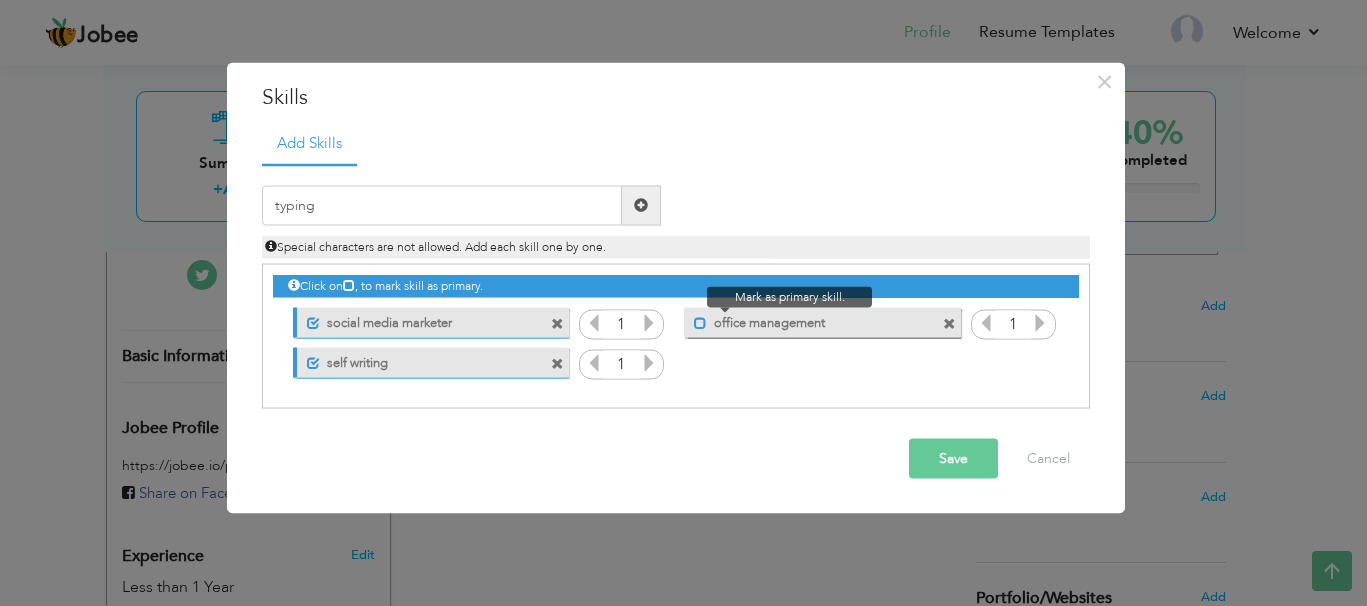 click at bounding box center [700, 323] 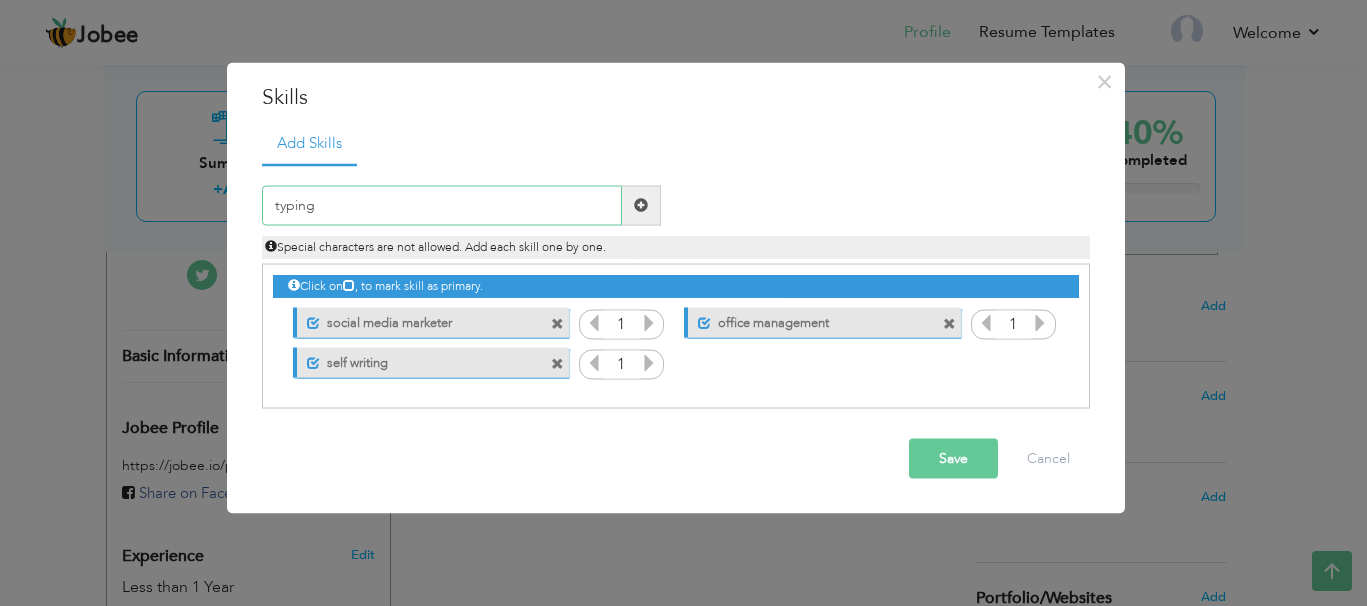 click on "typing" at bounding box center (442, 205) 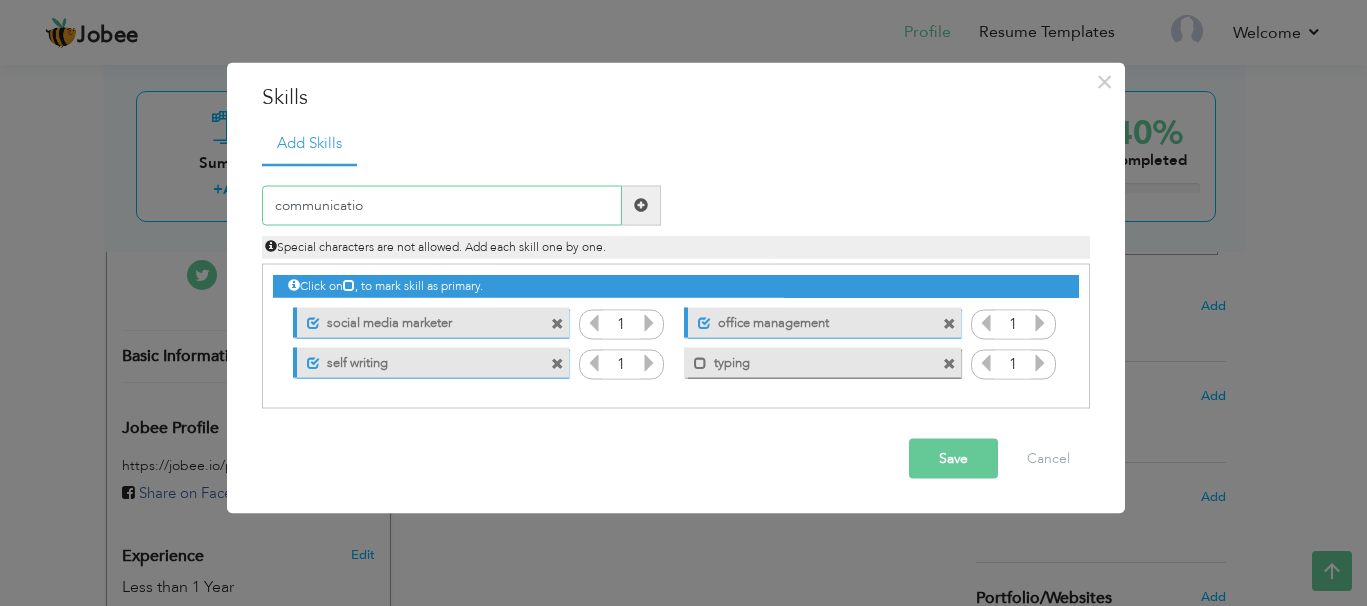 type on "communication" 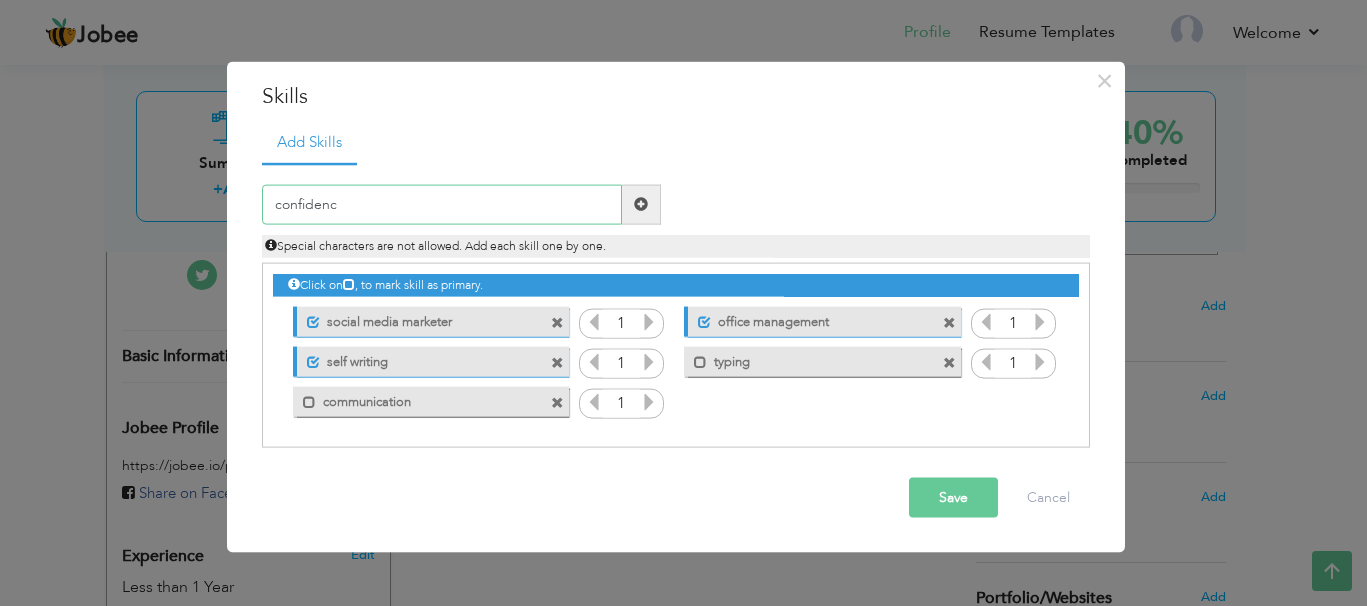 type on "confidence" 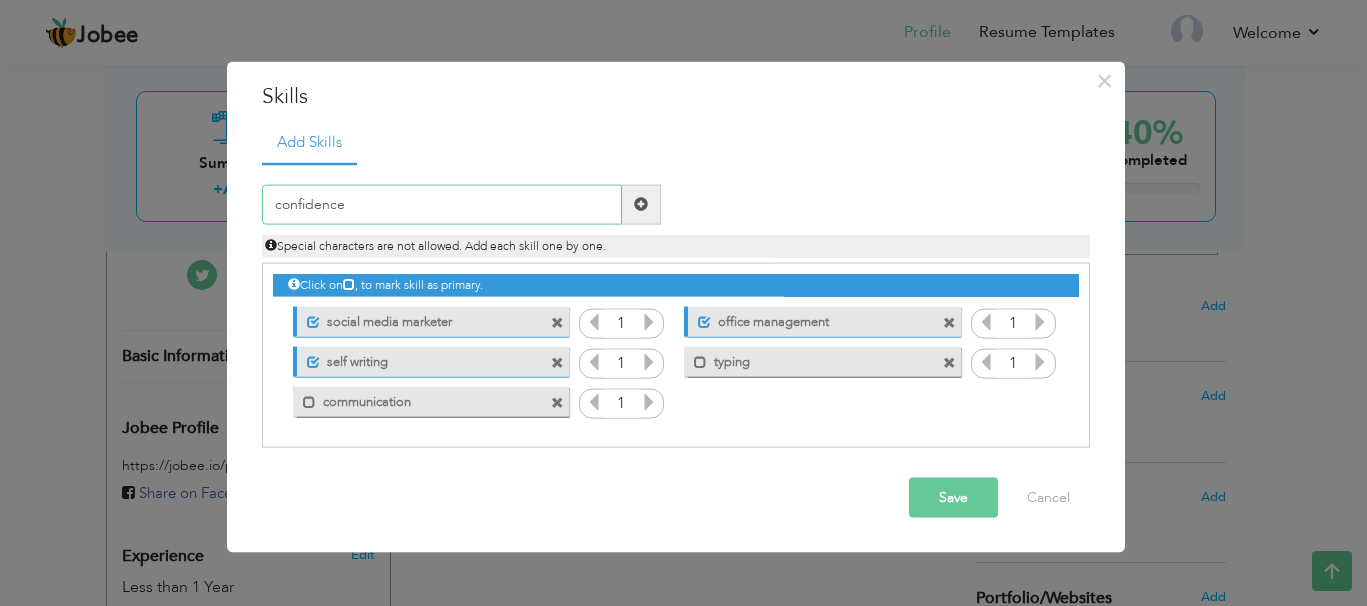 type 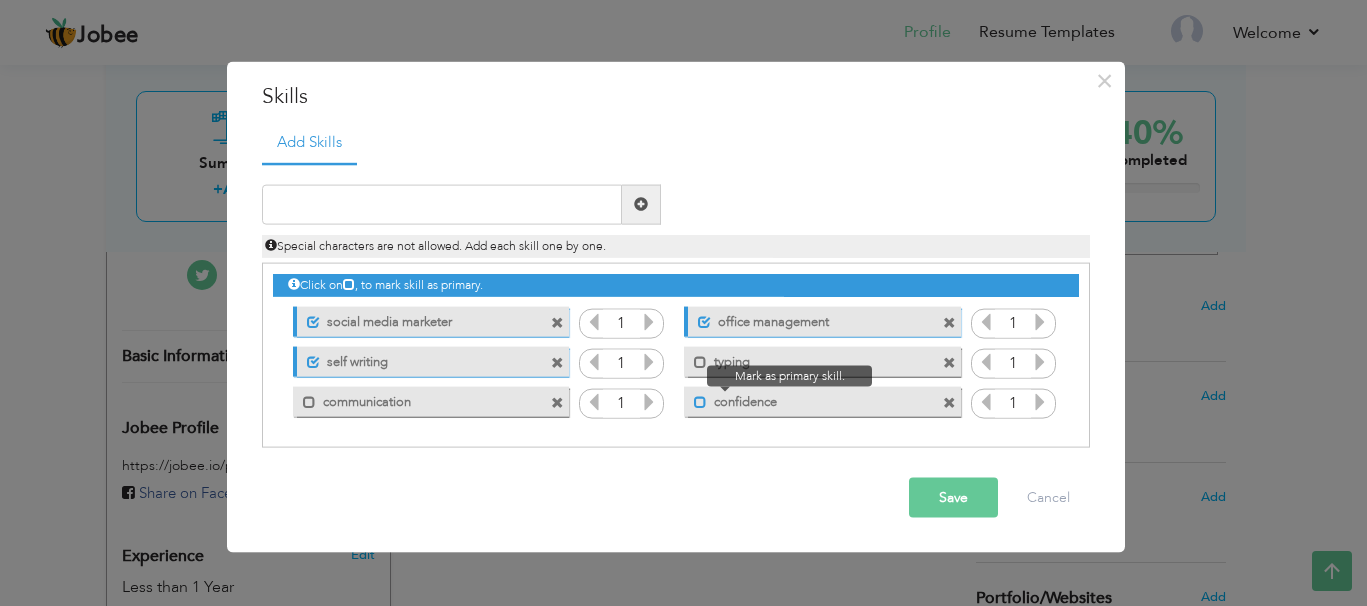 click at bounding box center [700, 402] 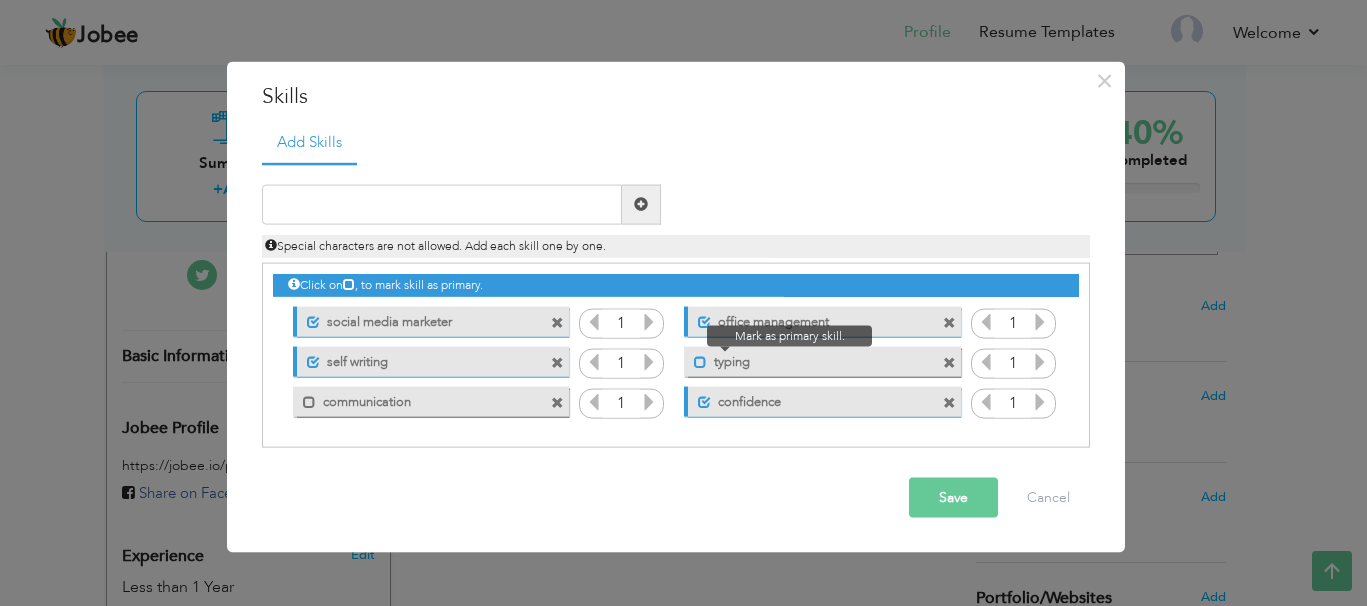 click at bounding box center [700, 362] 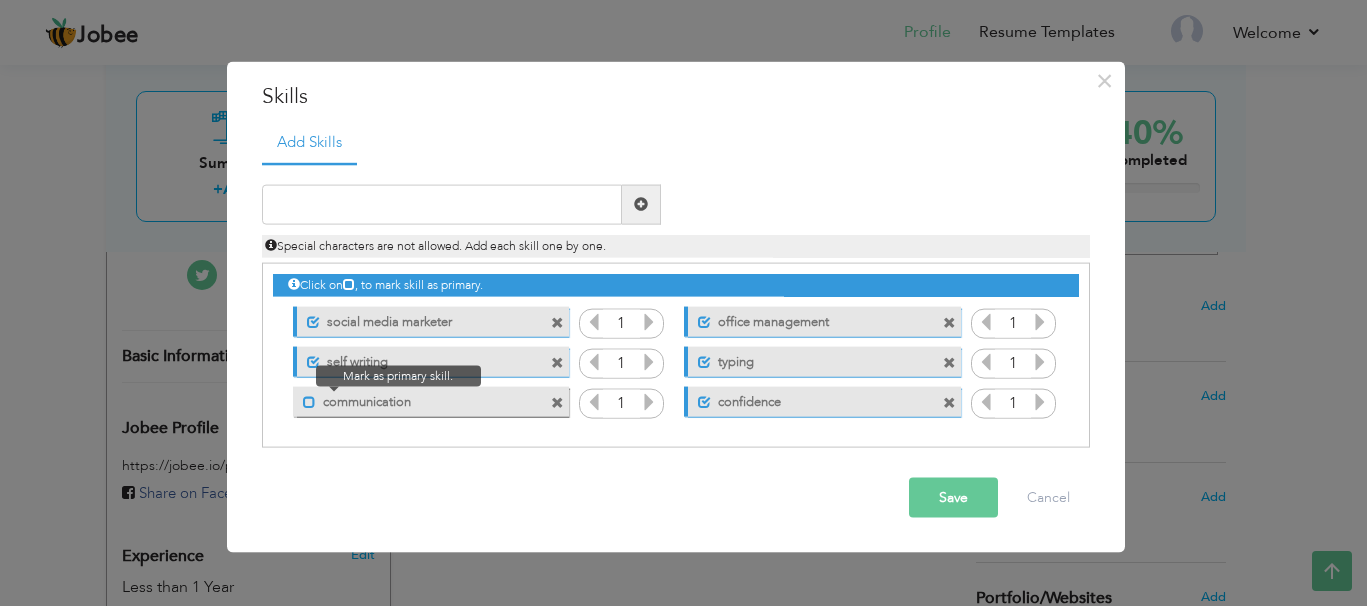 click at bounding box center [309, 402] 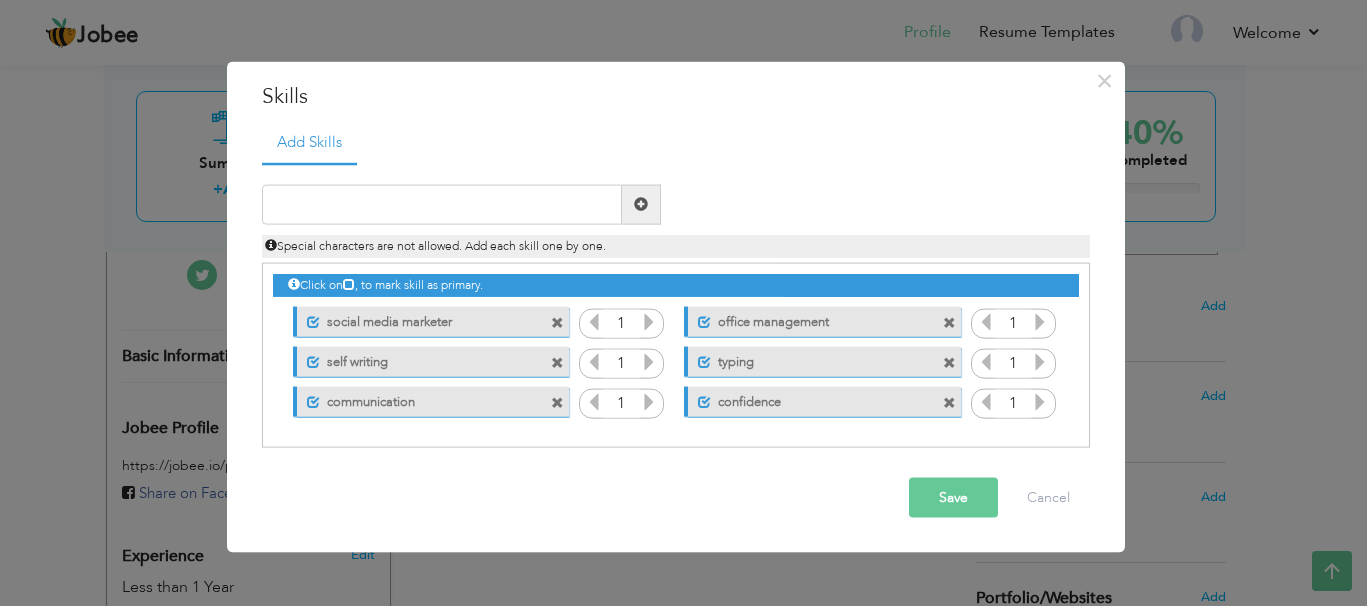 click on "Save" at bounding box center (953, 498) 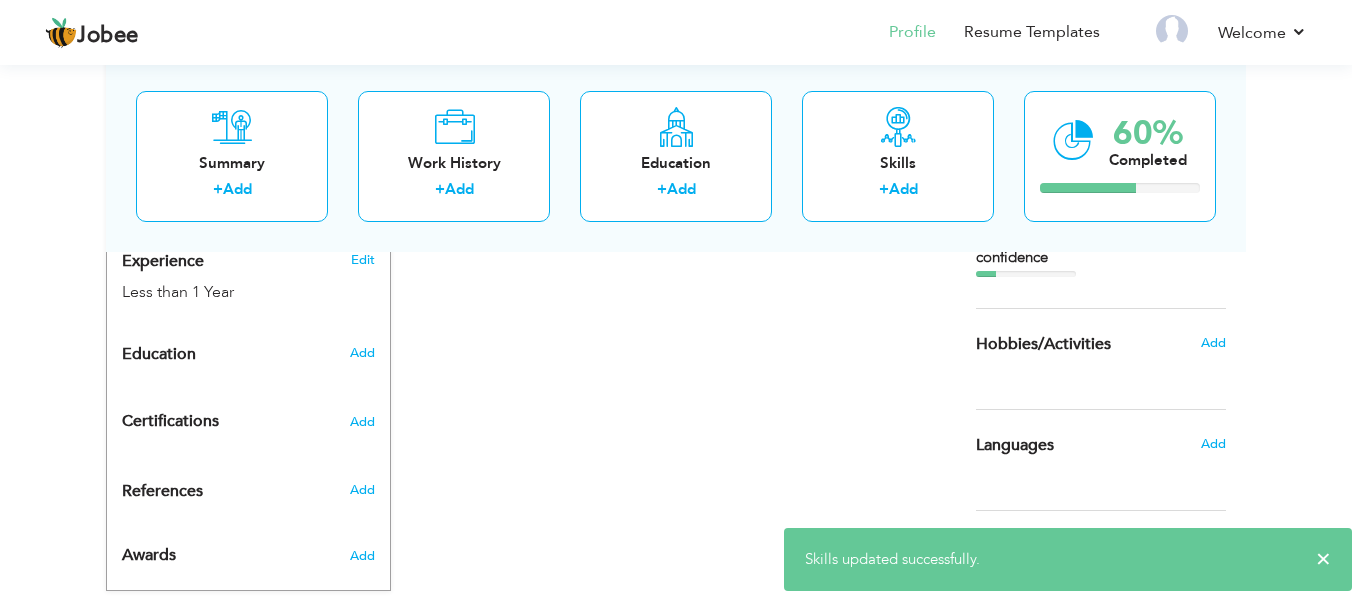scroll, scrollTop: 807, scrollLeft: 0, axis: vertical 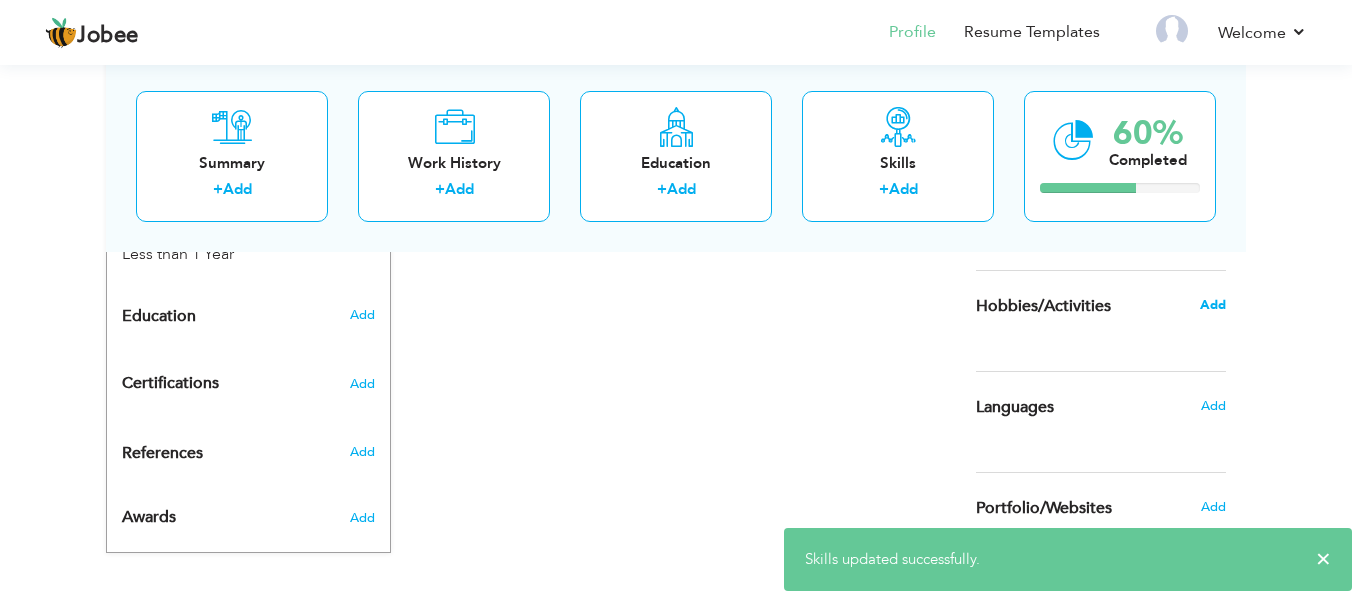 click on "Add" at bounding box center [1213, 305] 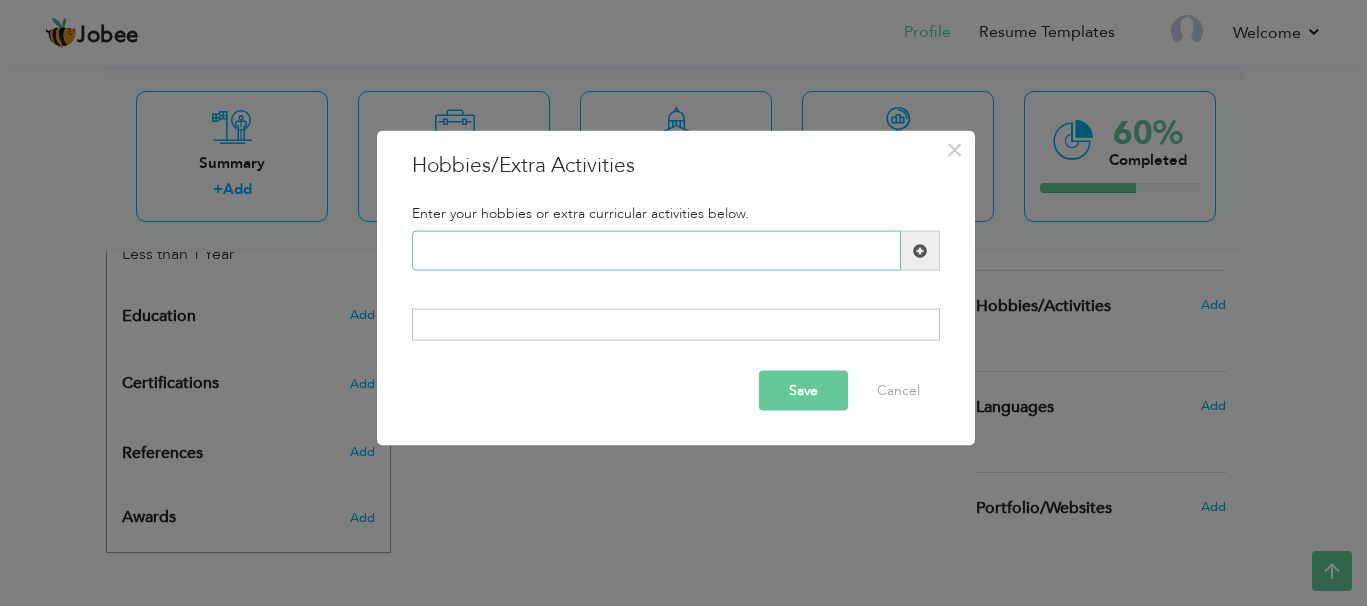 click at bounding box center [656, 251] 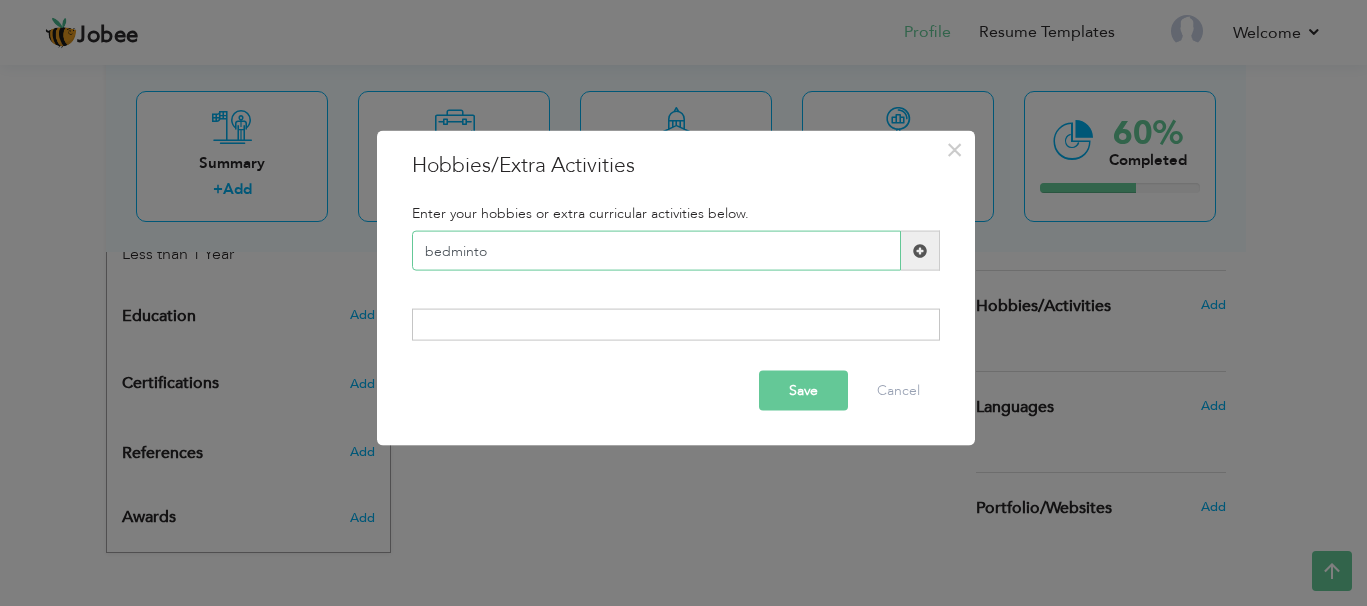 type on "bedminton" 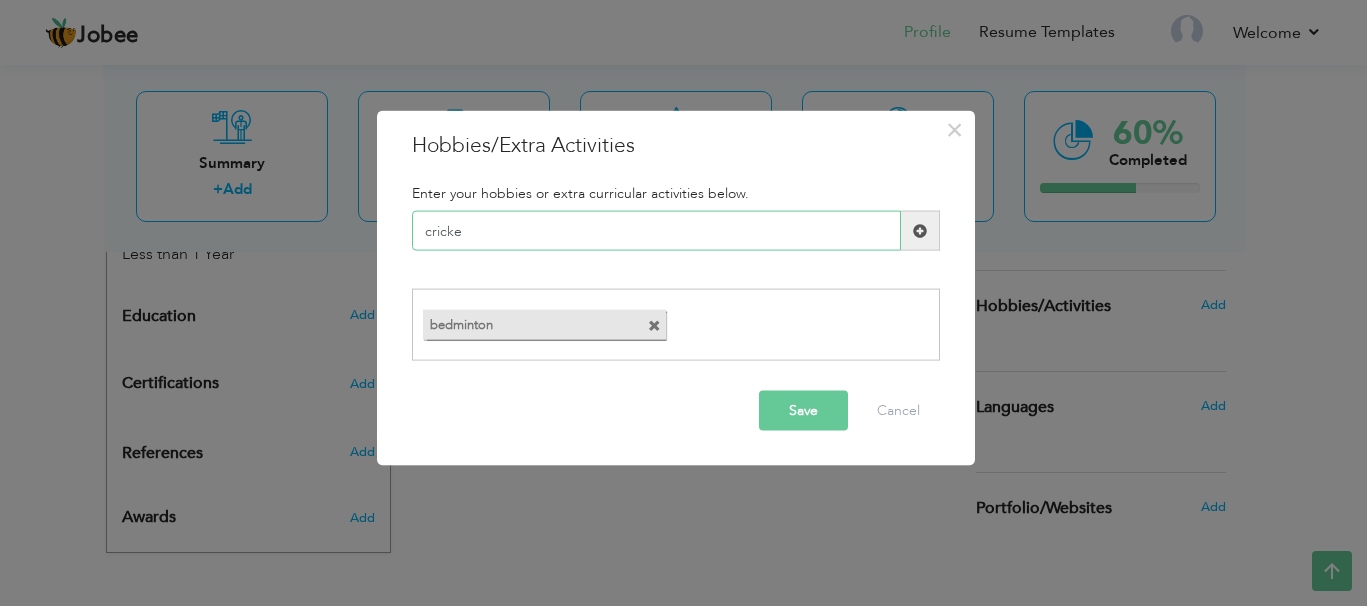 type on "cricket" 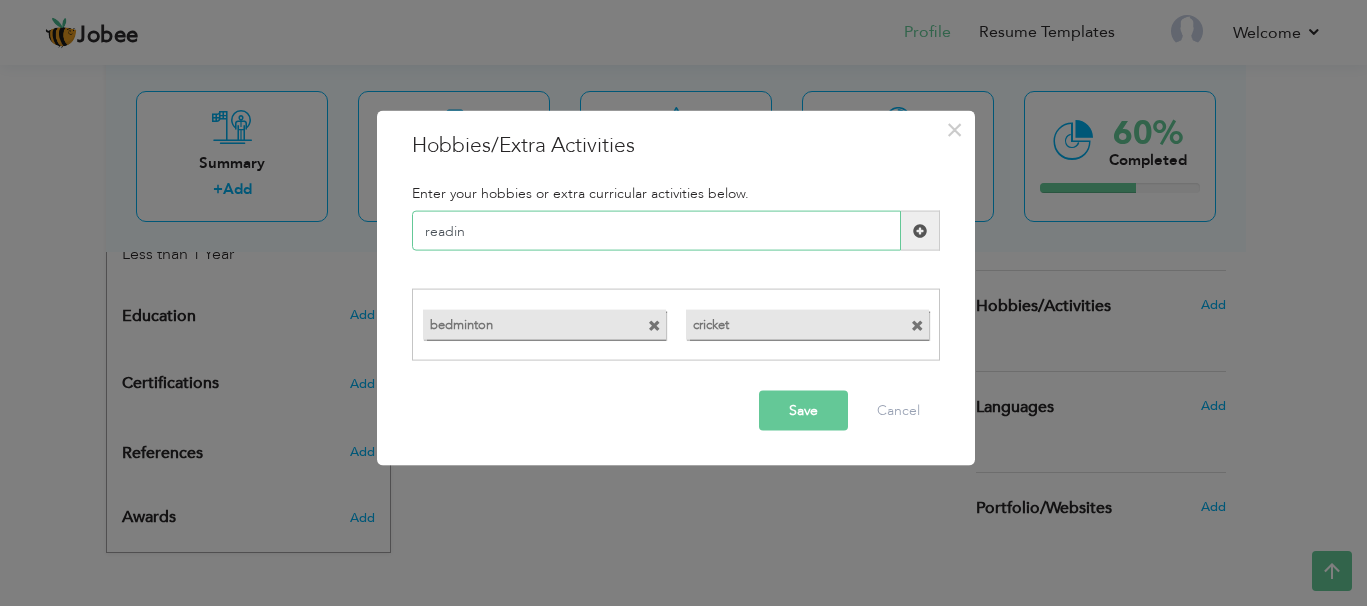 type on "reading" 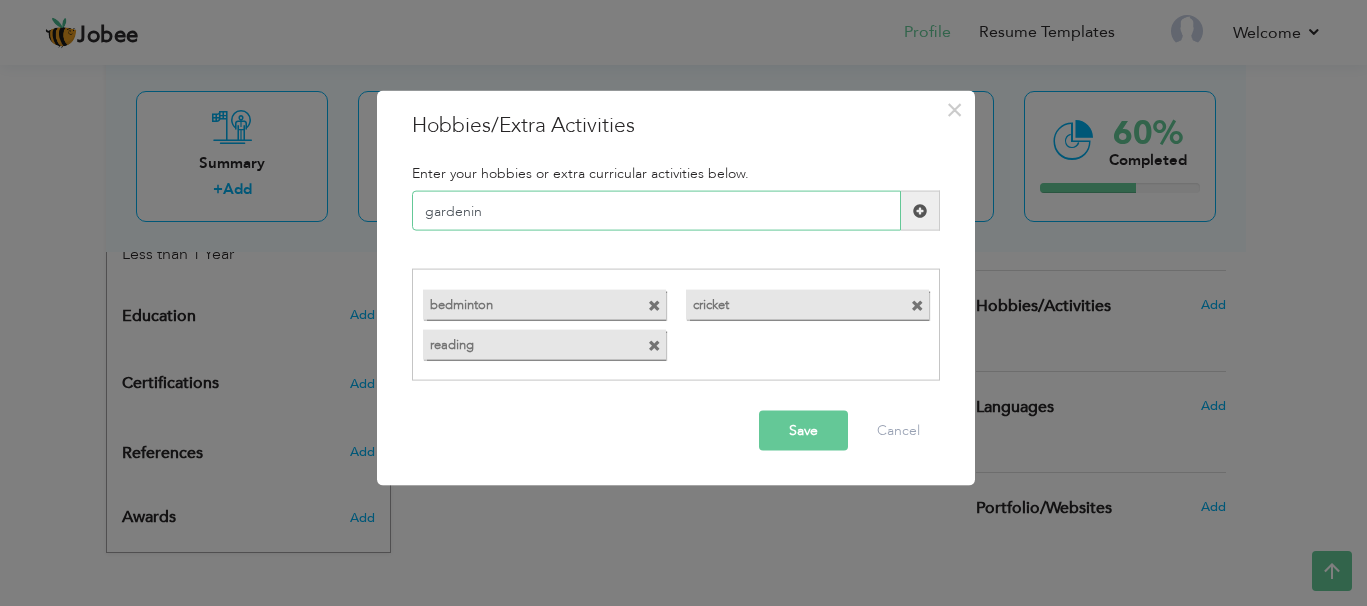 type on "gardening" 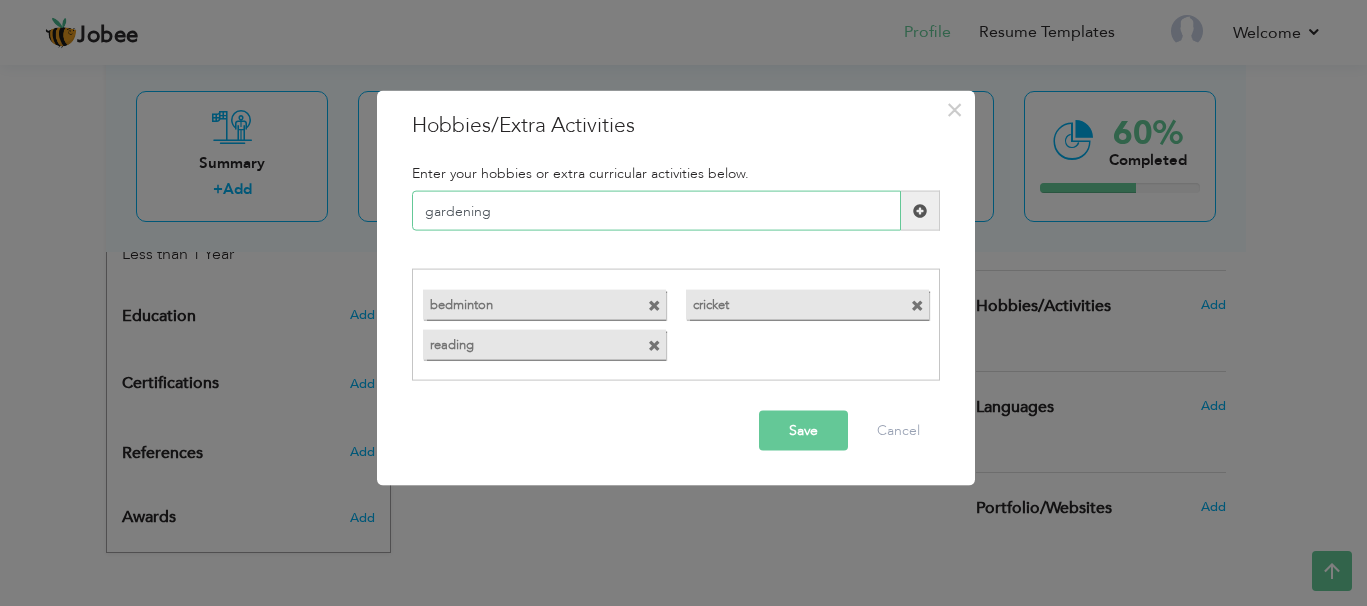 type 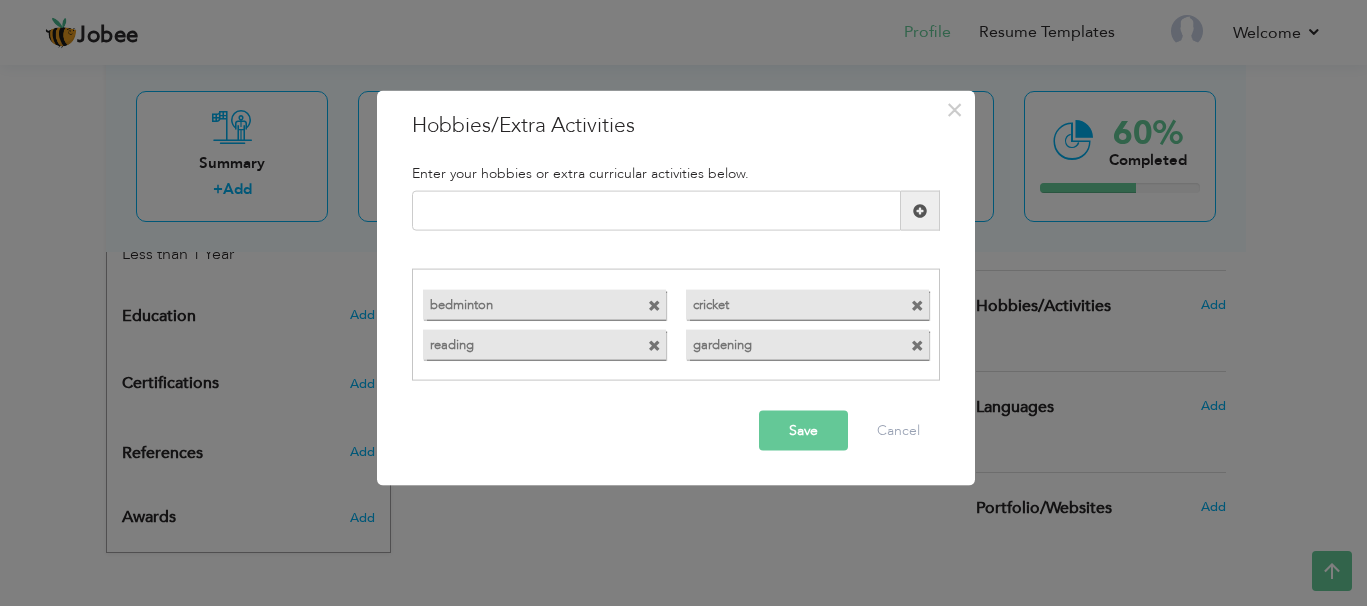 click on "Save" at bounding box center (803, 430) 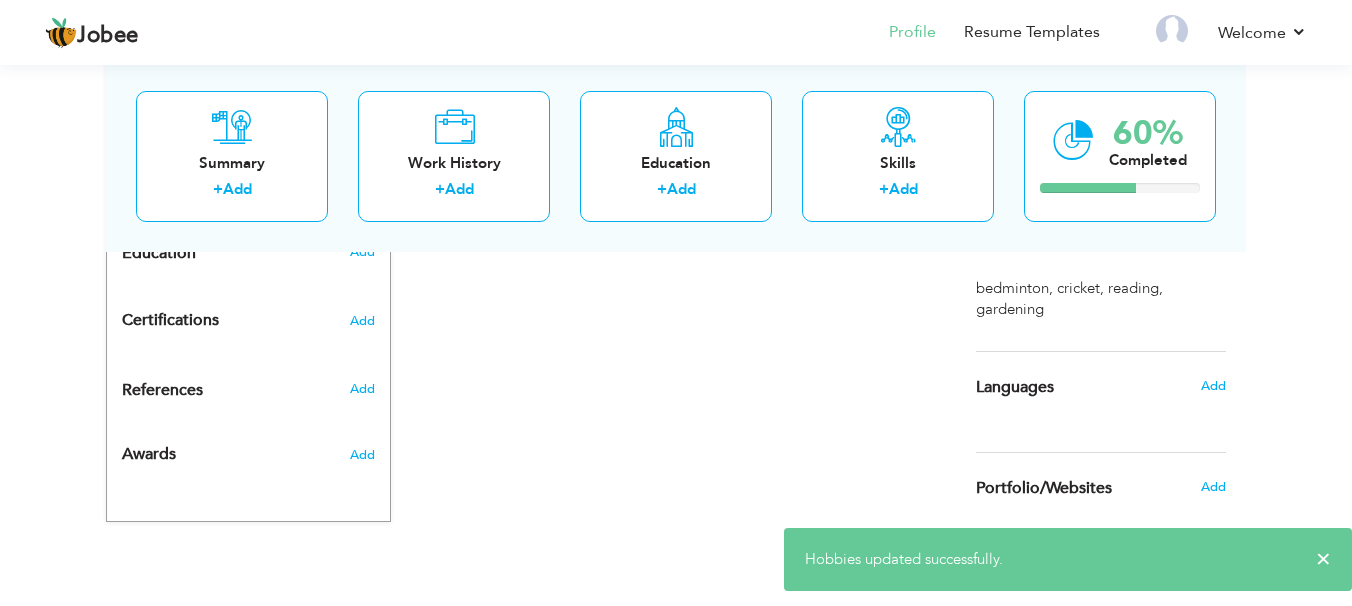 scroll, scrollTop: 871, scrollLeft: 0, axis: vertical 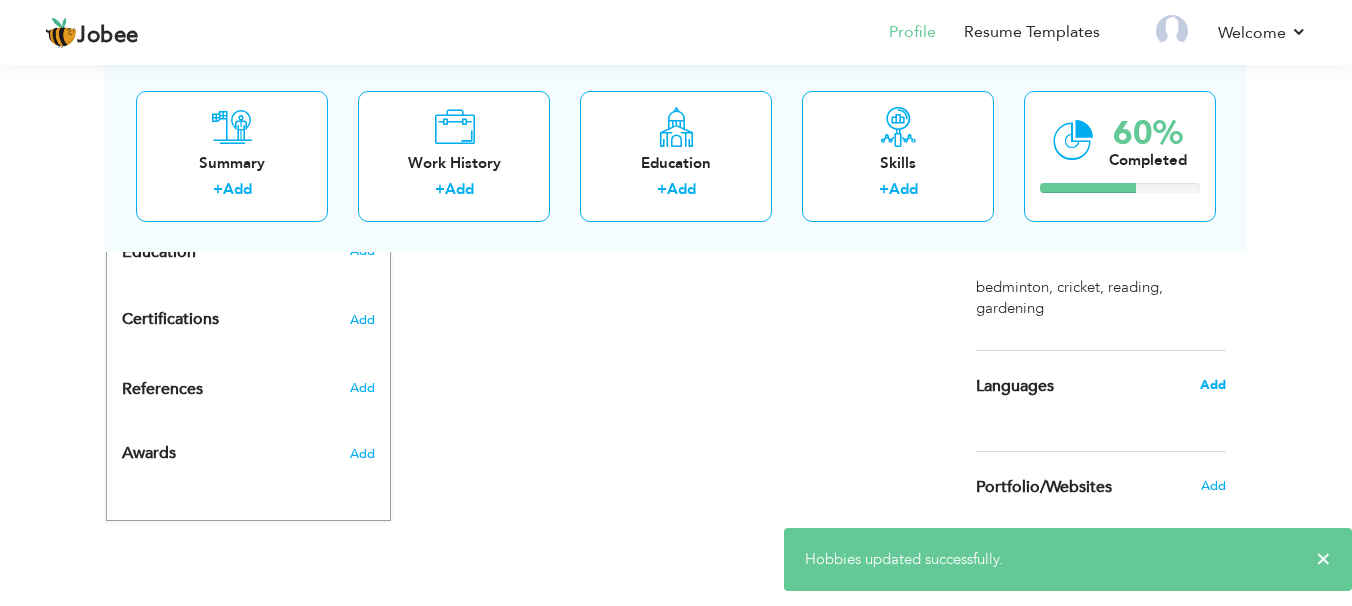 click on "Add" at bounding box center (1213, 385) 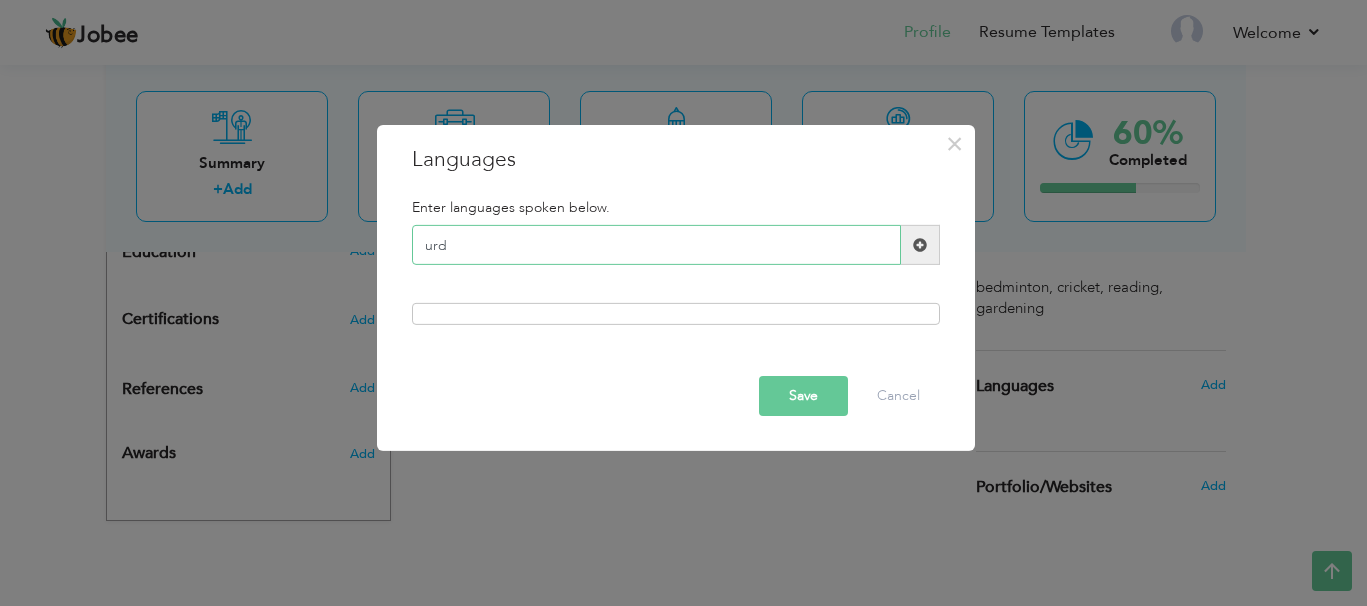 type on "urdu" 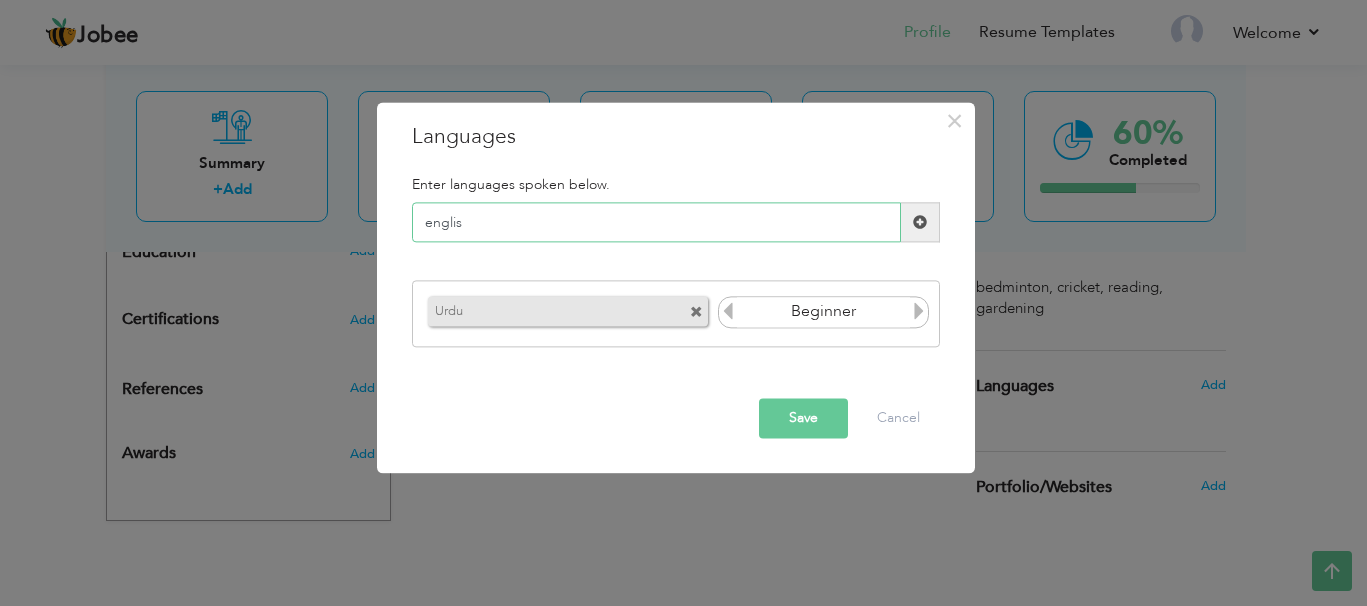 type on "english" 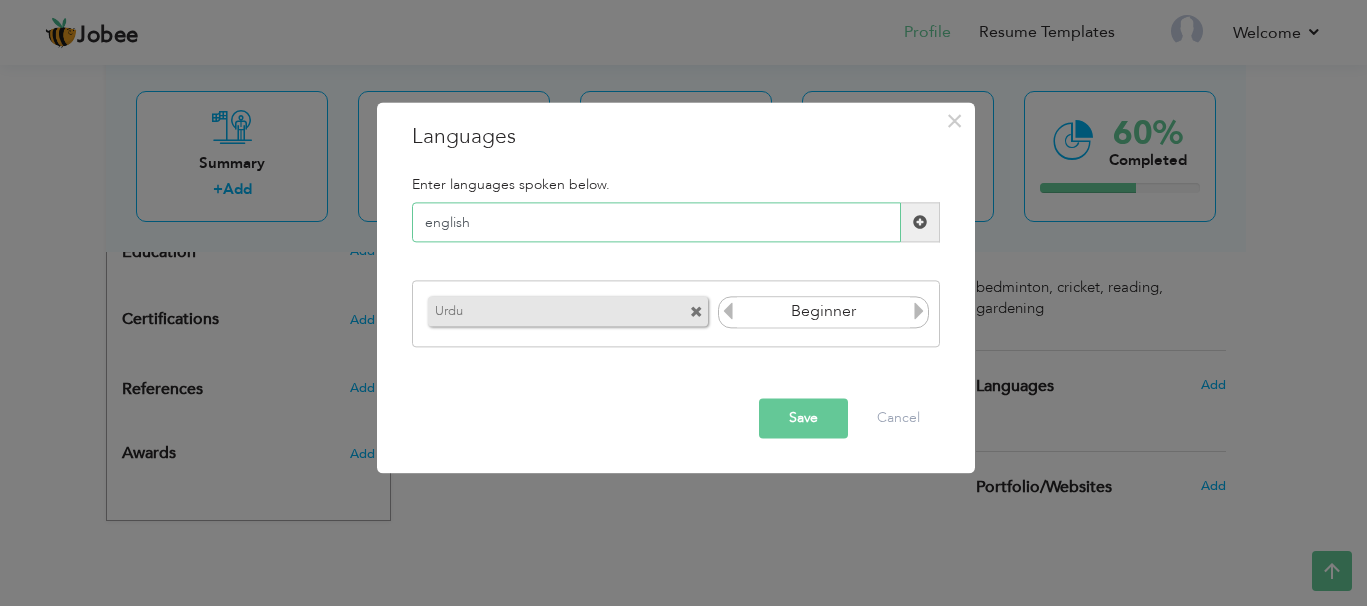 type 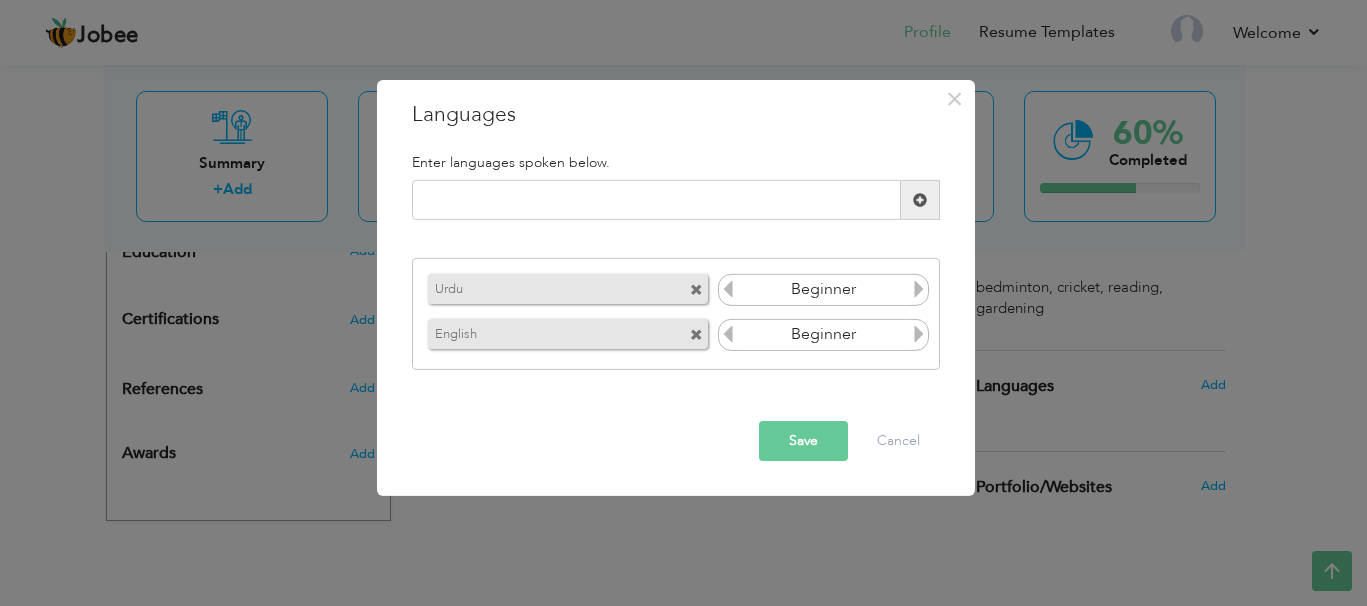 click on "Beginner" at bounding box center [823, 335] 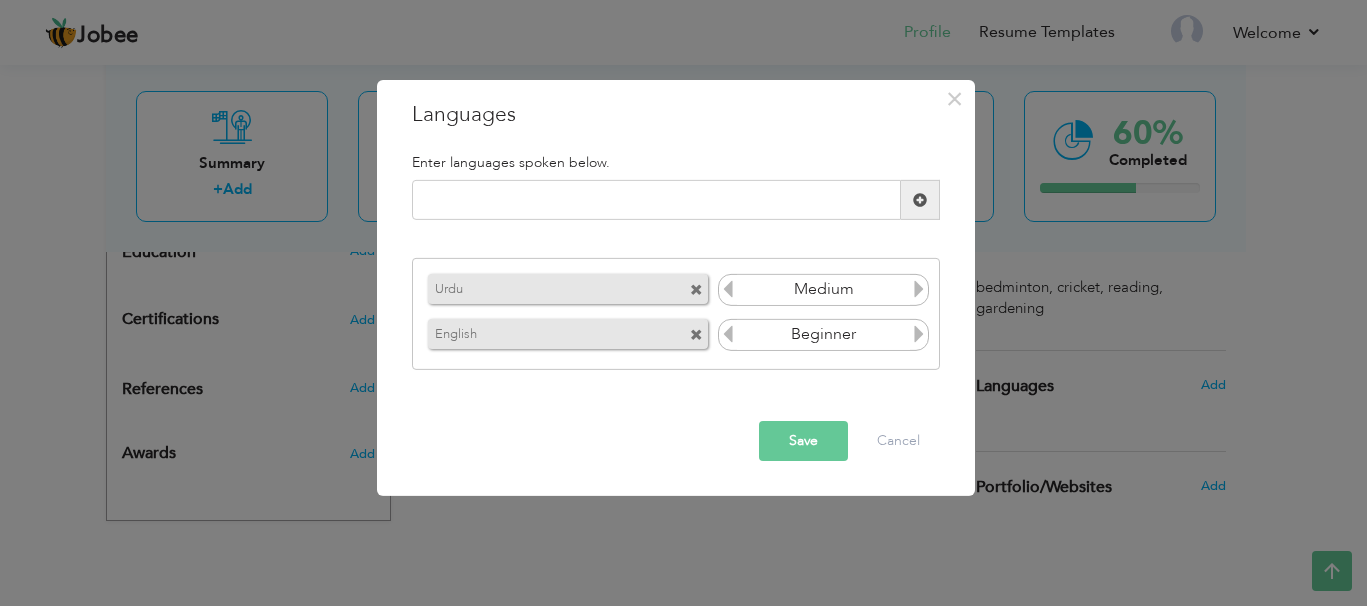 click at bounding box center (919, 289) 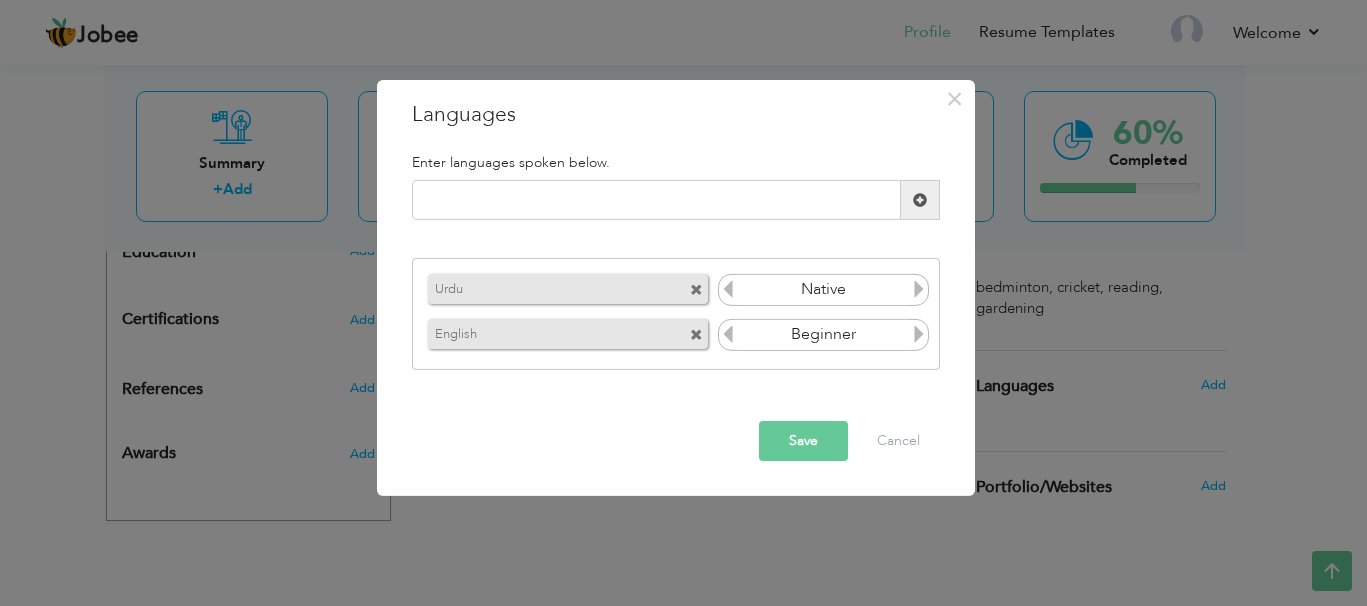 click at bounding box center [919, 289] 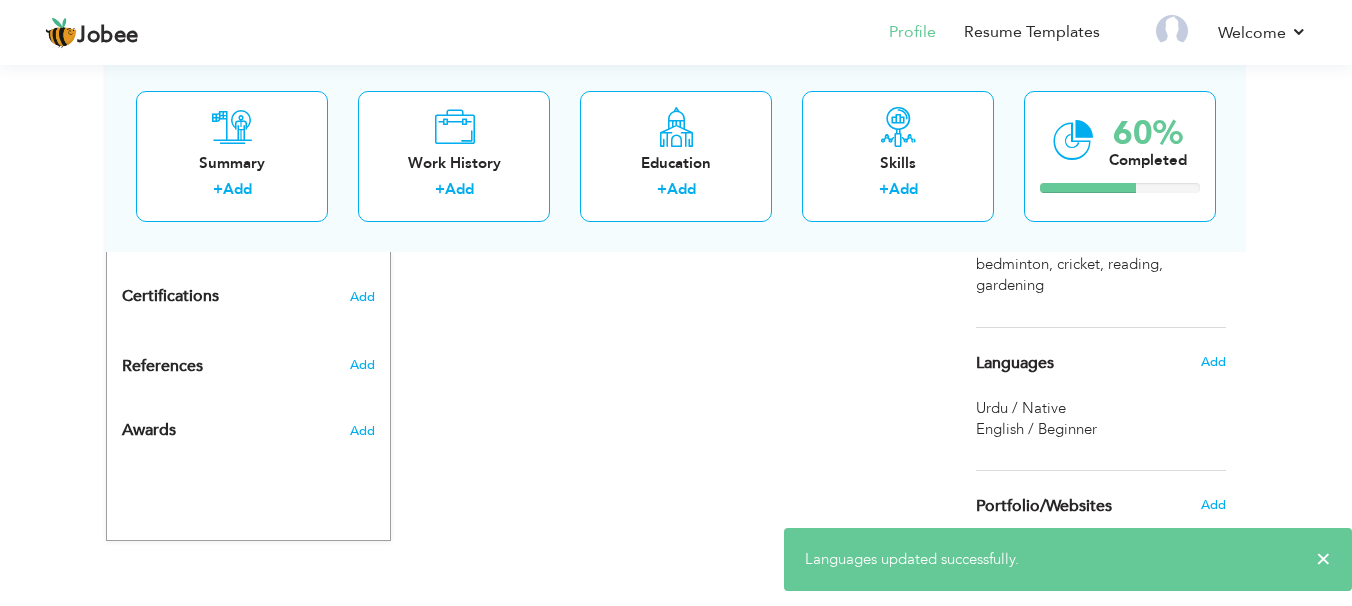 scroll, scrollTop: 914, scrollLeft: 0, axis: vertical 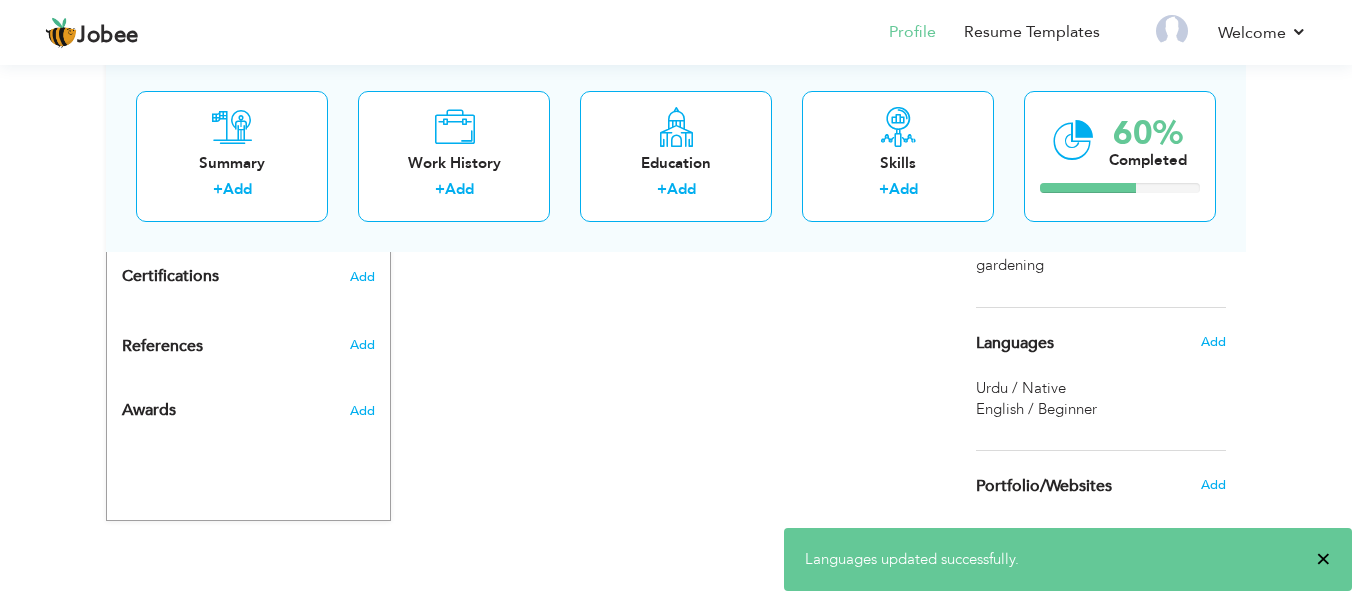 click on "×" at bounding box center (1323, 559) 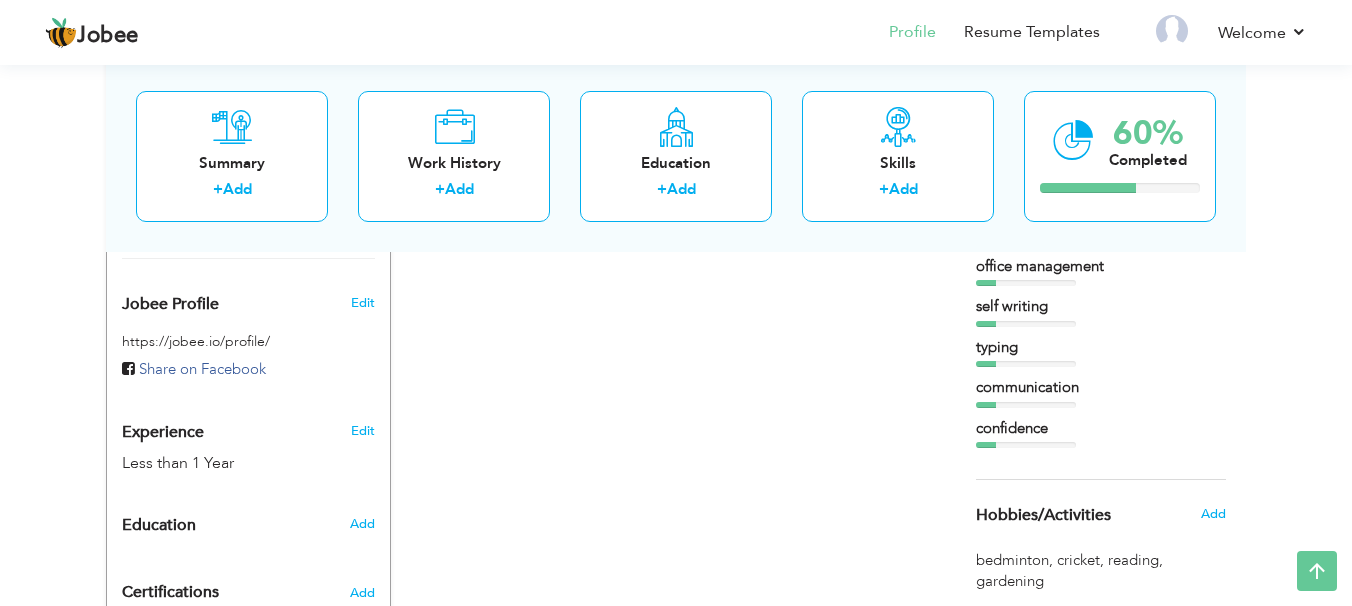 scroll, scrollTop: 581, scrollLeft: 0, axis: vertical 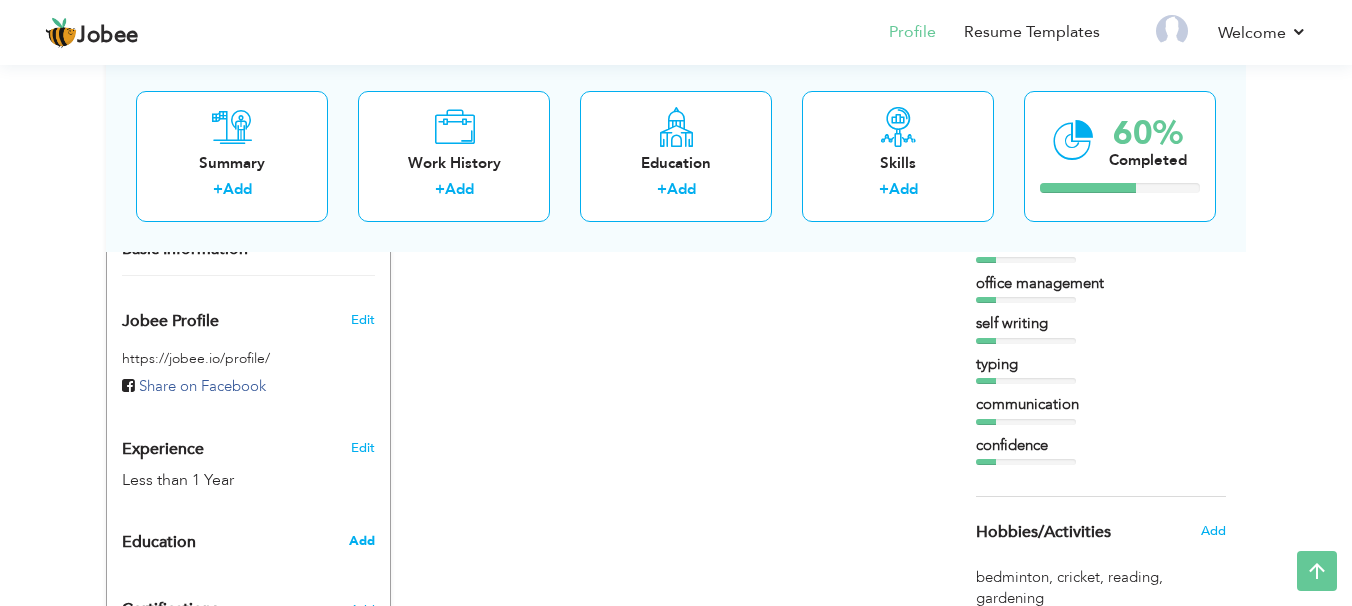 click on "Add" at bounding box center (362, 541) 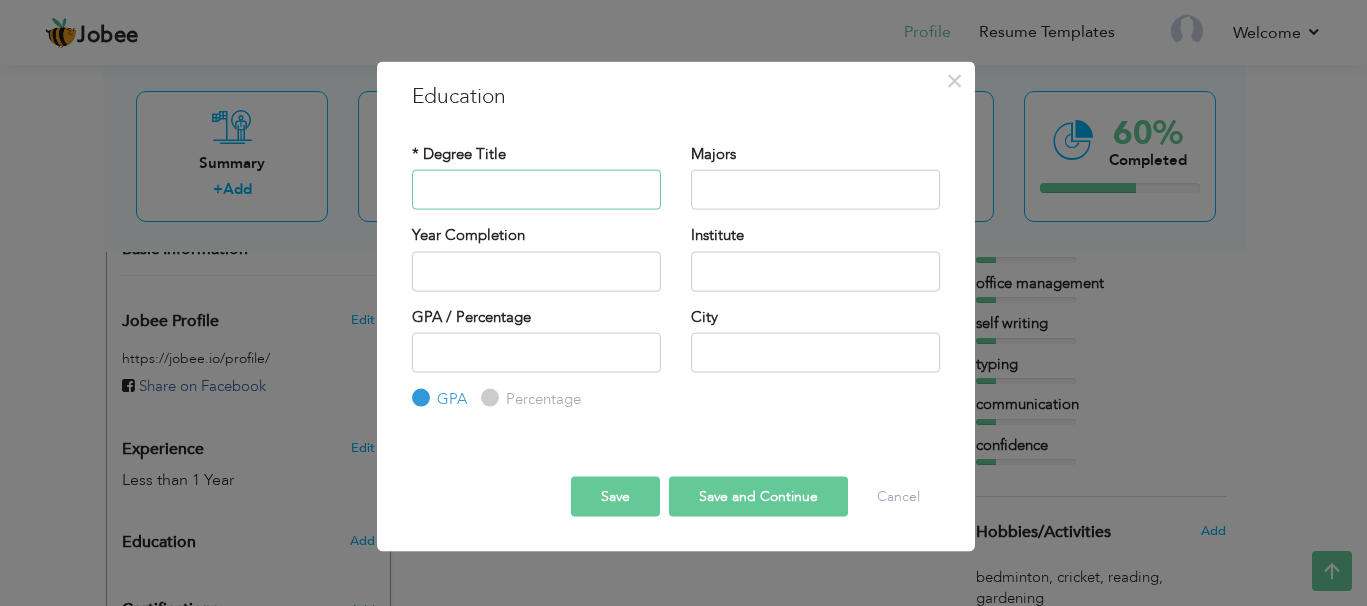 click at bounding box center [536, 190] 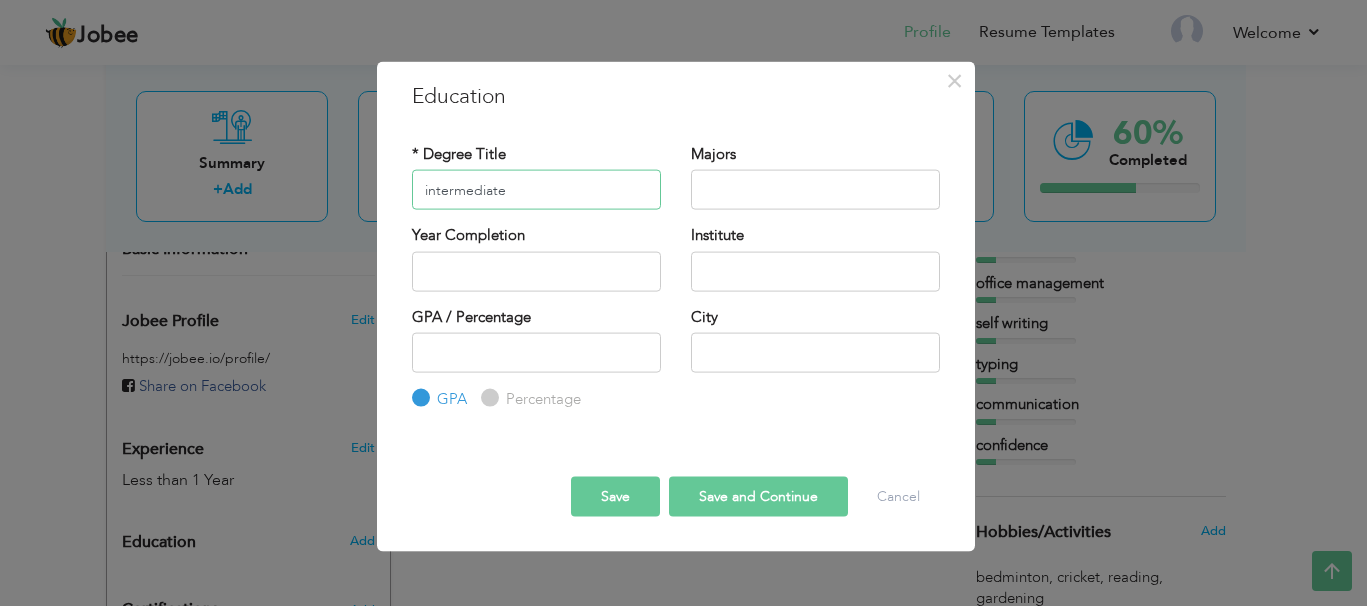 type on "intermediate" 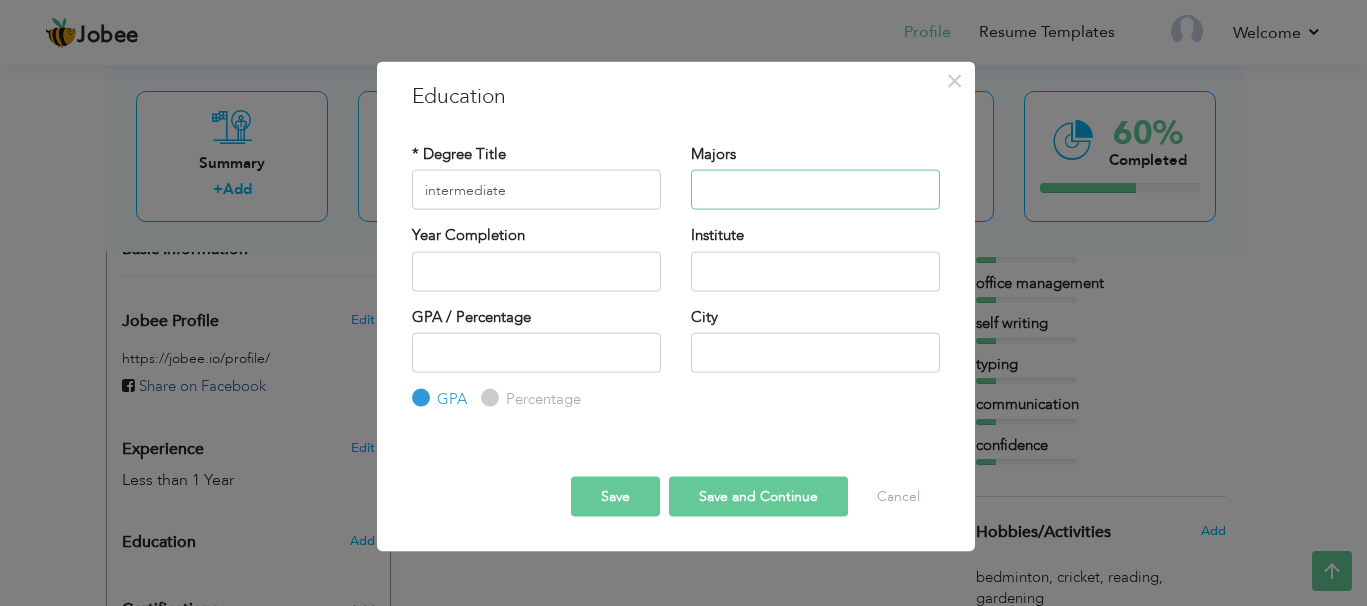 click at bounding box center [815, 190] 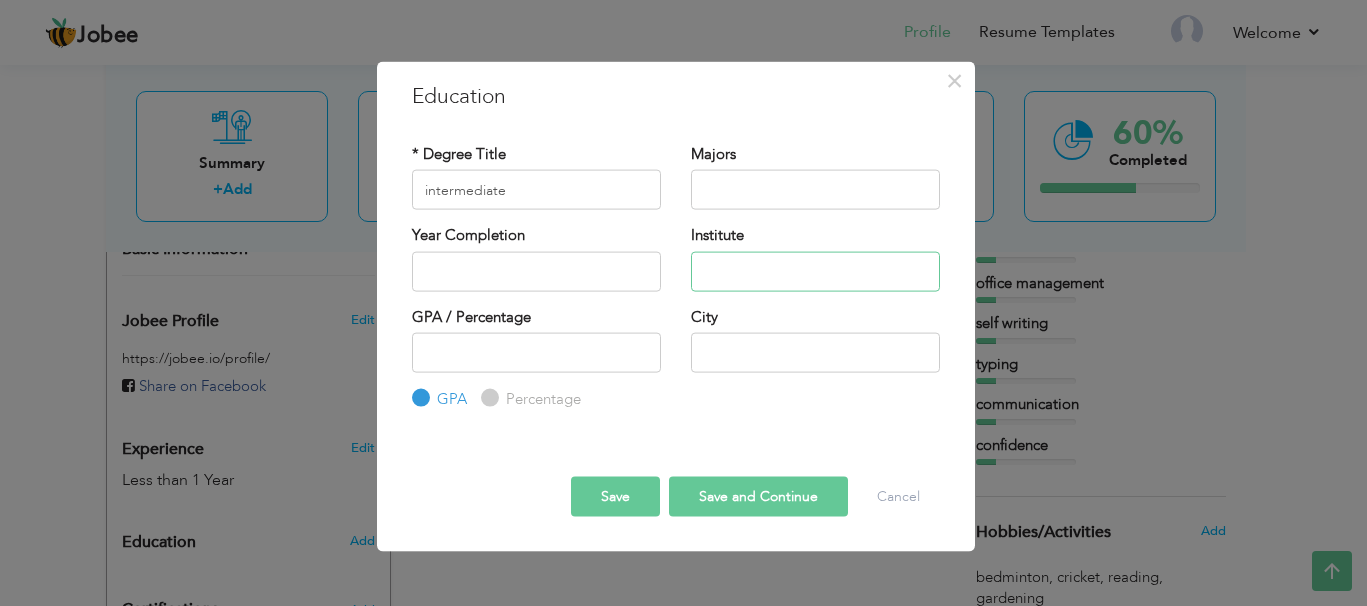 click at bounding box center (815, 271) 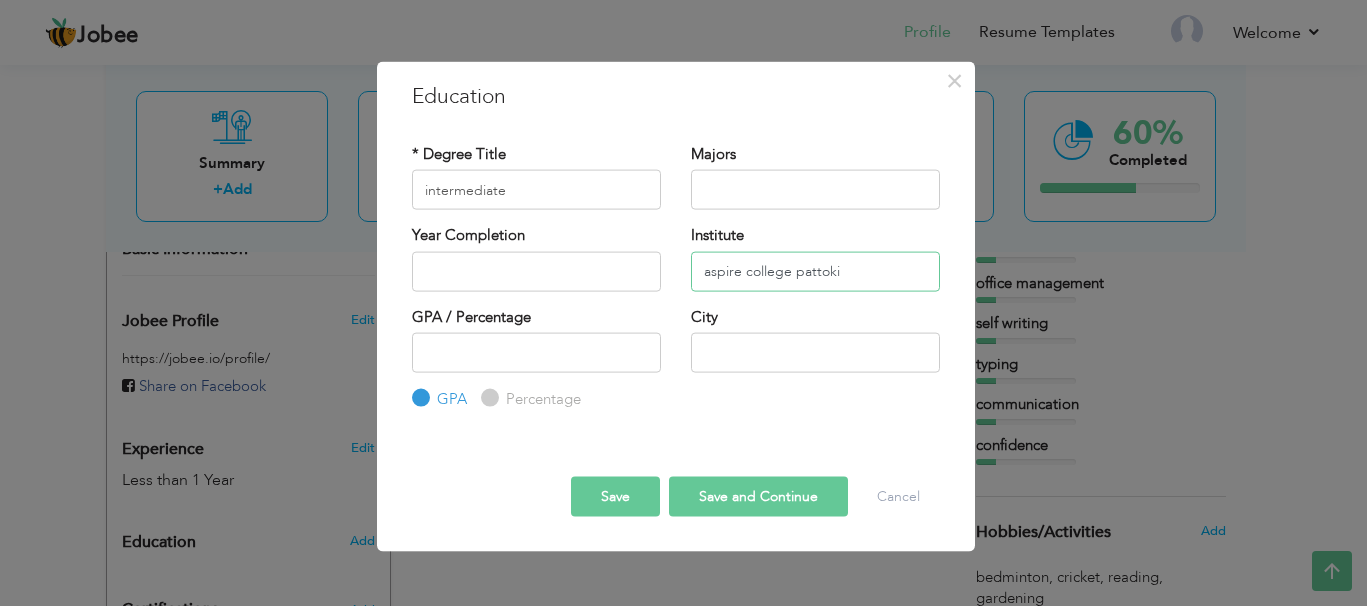type on "aspire college pattoki" 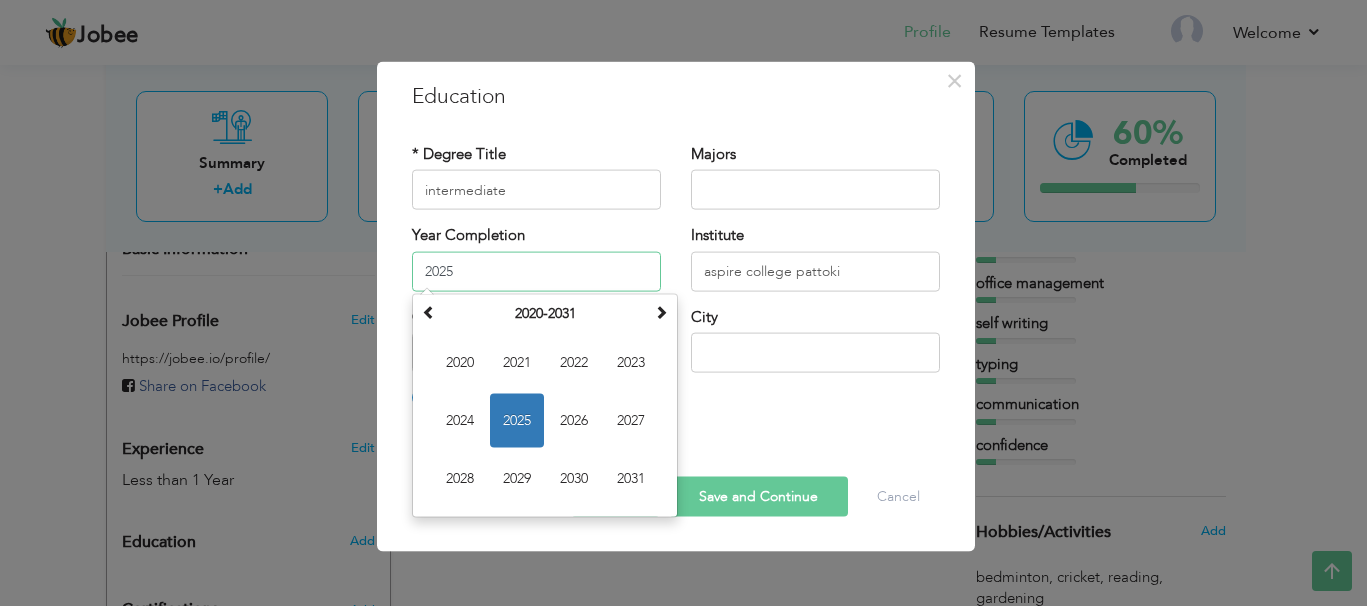 click on "2025" at bounding box center (536, 271) 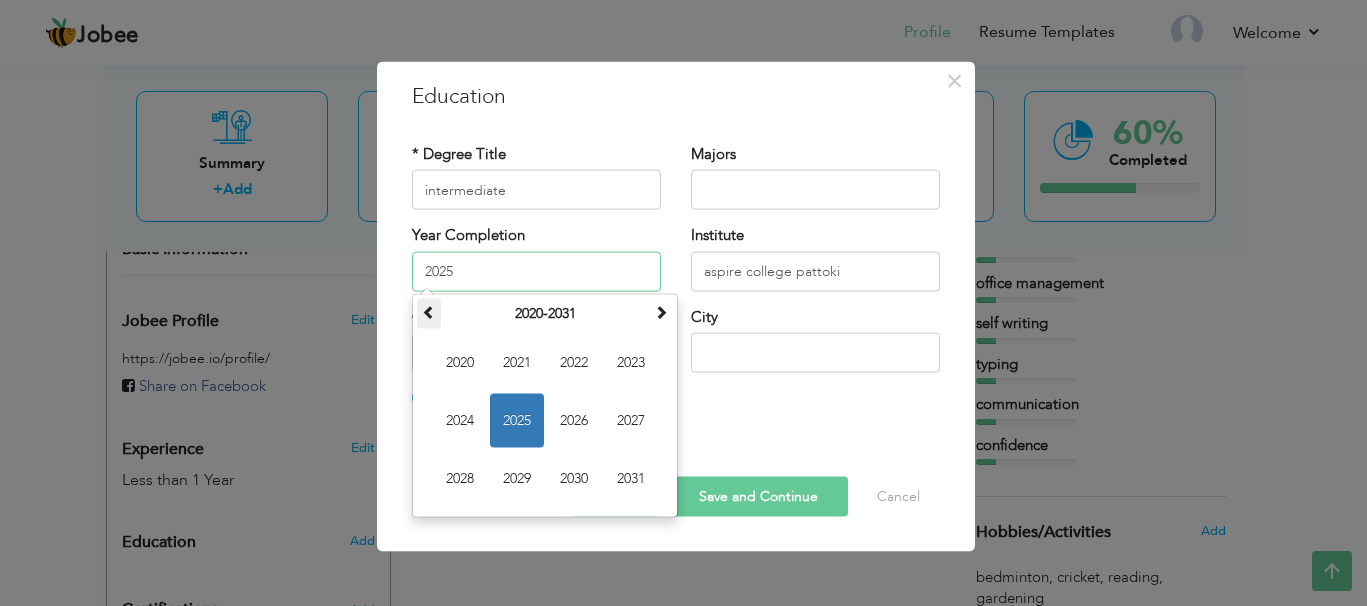 click at bounding box center (429, 313) 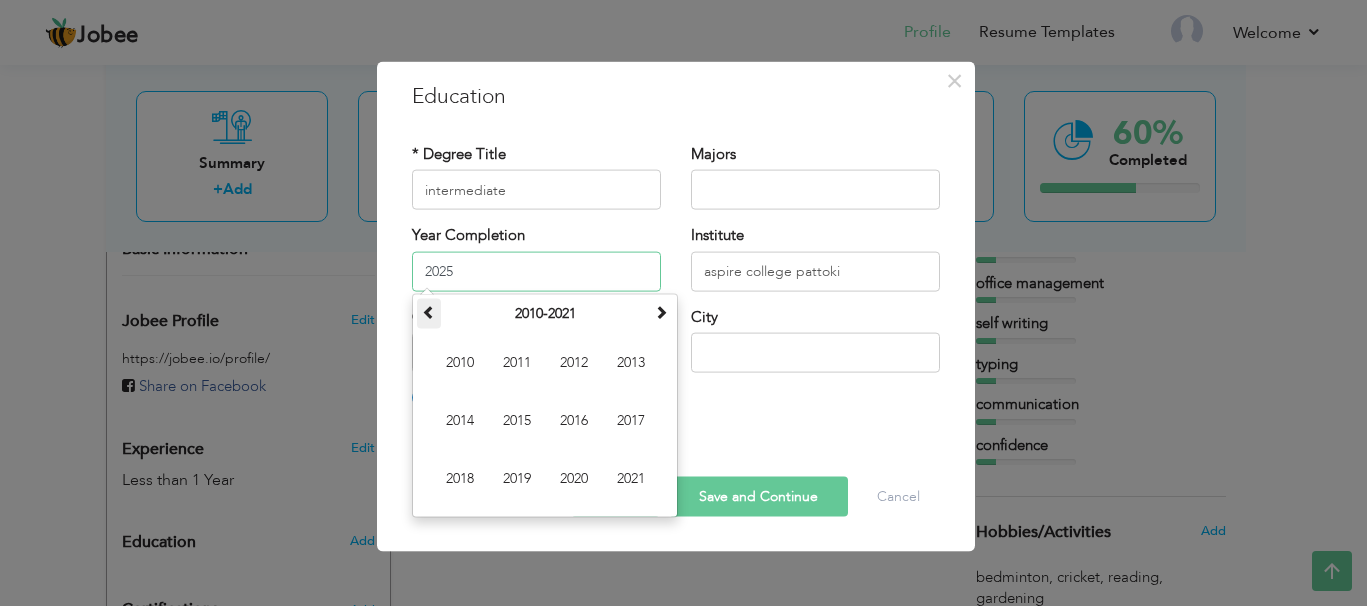 click at bounding box center [429, 313] 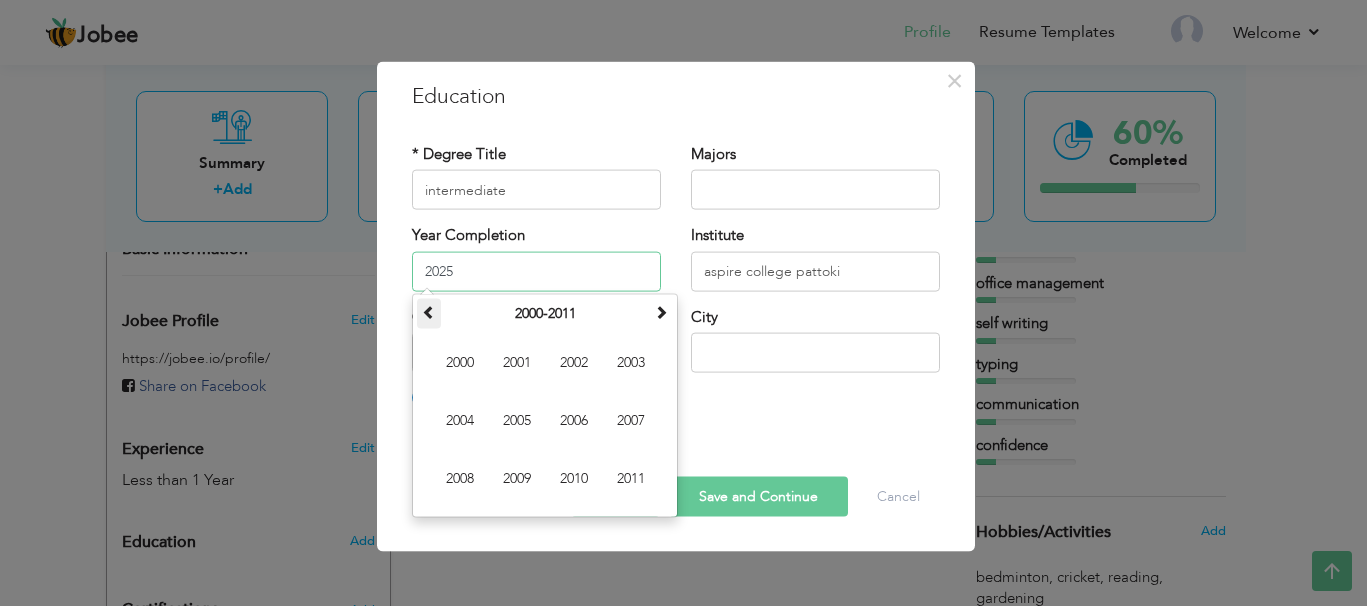 click at bounding box center (429, 313) 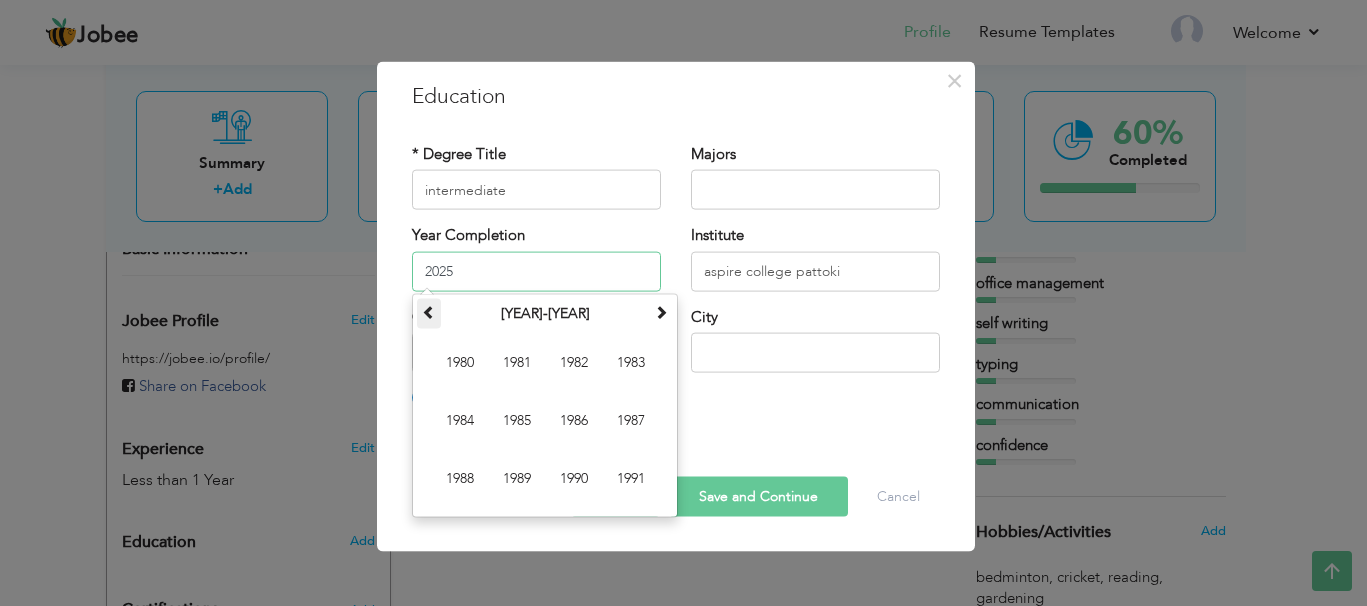 click at bounding box center [429, 313] 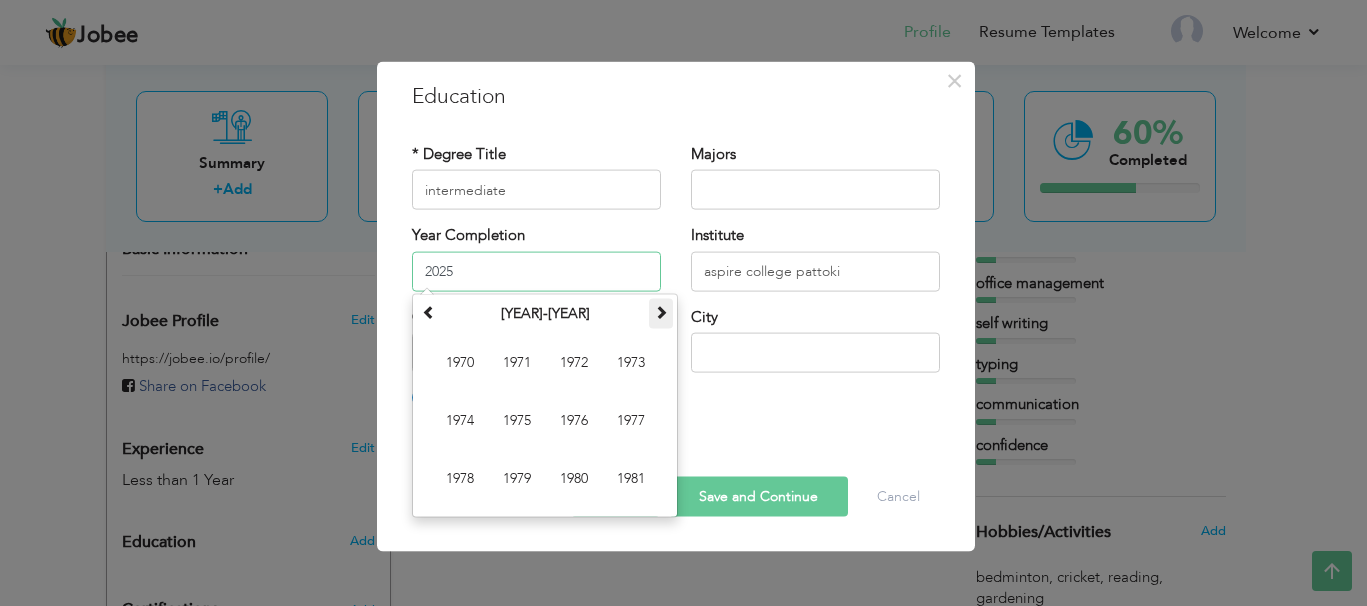 click at bounding box center [661, 311] 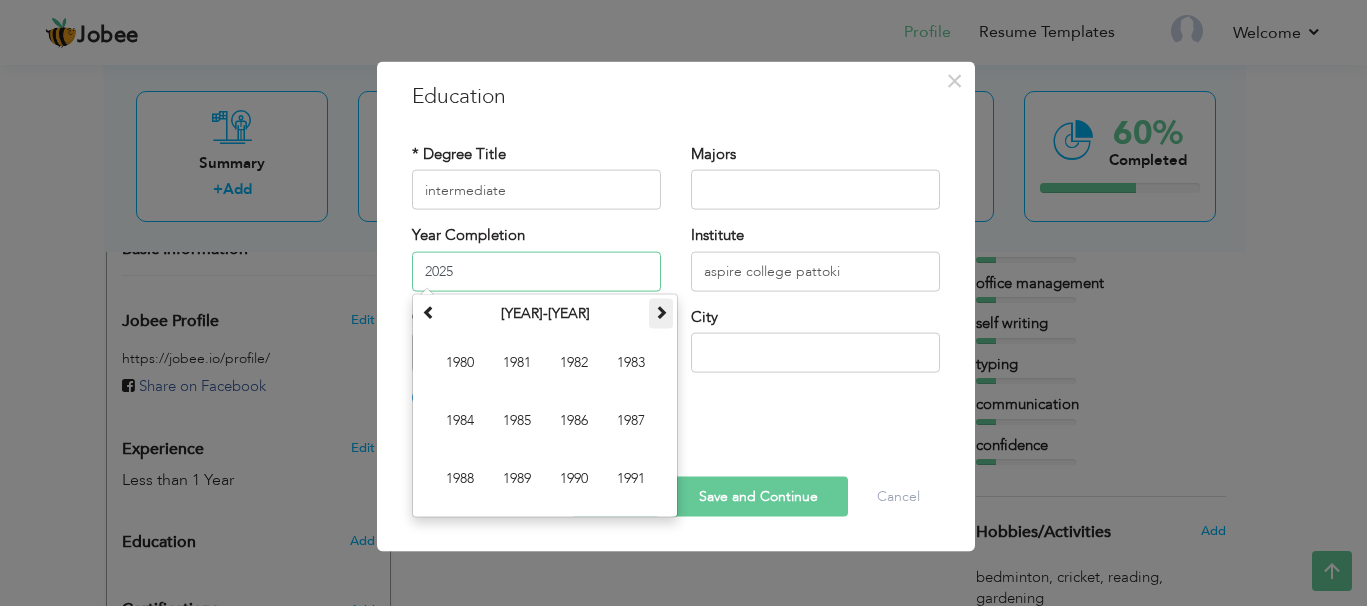 click at bounding box center (661, 311) 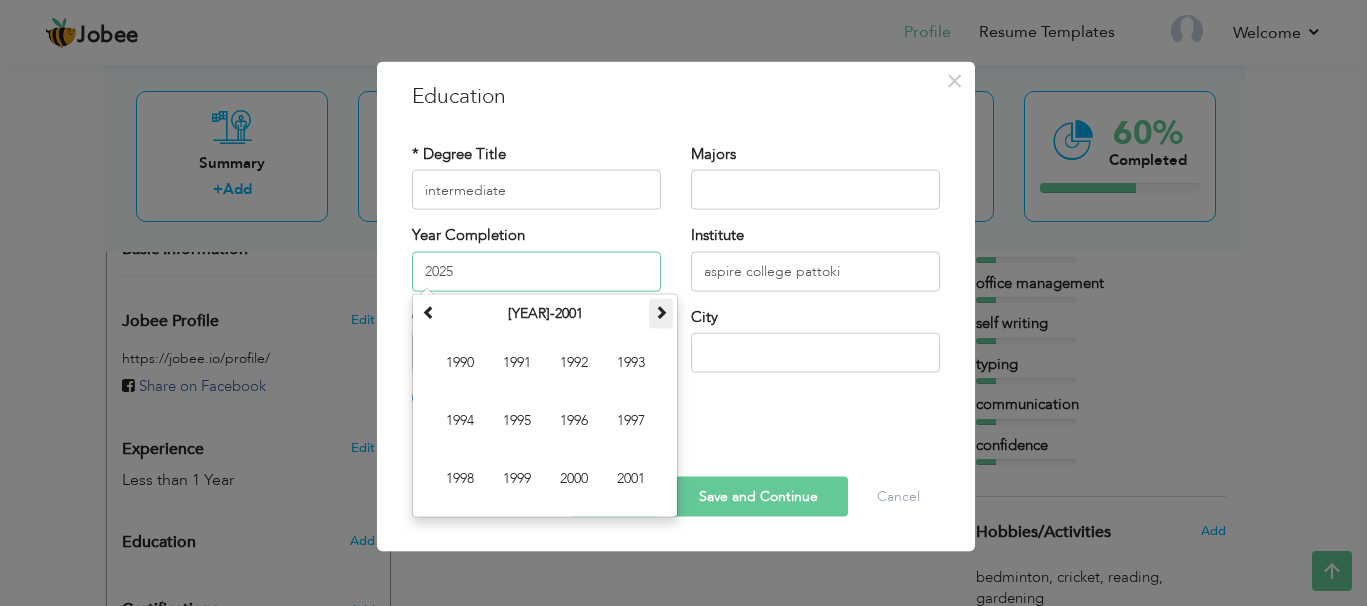 click at bounding box center [661, 311] 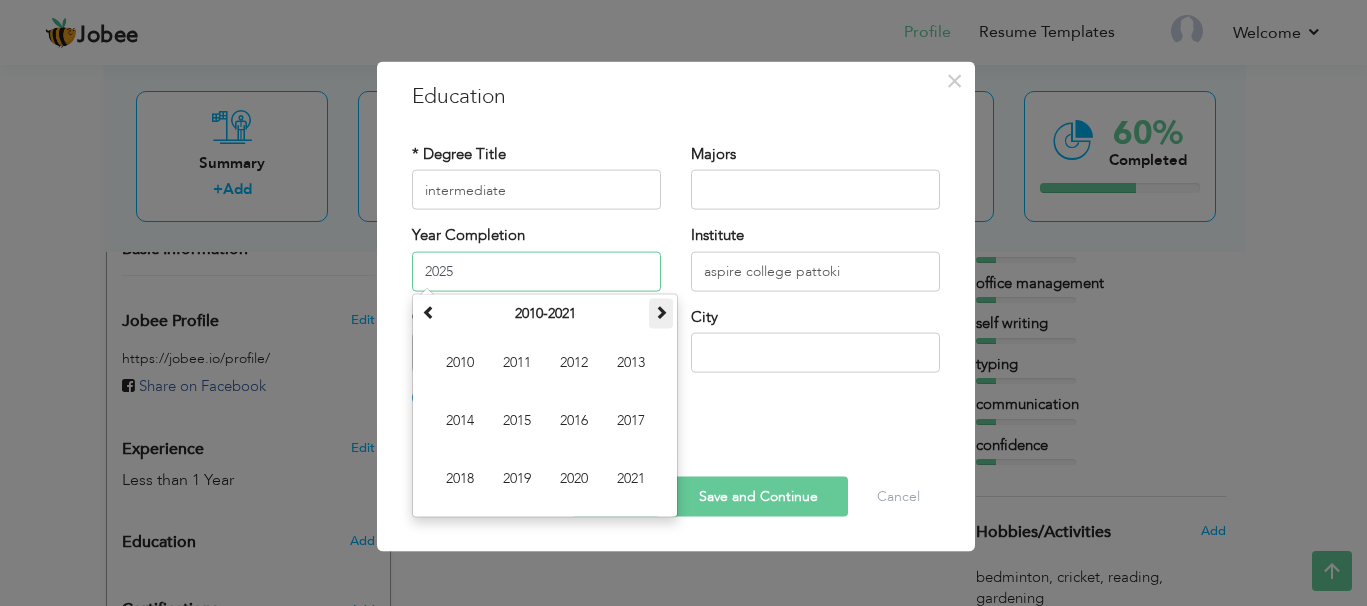 click at bounding box center (661, 311) 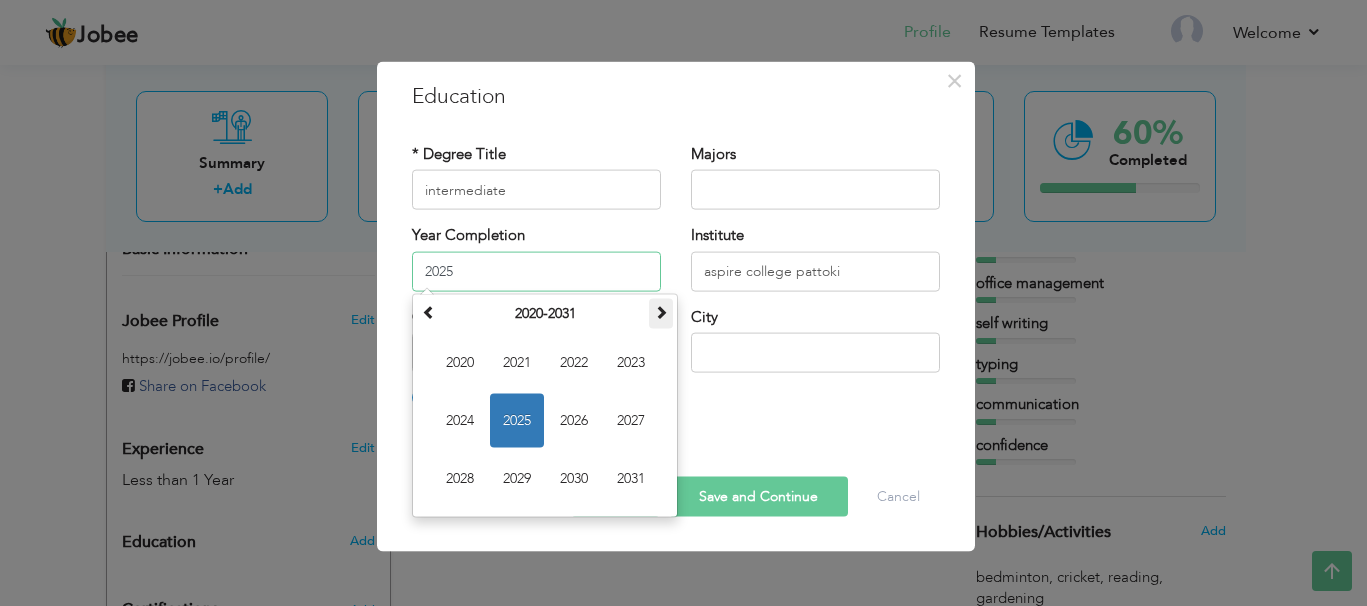 click at bounding box center (661, 311) 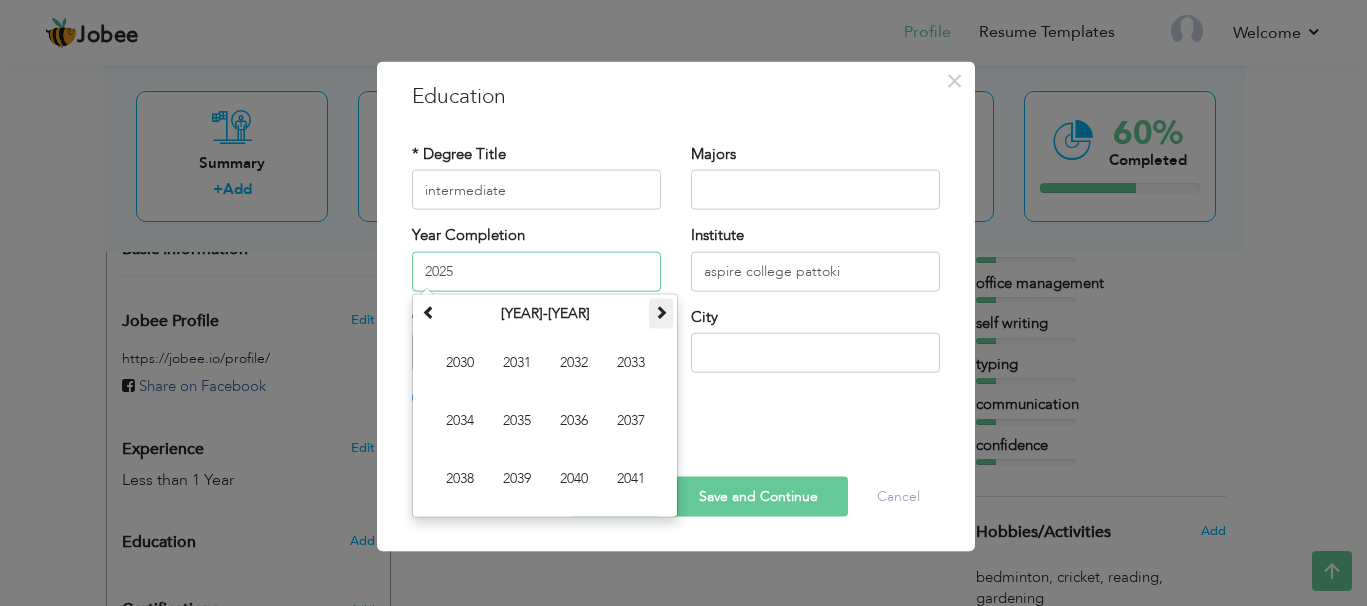 click at bounding box center [661, 311] 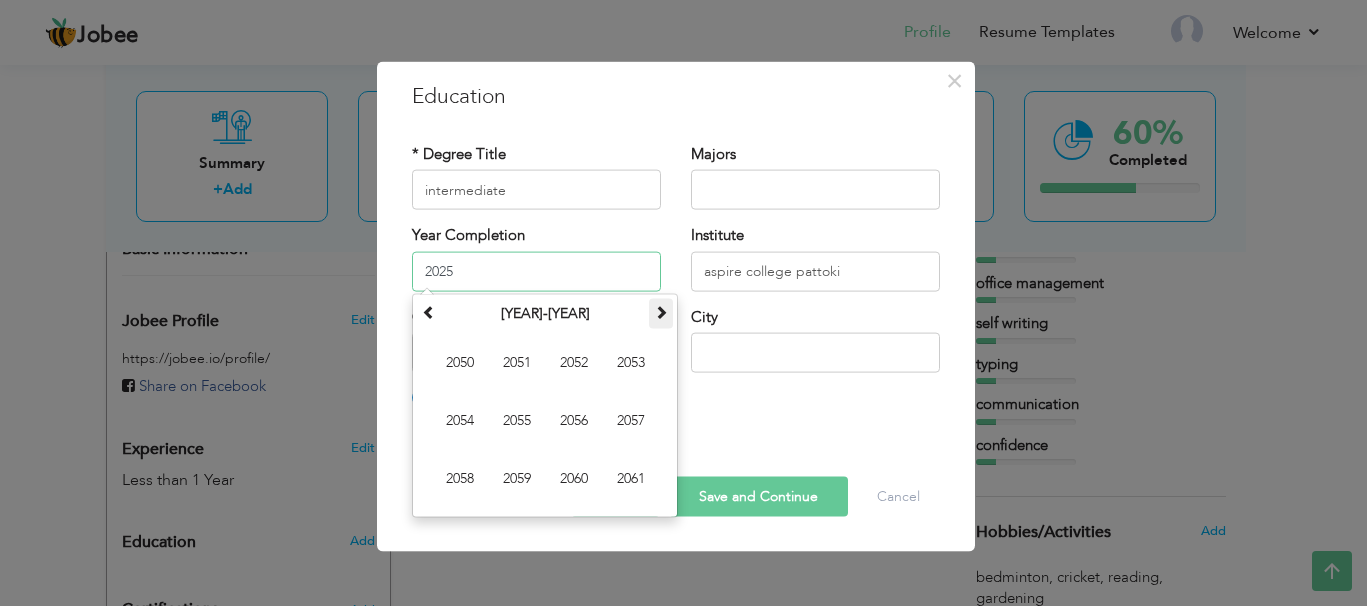 click at bounding box center (661, 311) 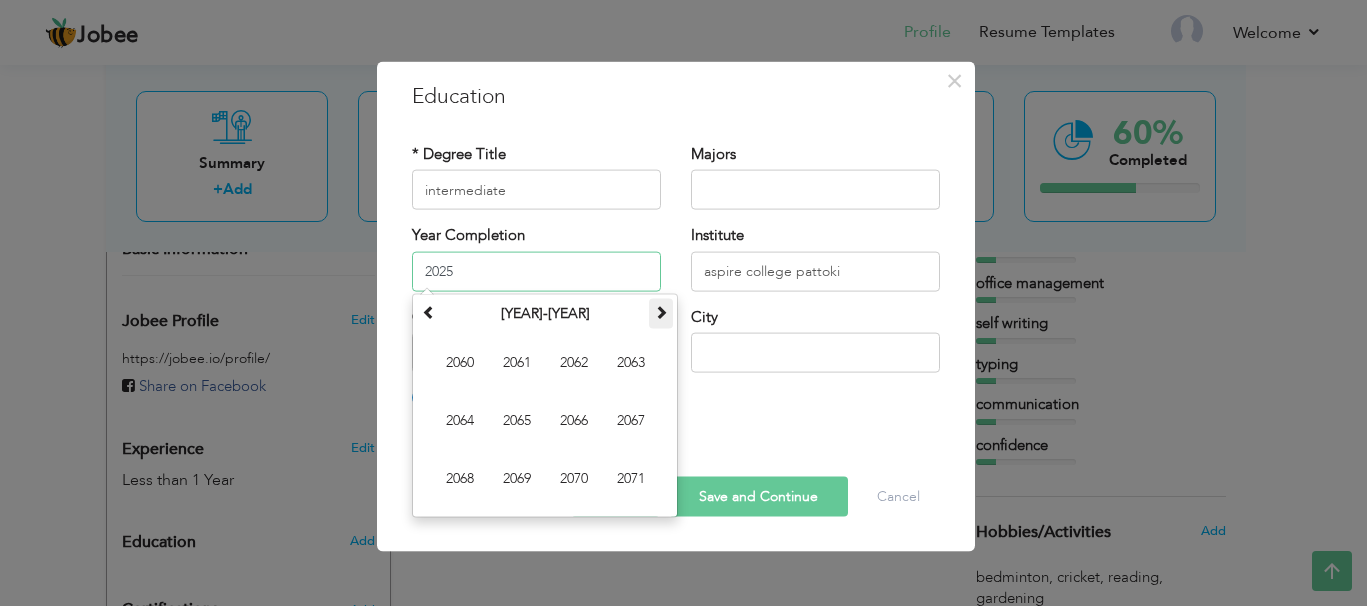 click at bounding box center [661, 311] 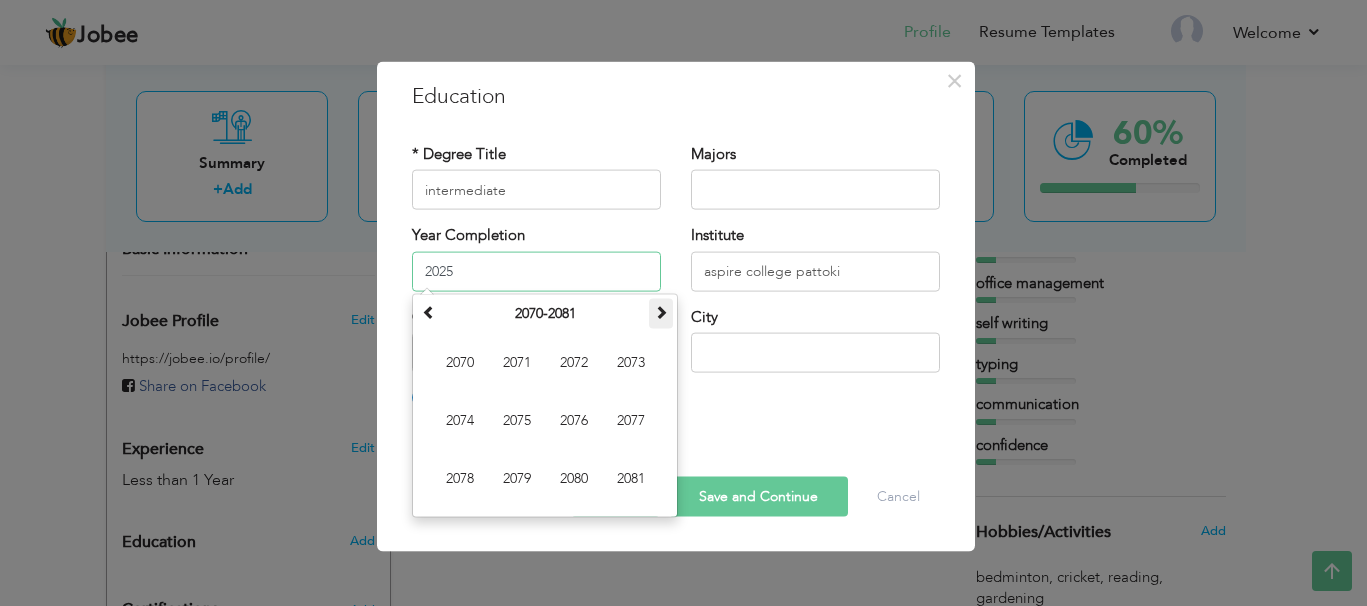 click at bounding box center (661, 311) 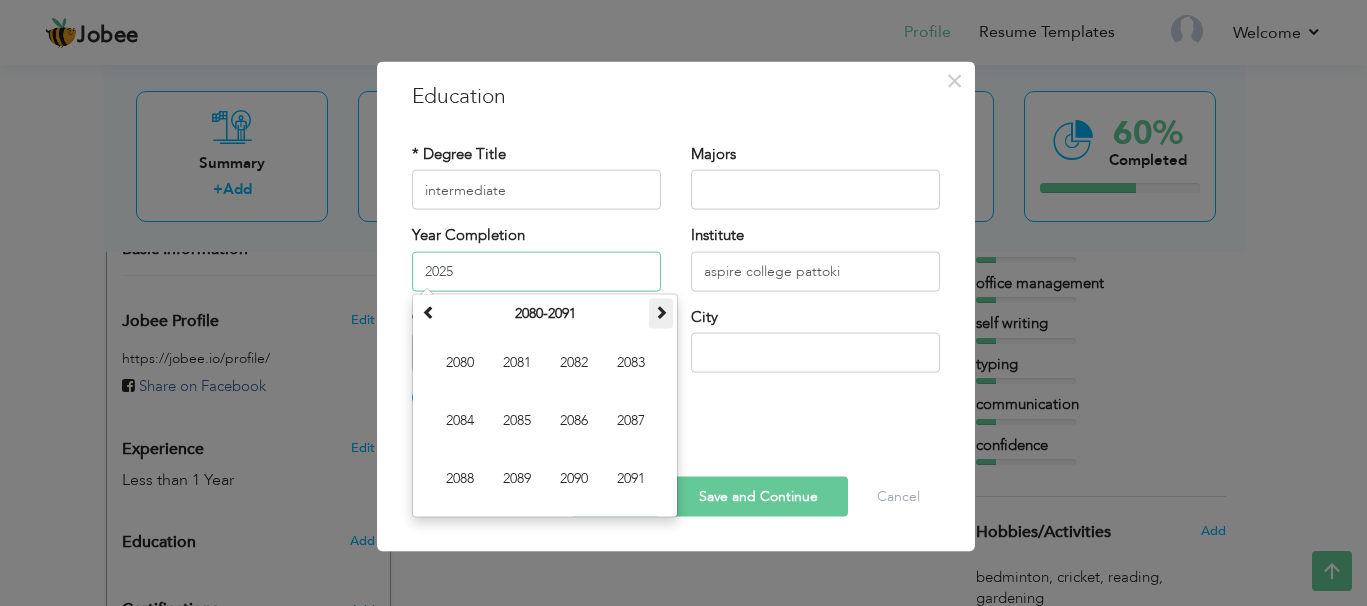 click at bounding box center (661, 311) 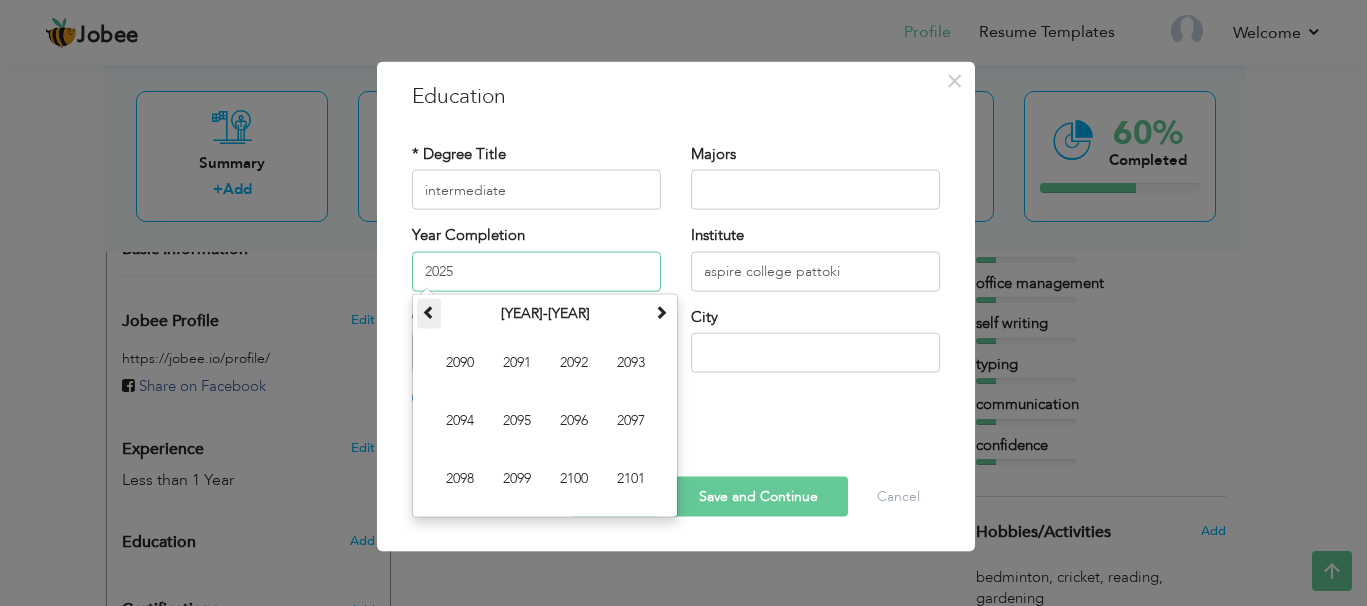 click at bounding box center (429, 311) 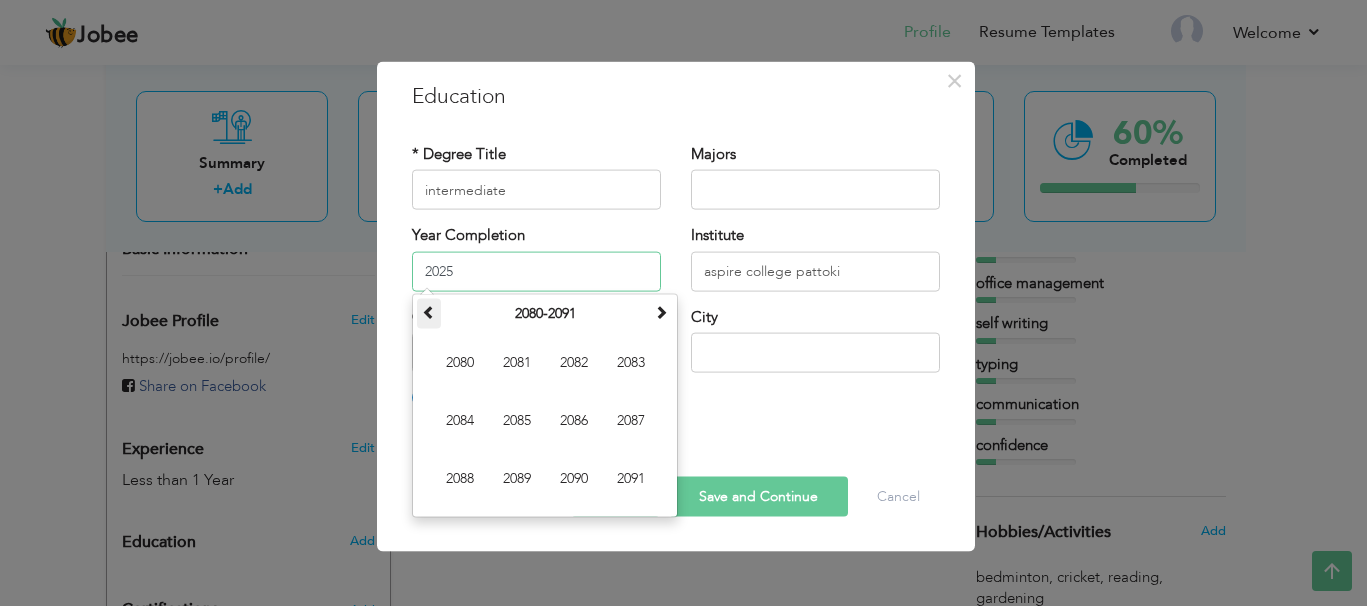 click at bounding box center (429, 311) 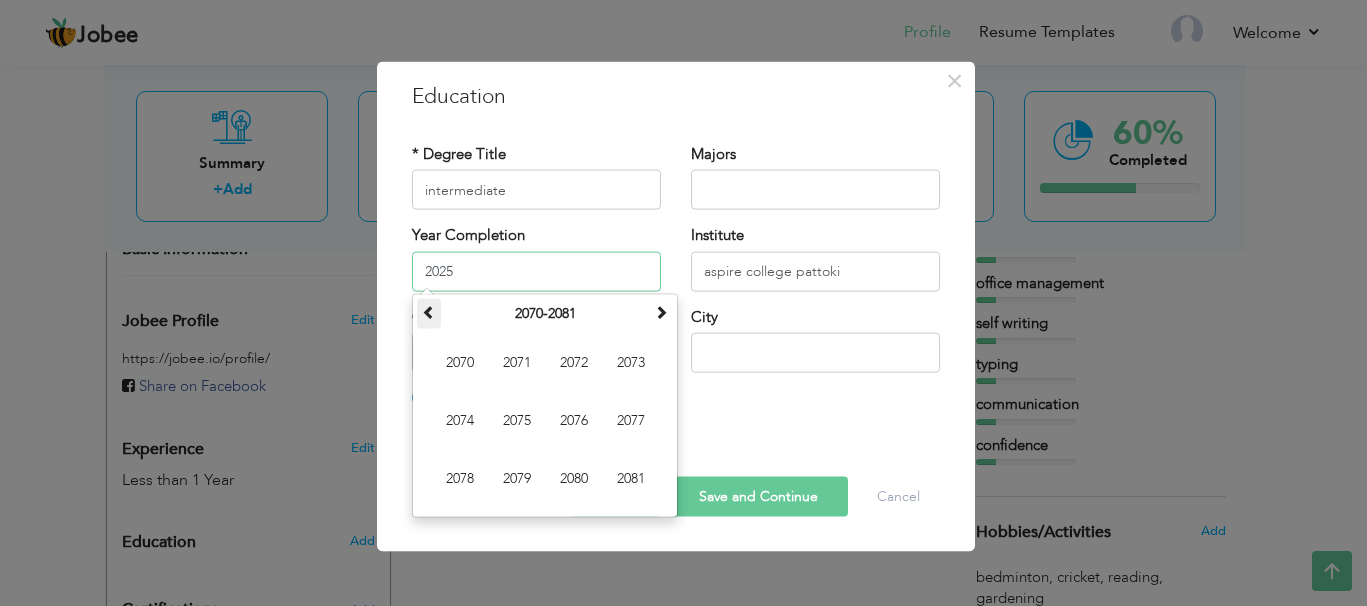 click at bounding box center [429, 311] 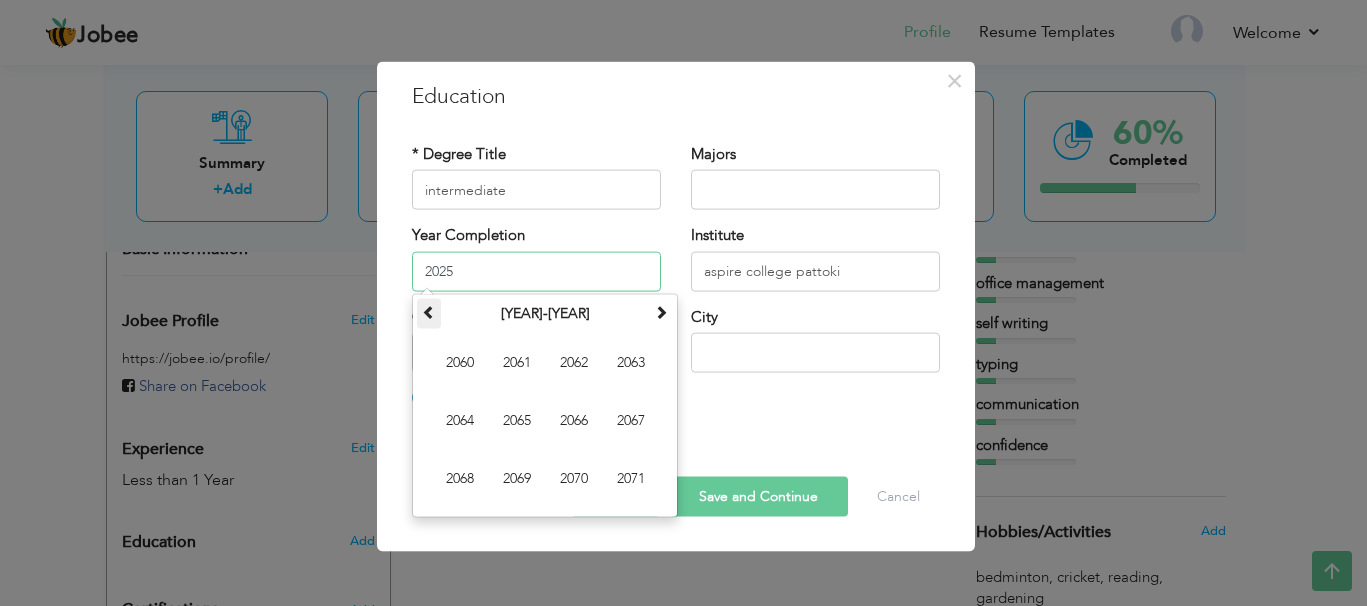 click at bounding box center (429, 311) 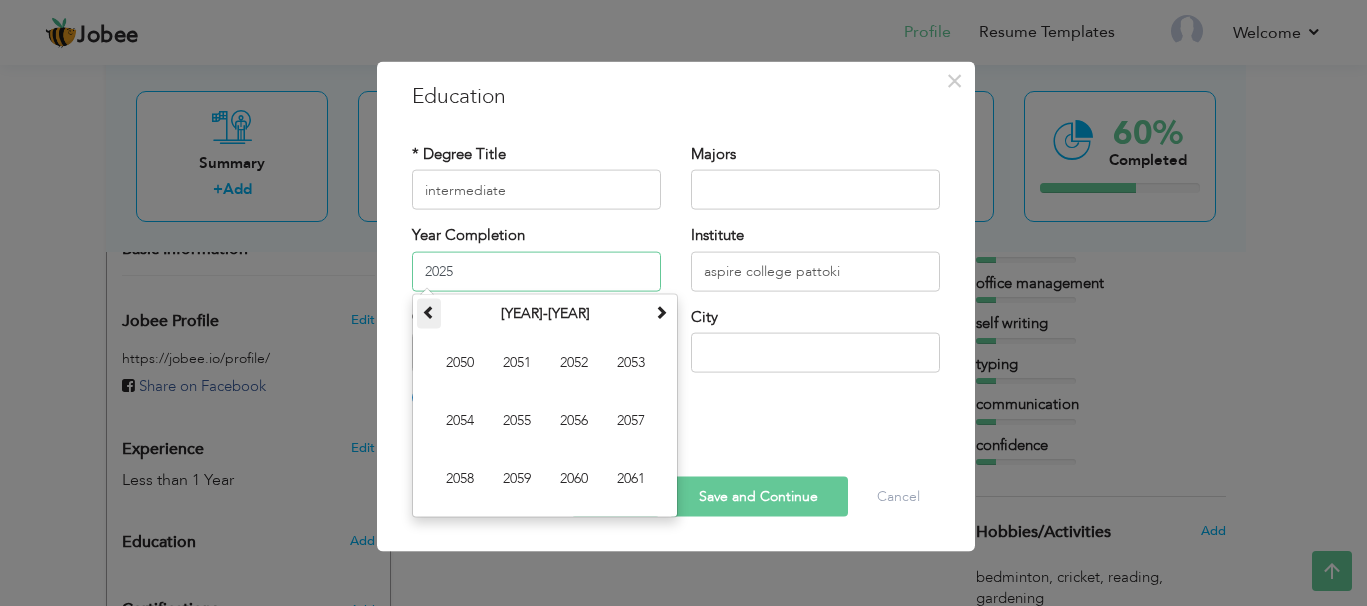 click at bounding box center [429, 311] 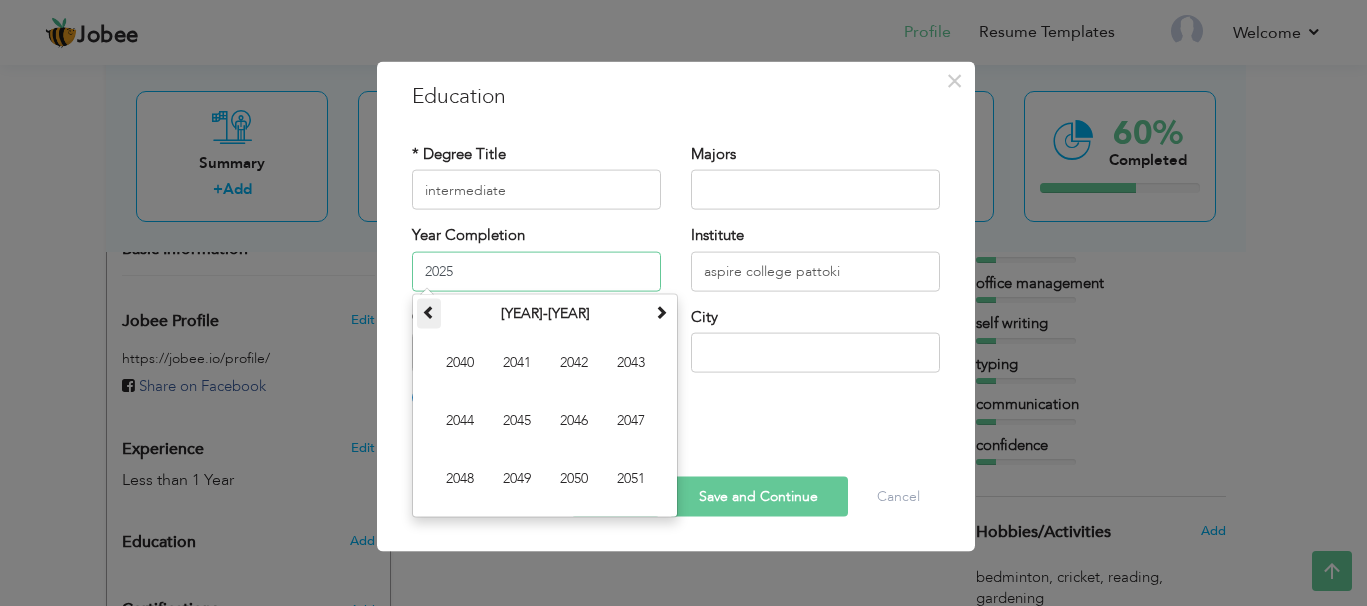 click at bounding box center [429, 311] 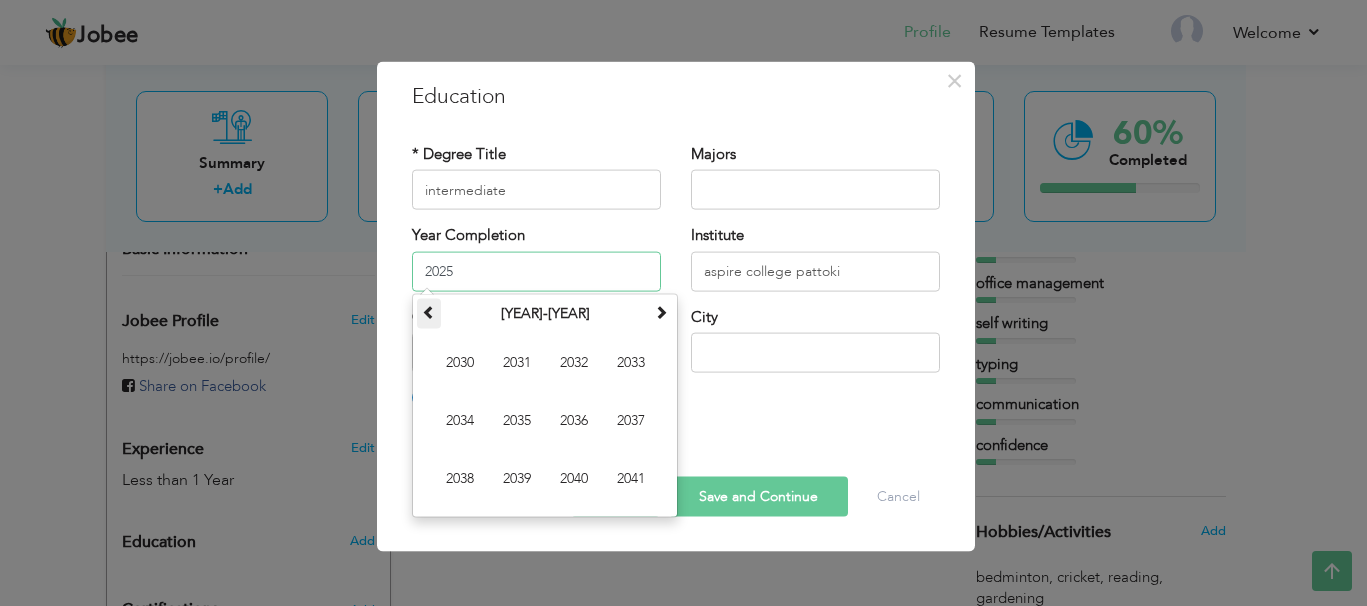 click at bounding box center (429, 311) 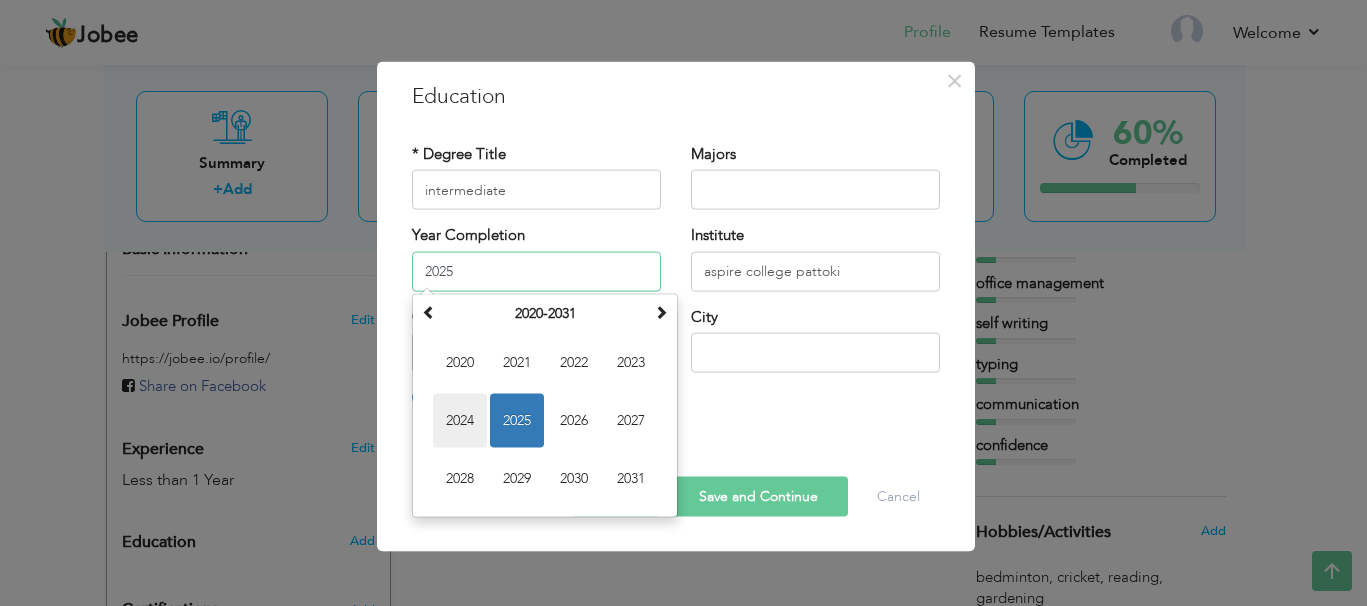 click on "2024" at bounding box center (460, 420) 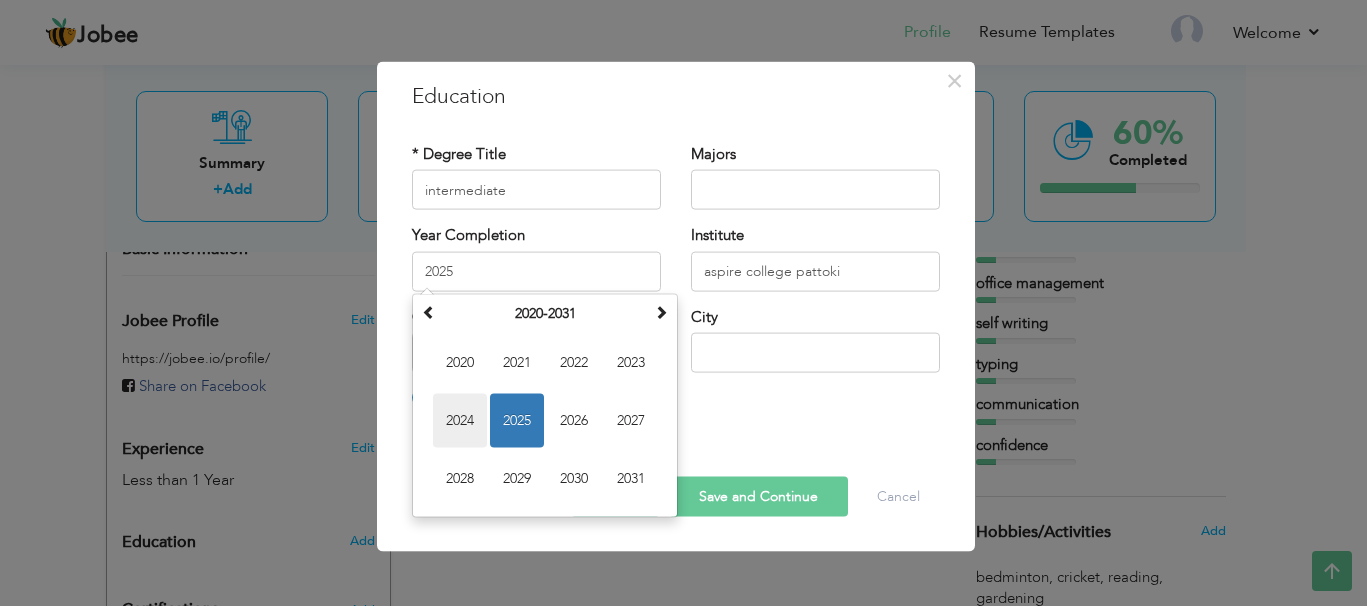 type on "2024" 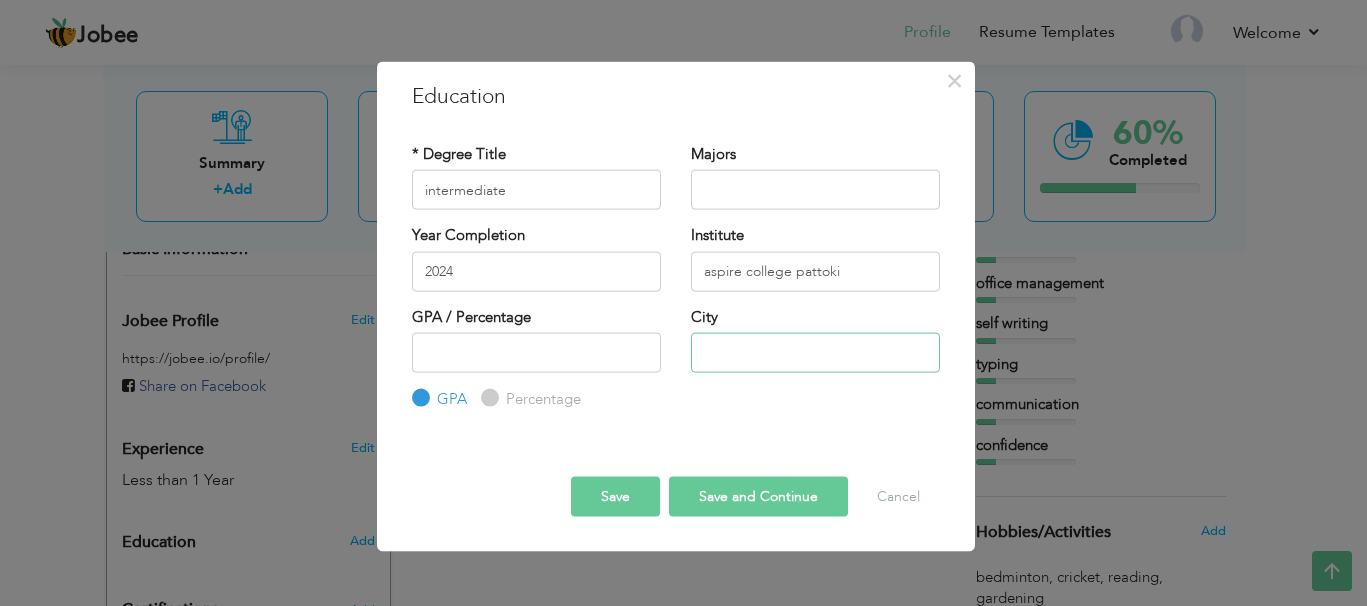 click at bounding box center (815, 353) 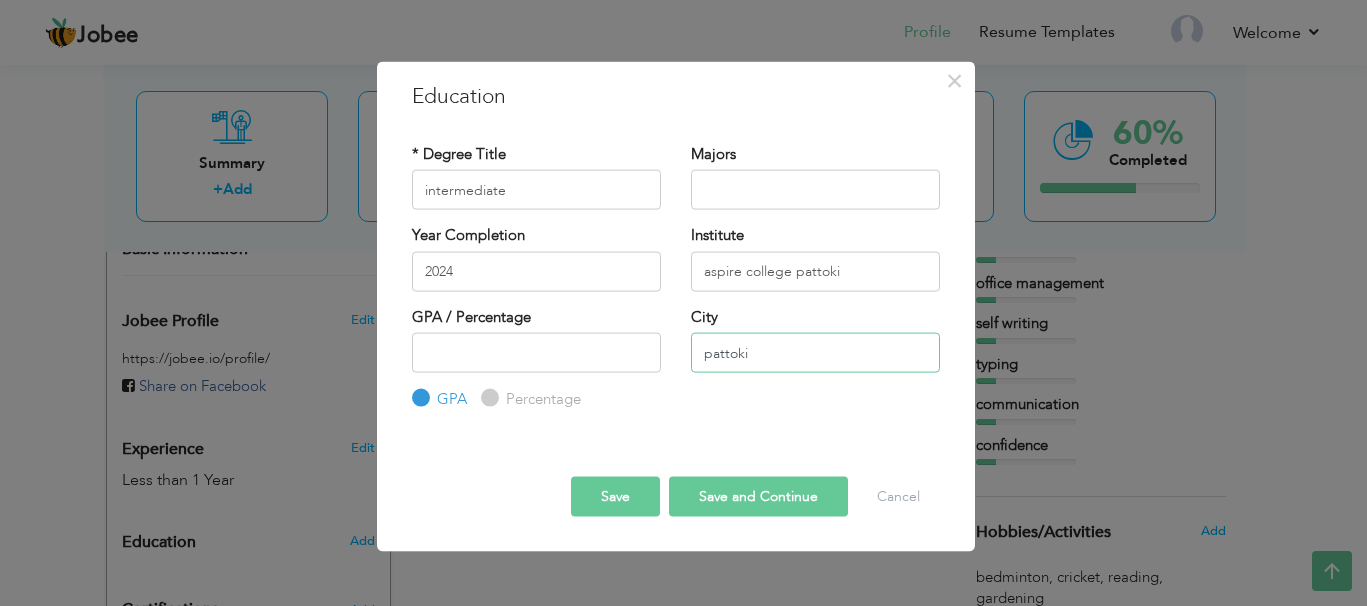 type on "pattoki" 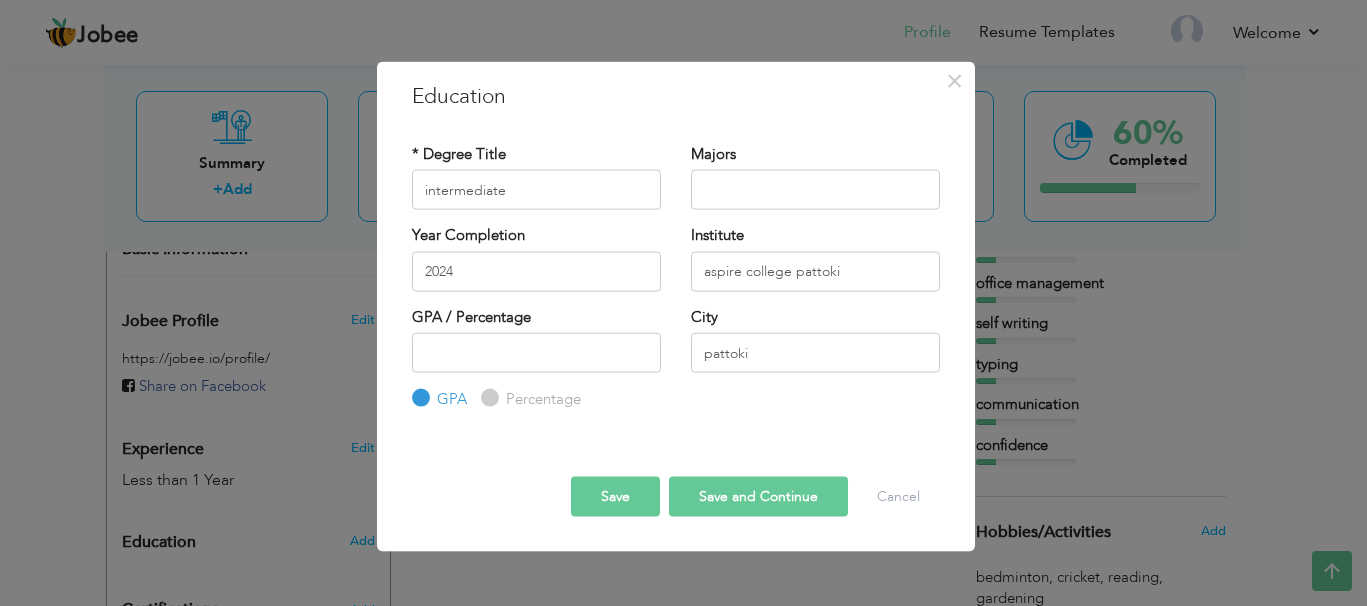 click on "Save" at bounding box center (615, 496) 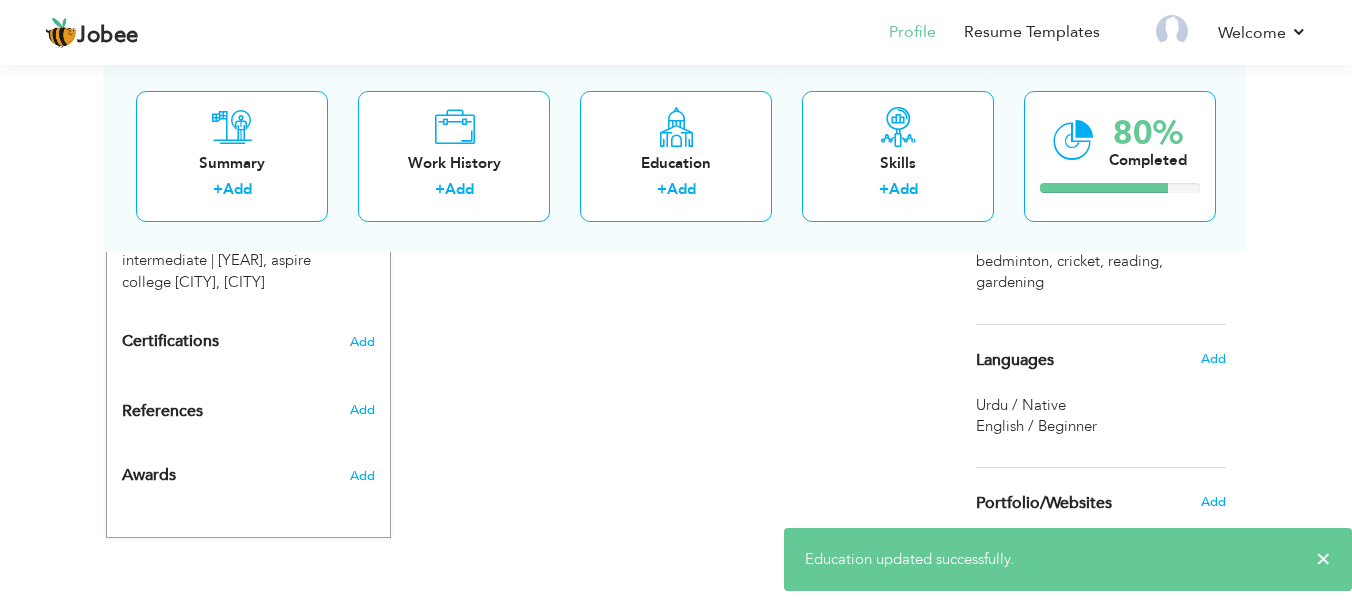 scroll, scrollTop: 914, scrollLeft: 0, axis: vertical 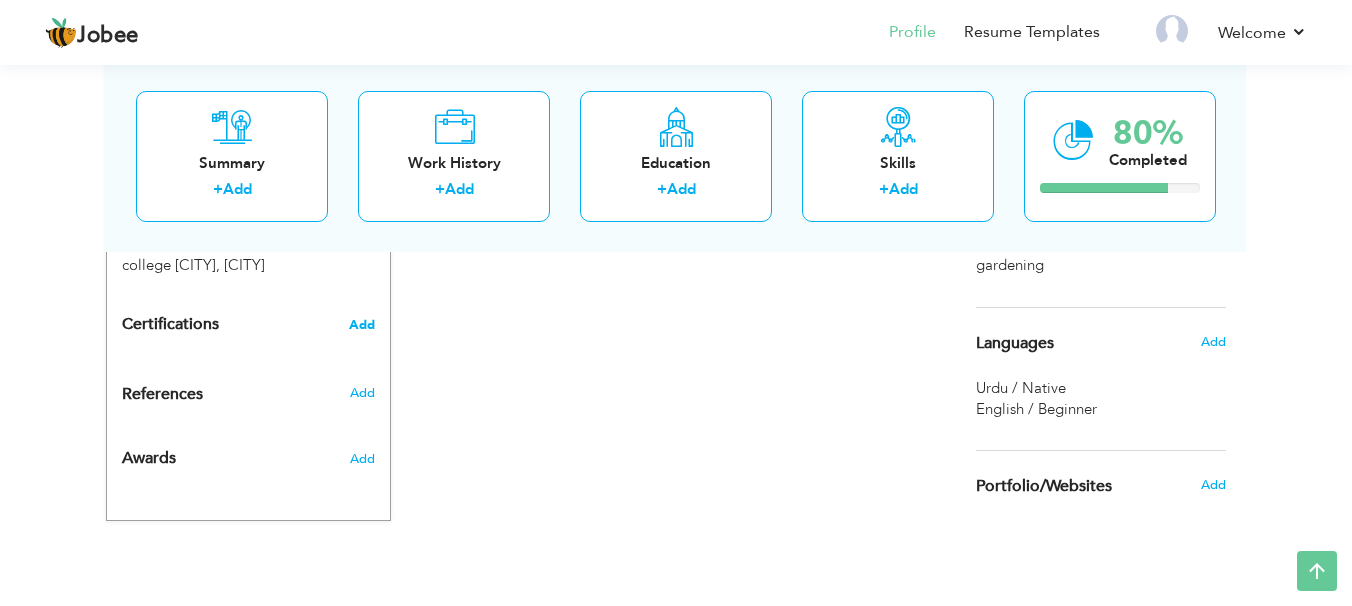 click on "Add" at bounding box center (362, 325) 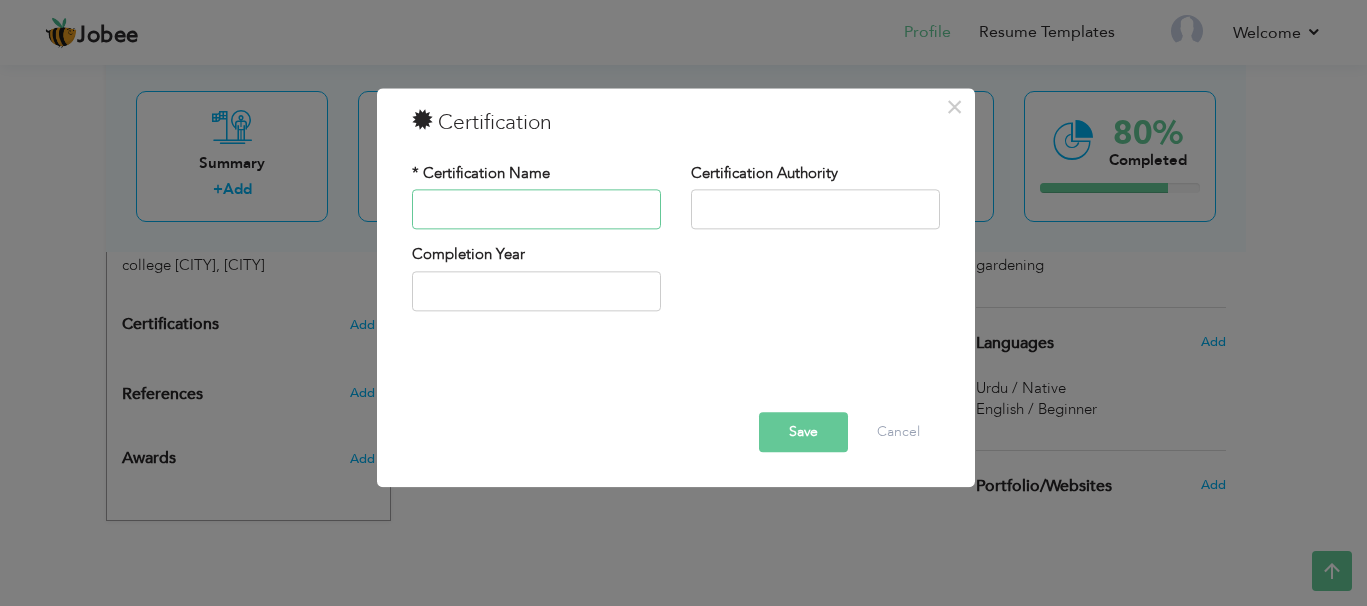 click at bounding box center (536, 210) 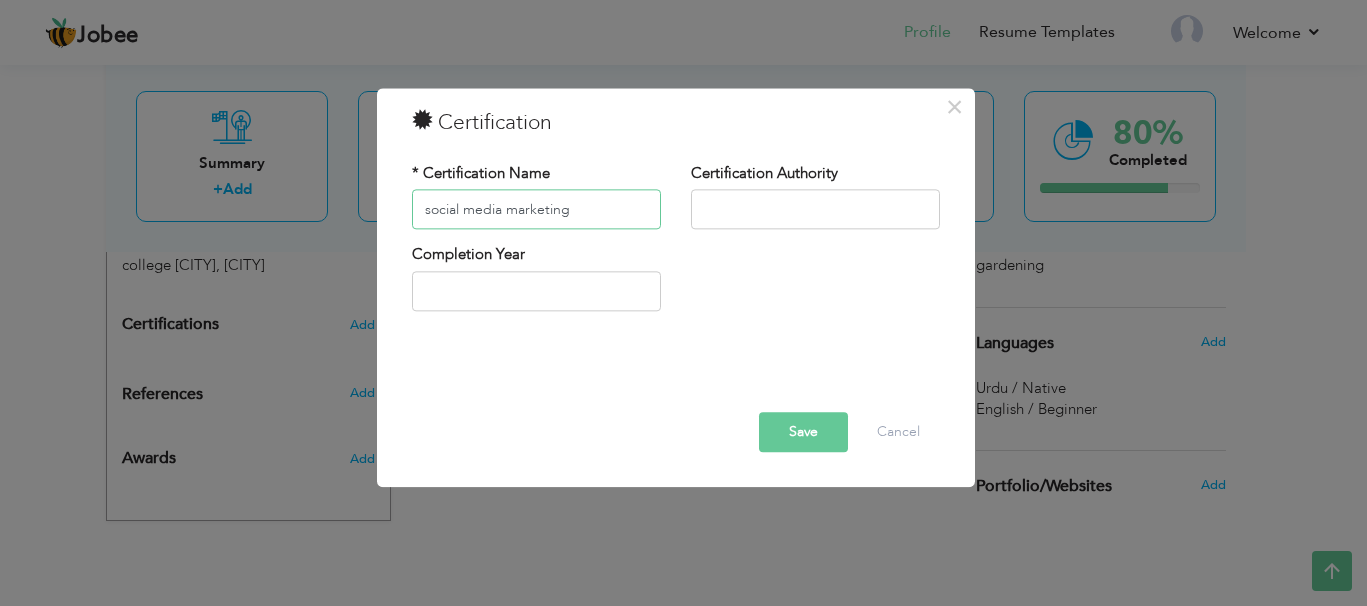 type on "social media marketing" 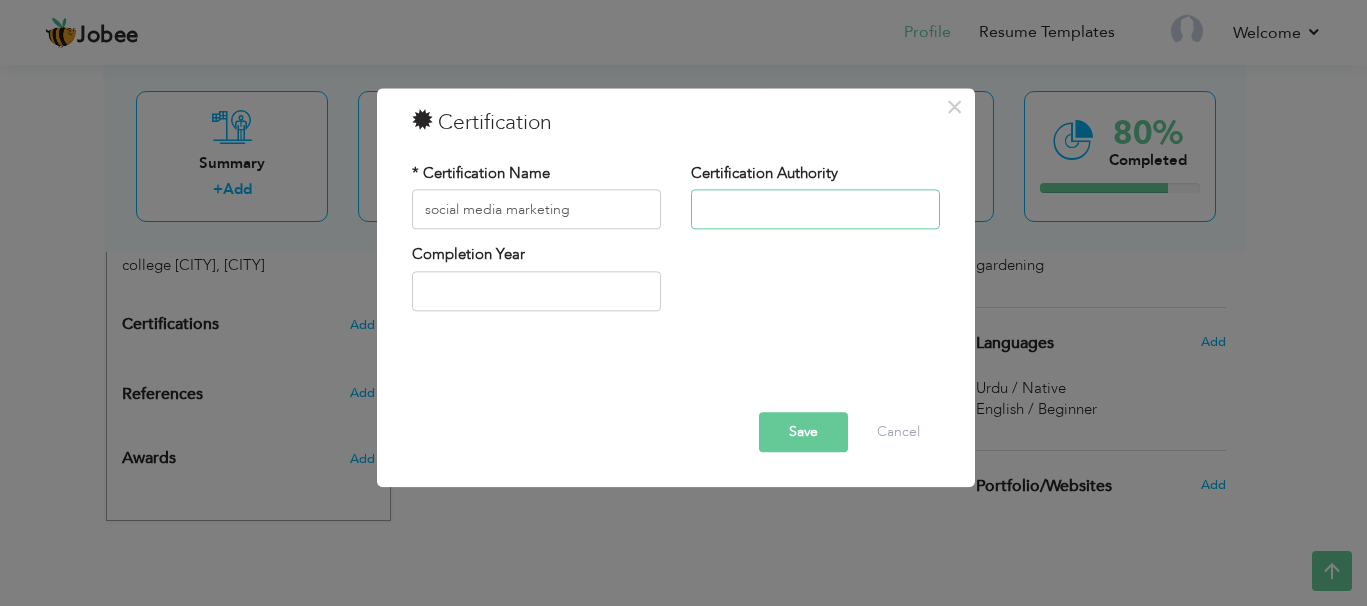click at bounding box center (815, 210) 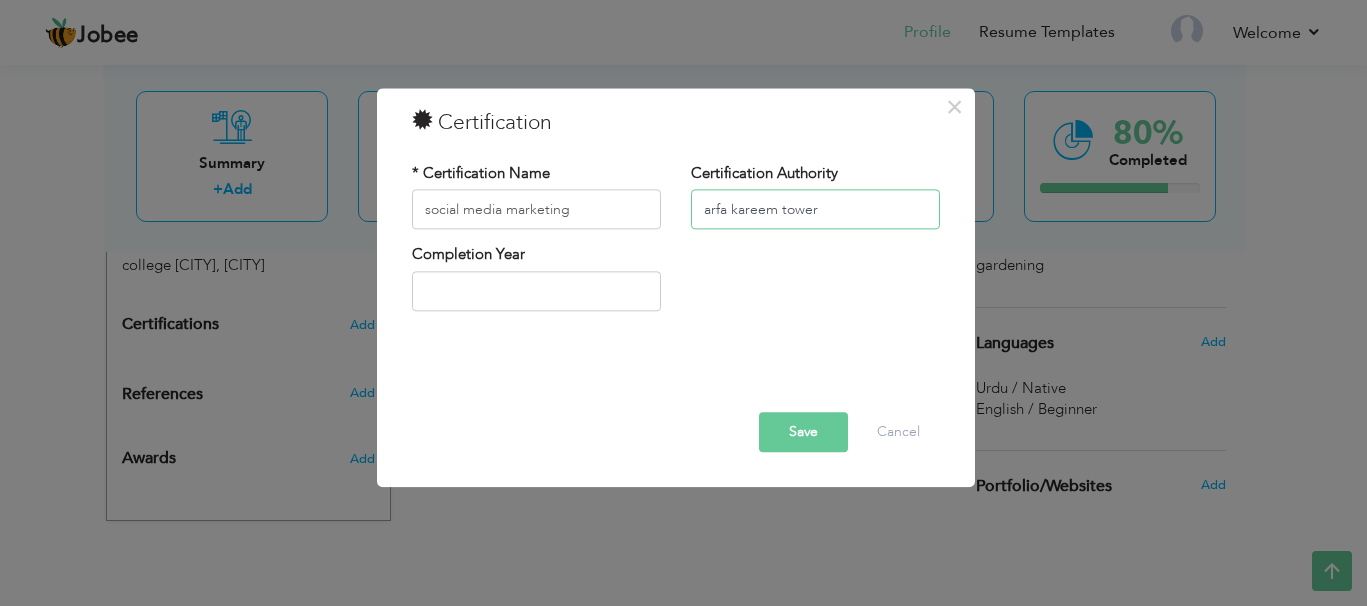 type on "arfa kareem tower" 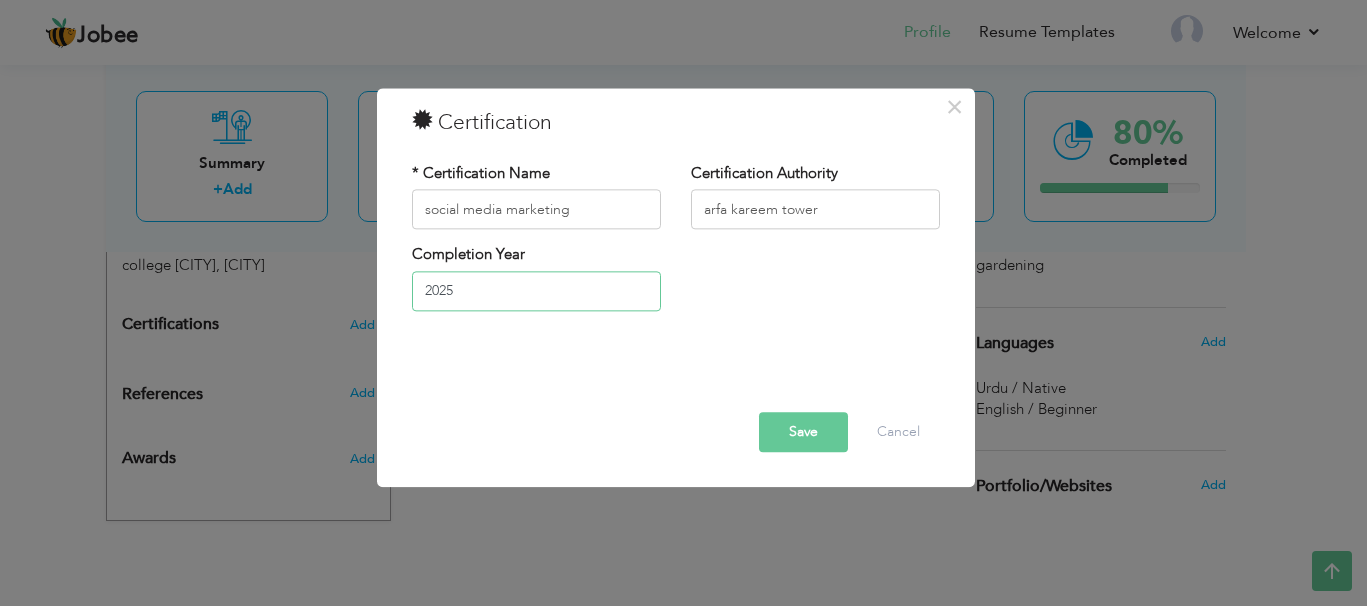 click on "2025" at bounding box center (536, 291) 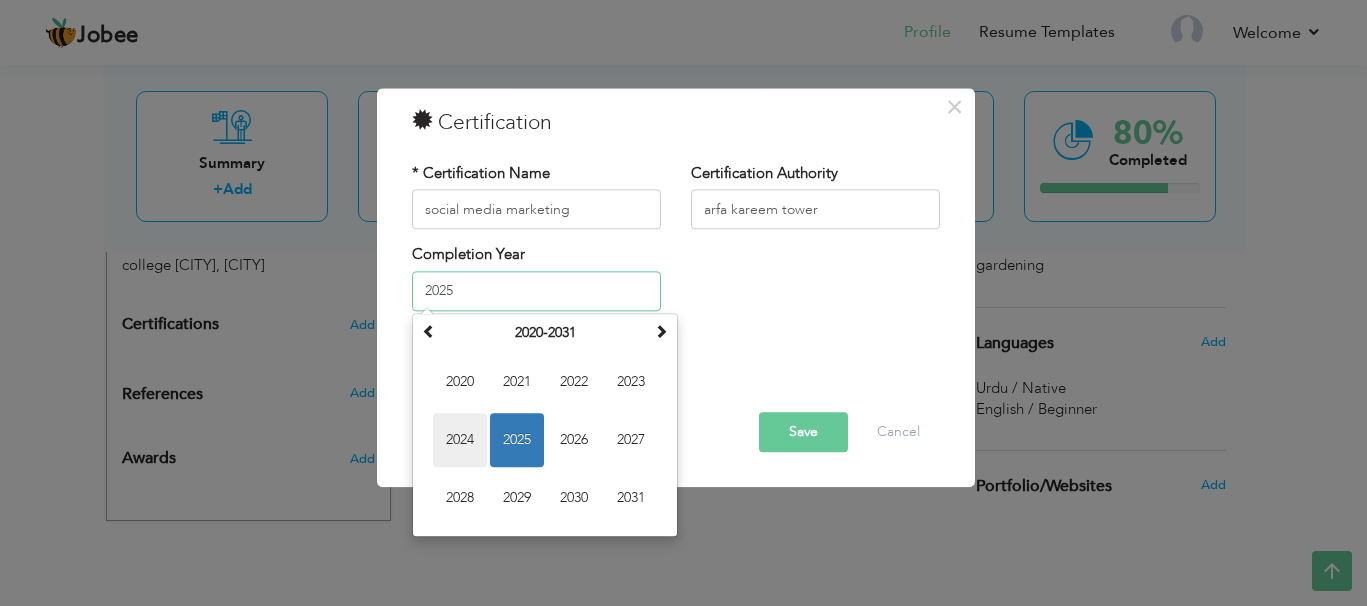 click on "2024" at bounding box center [460, 440] 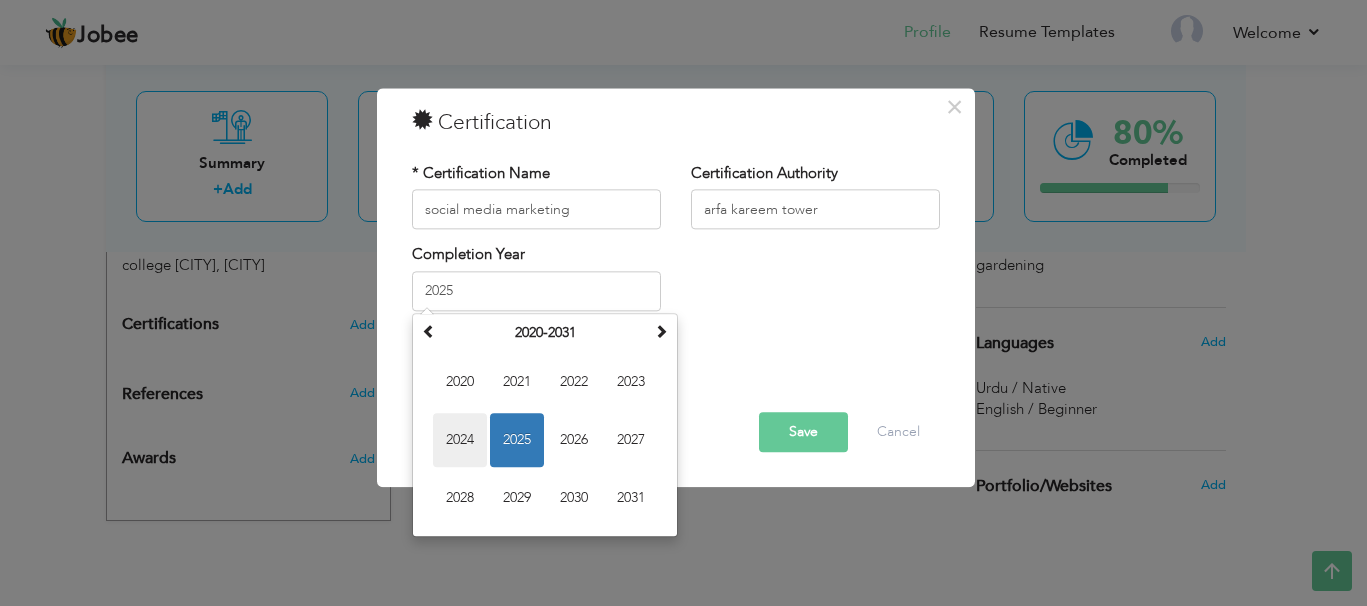 type on "2024" 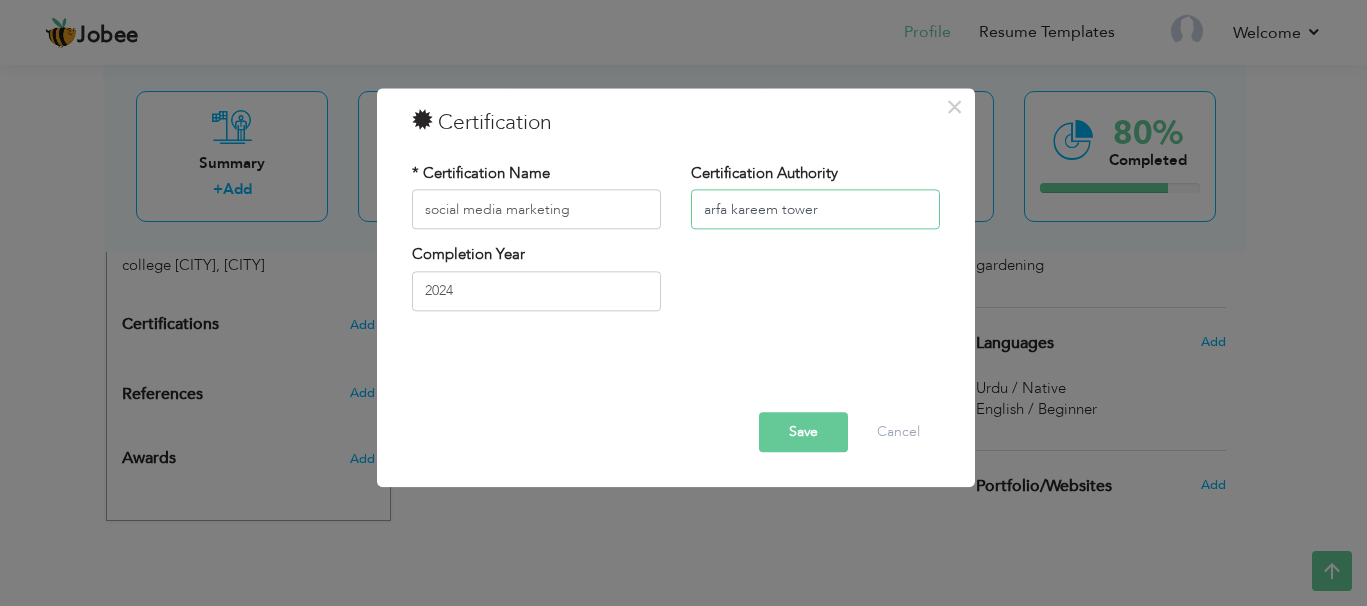 click on "arfa kareem tower" at bounding box center [815, 210] 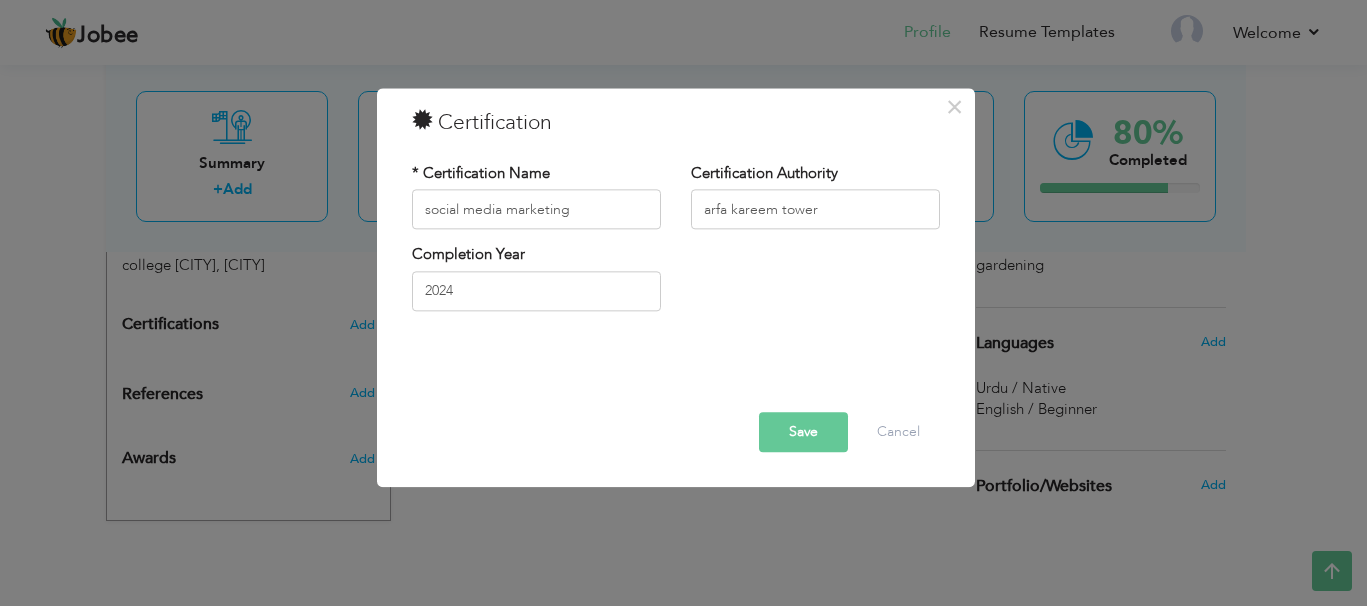 click on "Save" at bounding box center [803, 433] 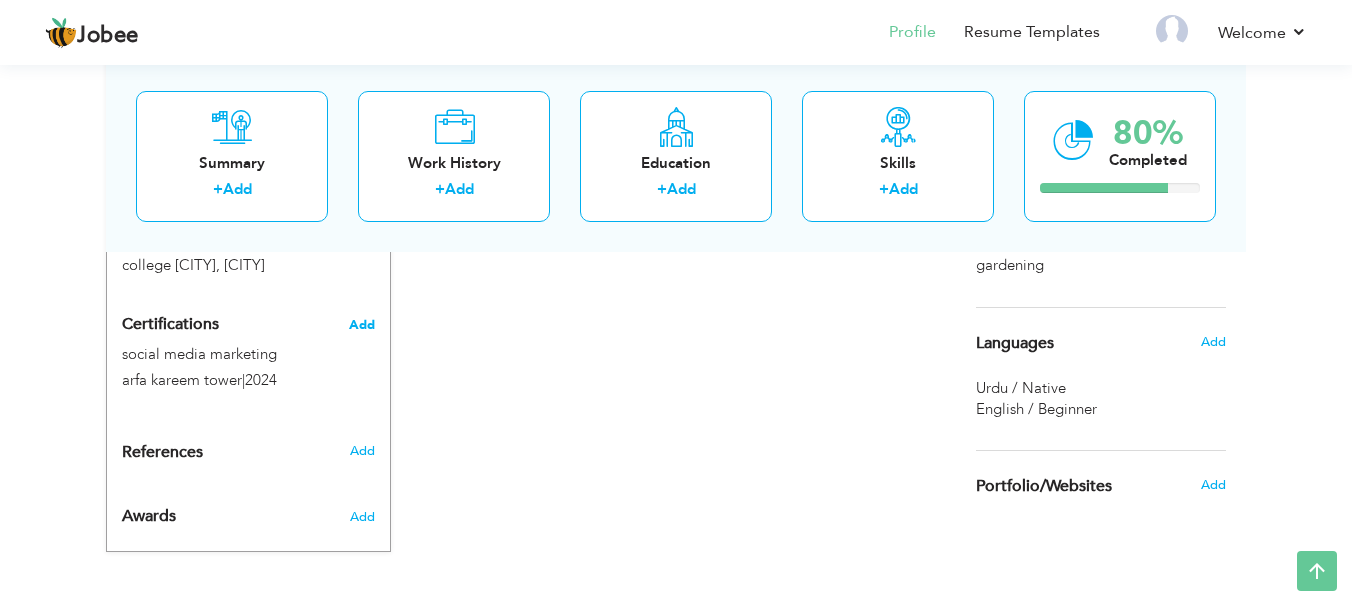 click on "Add" at bounding box center [362, 325] 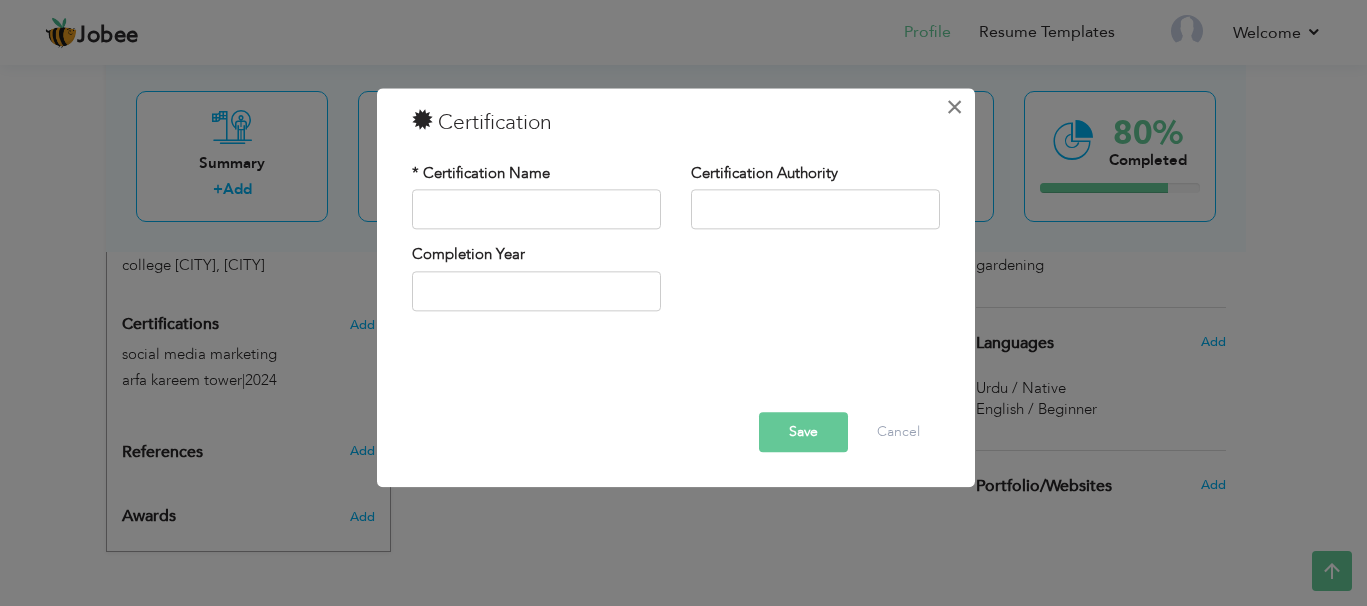 click on "×" at bounding box center (954, 107) 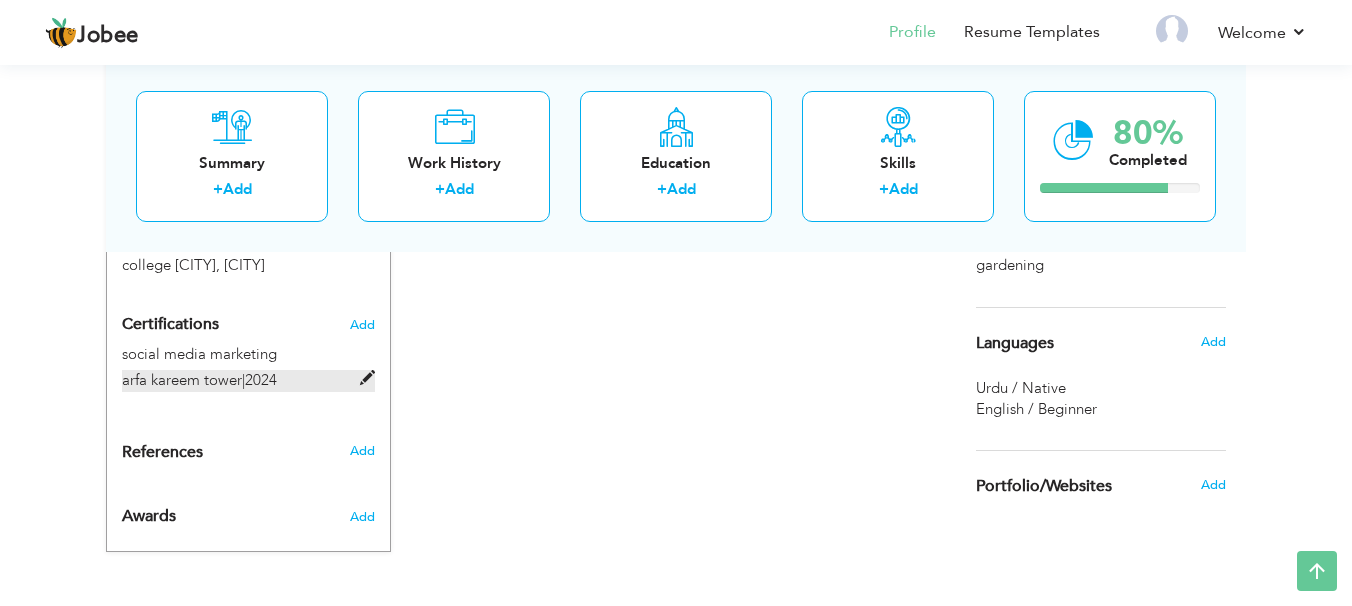 click on "2024" at bounding box center (261, 380) 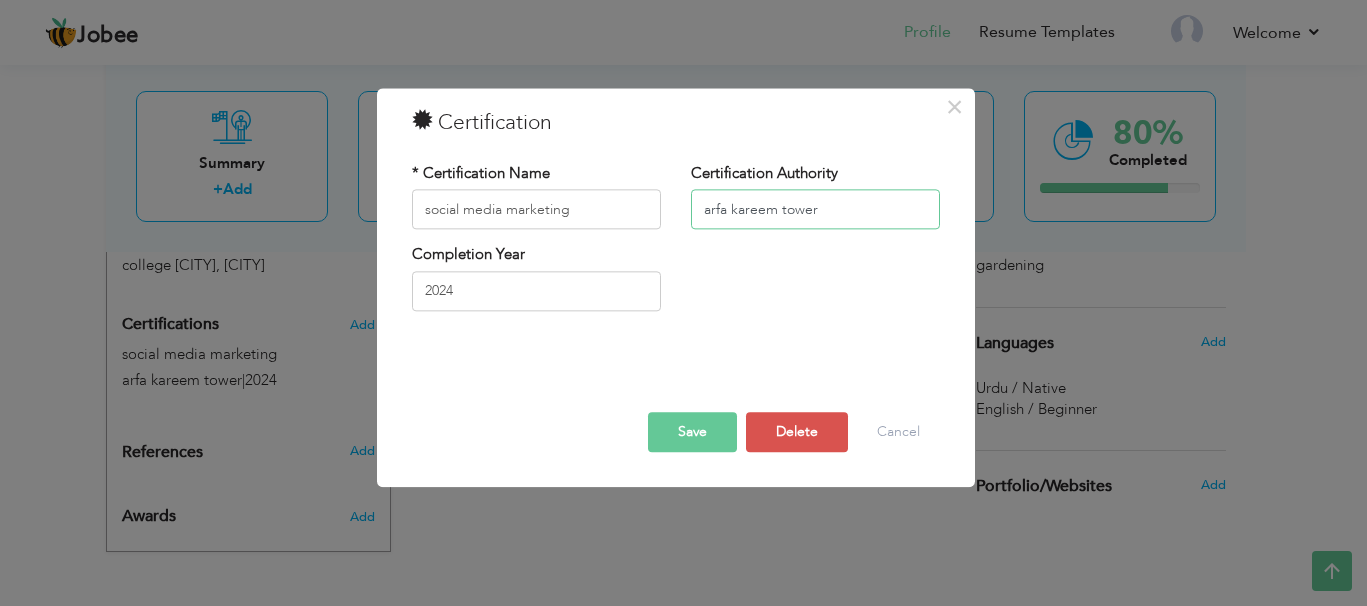 click on "arfa kareem tower" at bounding box center (815, 210) 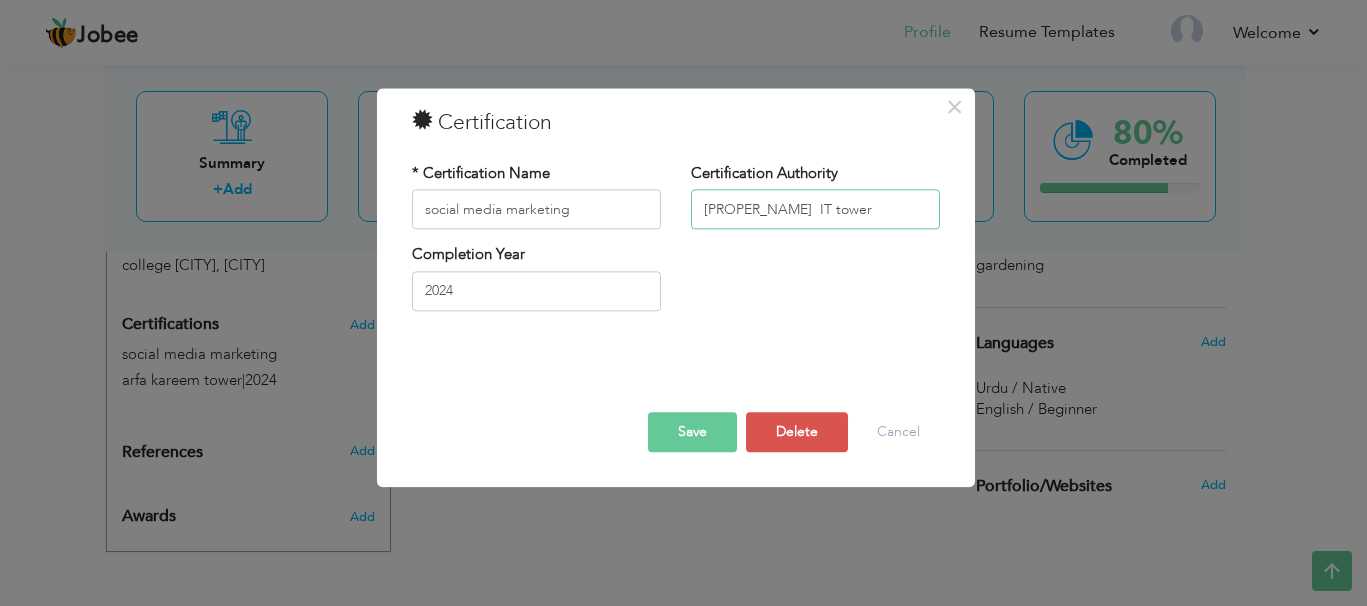 click on "arfa kareem  IT tower" at bounding box center (815, 210) 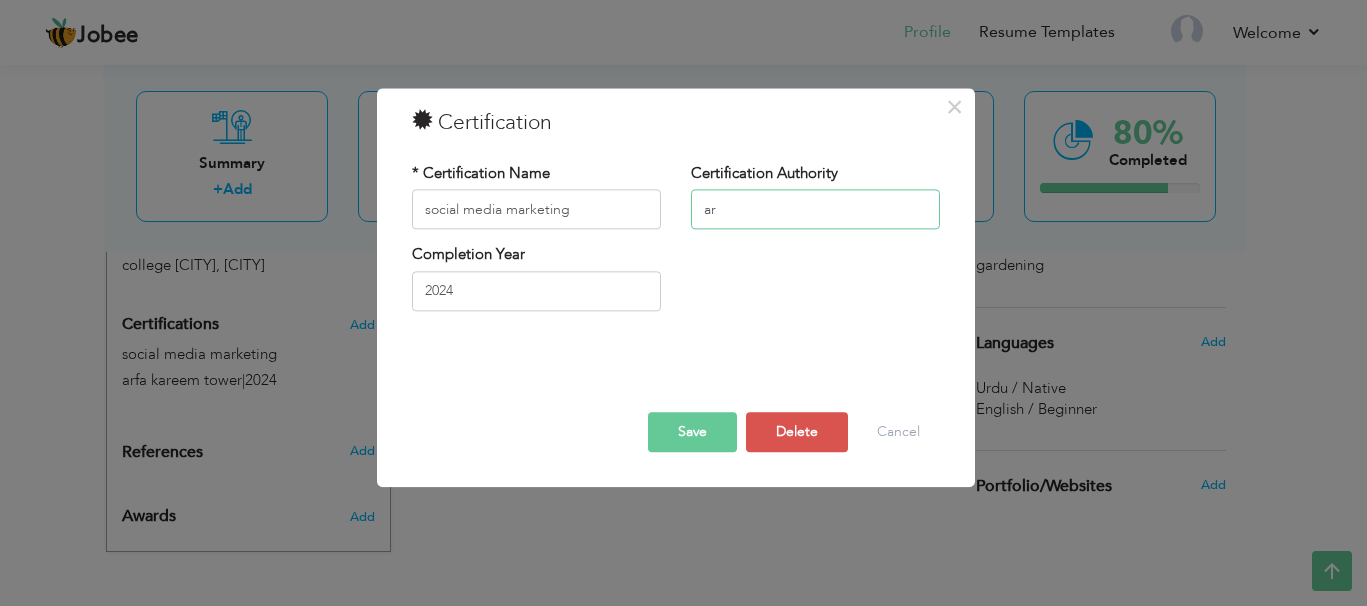 type on "a" 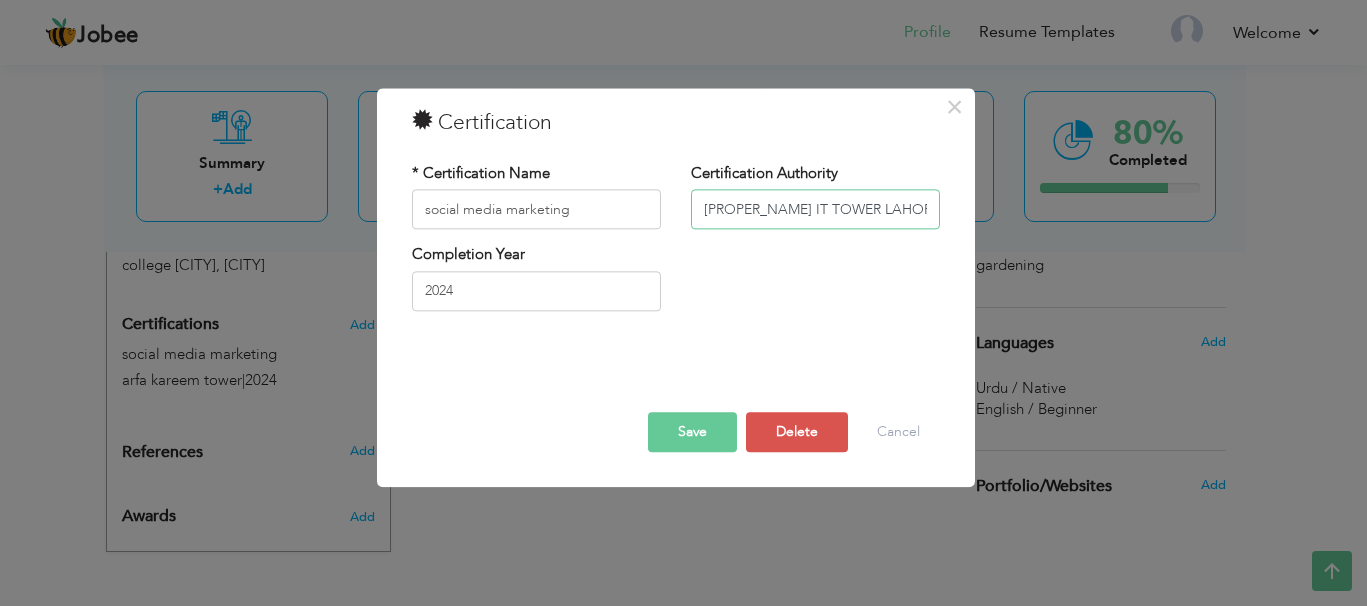 type on "ARFA KAREEM IT TOWER LAHORE" 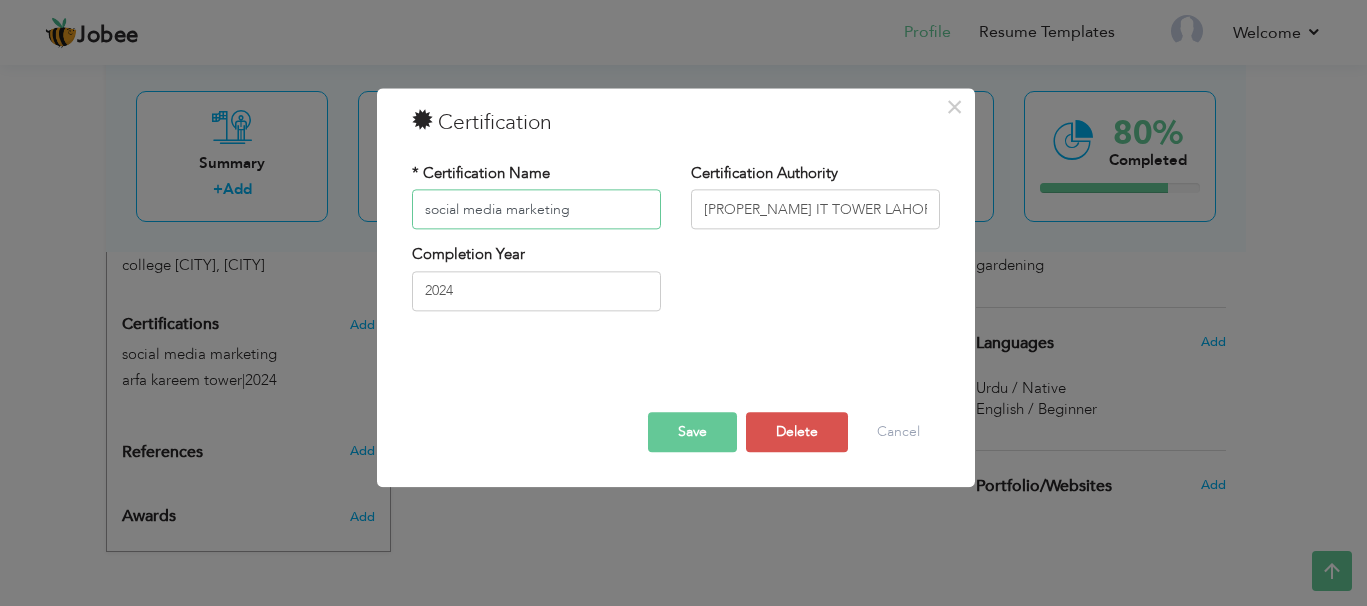 click on "social media marketing" at bounding box center [536, 210] 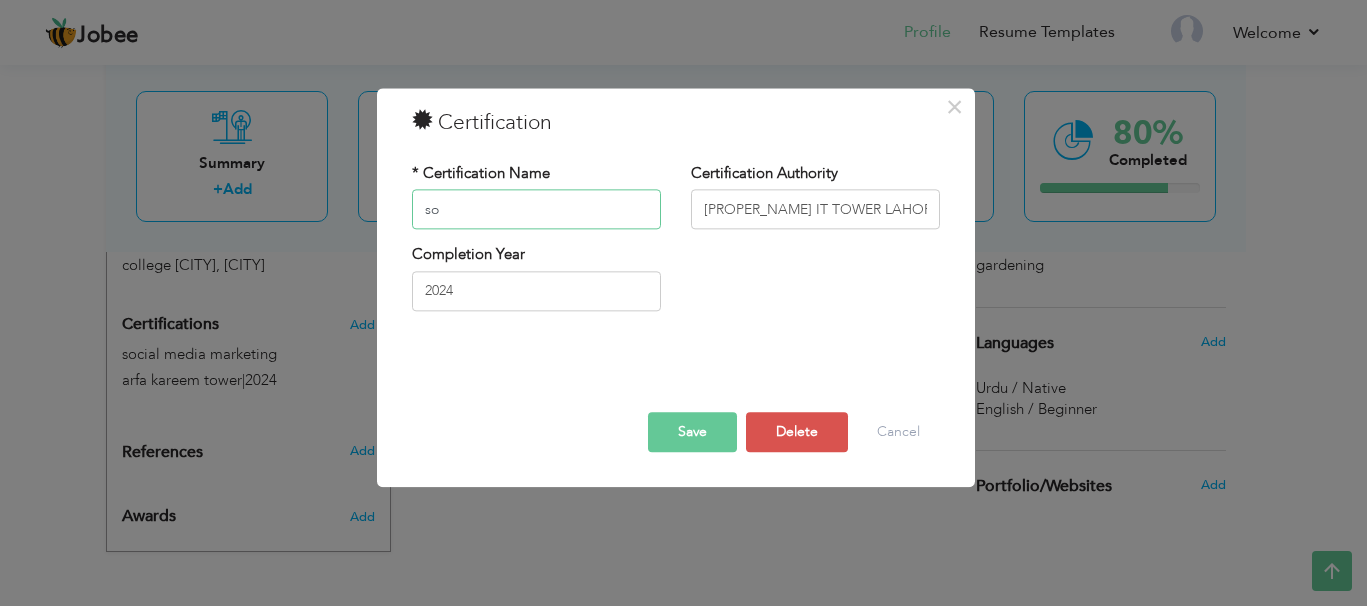 type on "s" 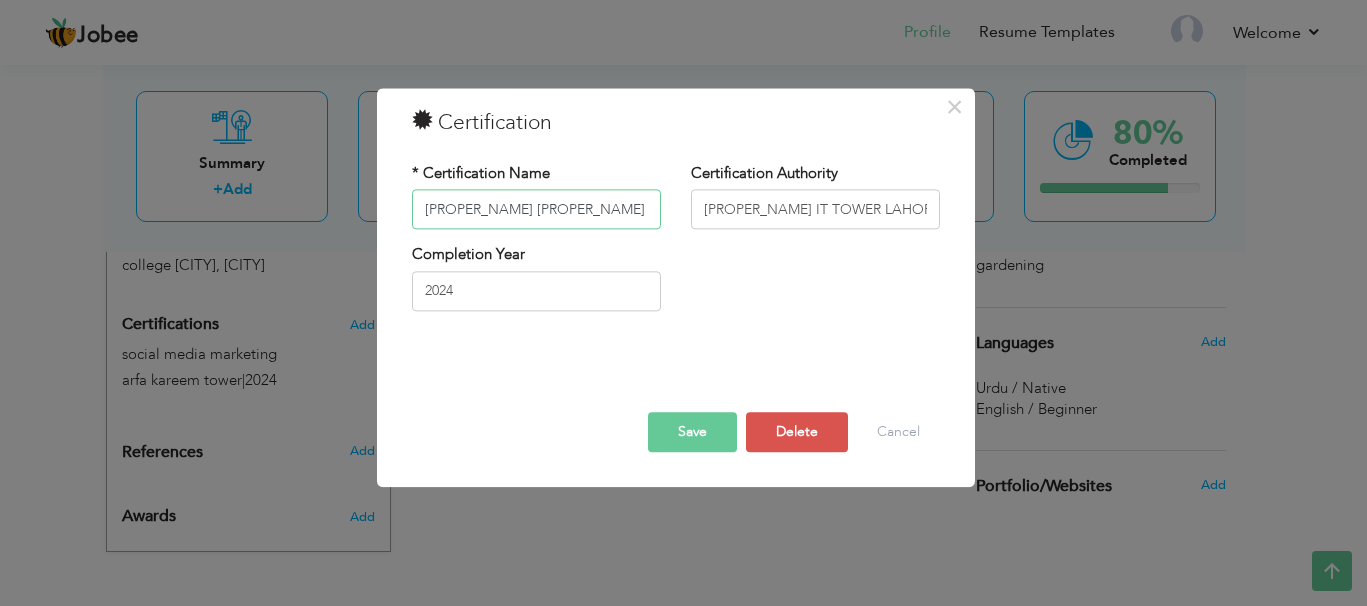type on "SOCIAL MEDIA MARKETING" 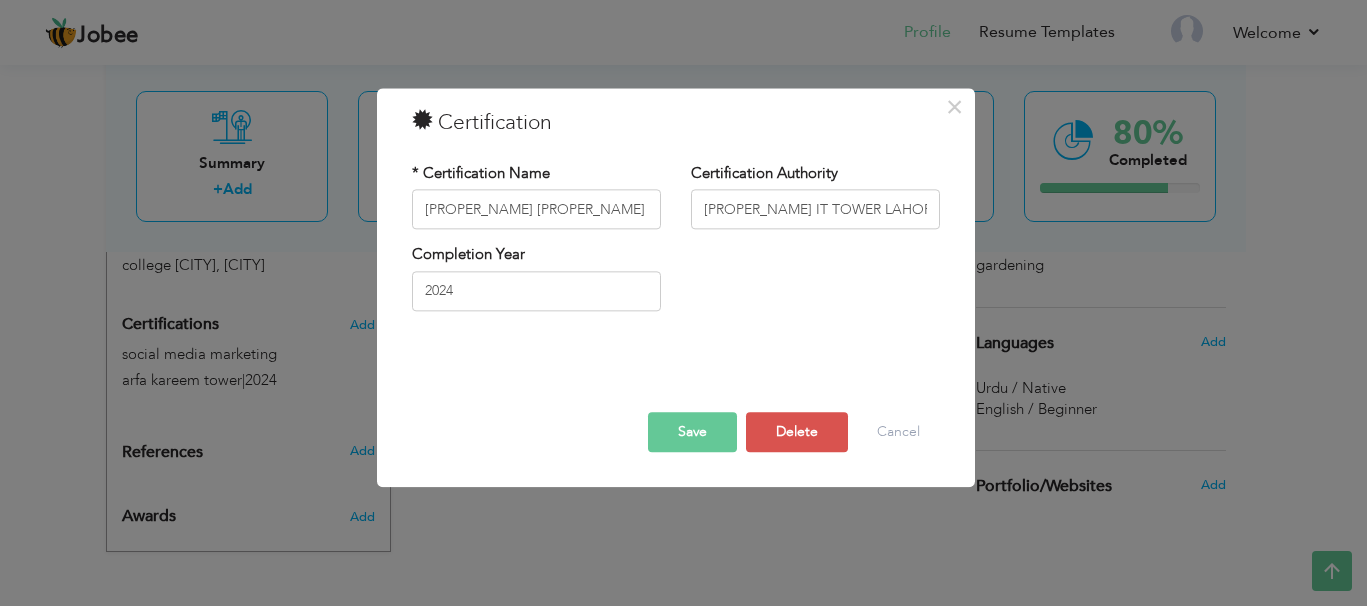 click on "Save" at bounding box center [692, 433] 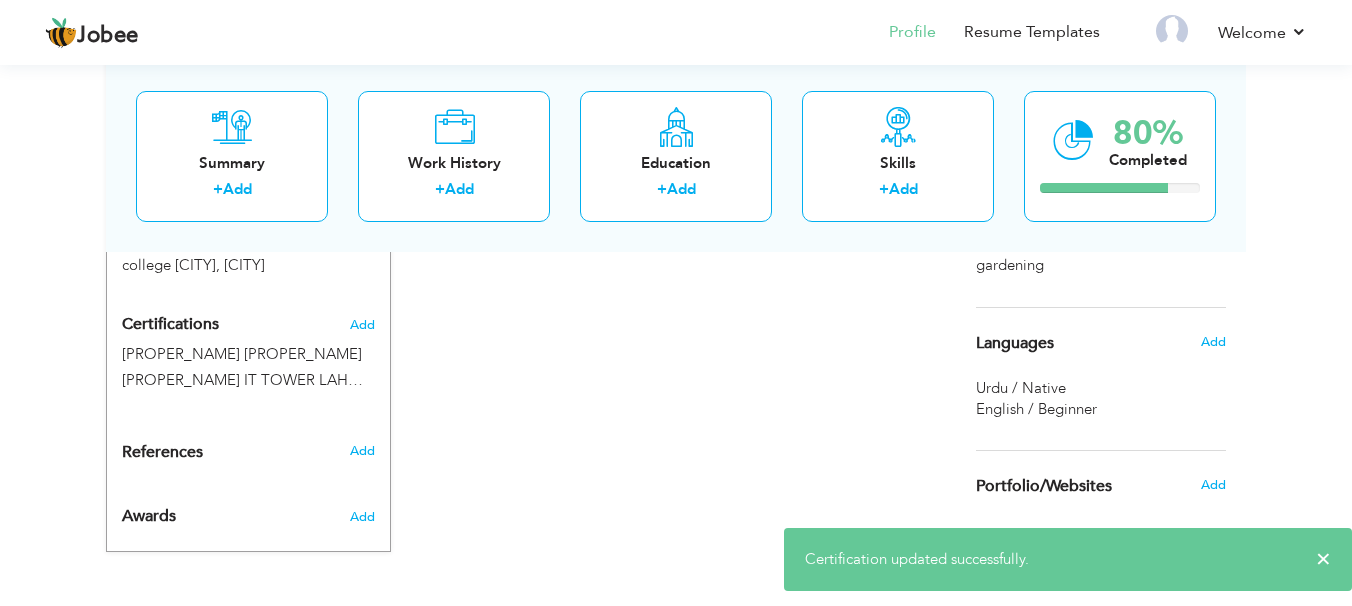 click on "References
Add" at bounding box center [248, 457] 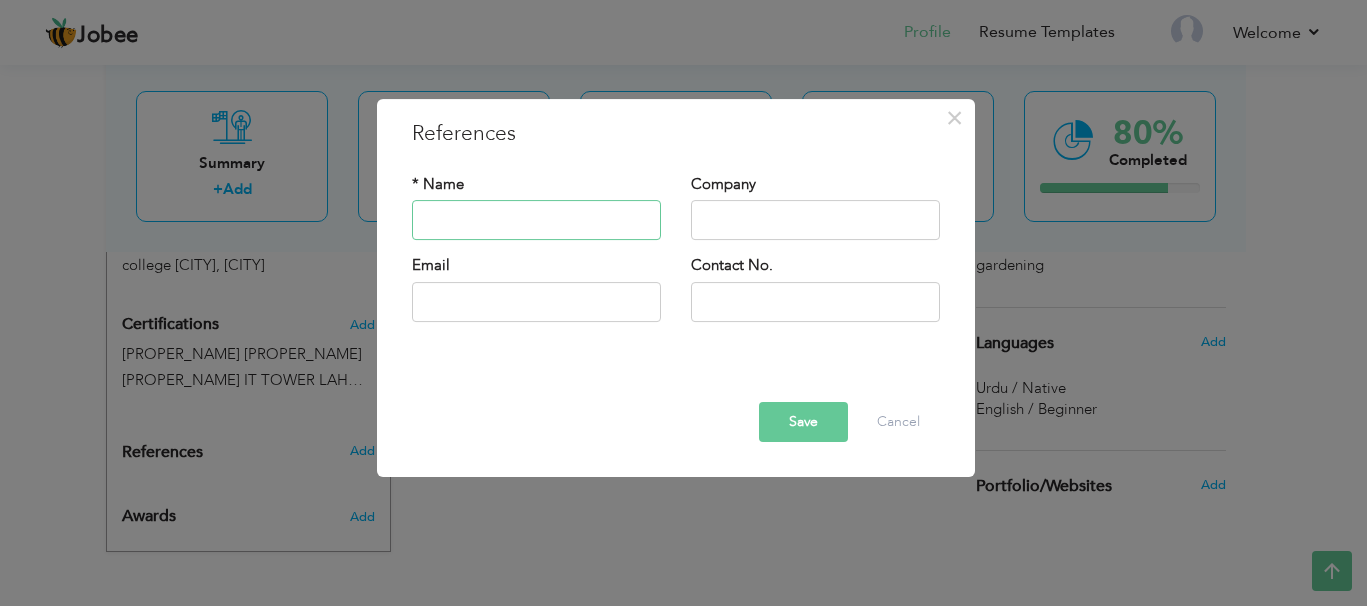 click at bounding box center [536, 221] 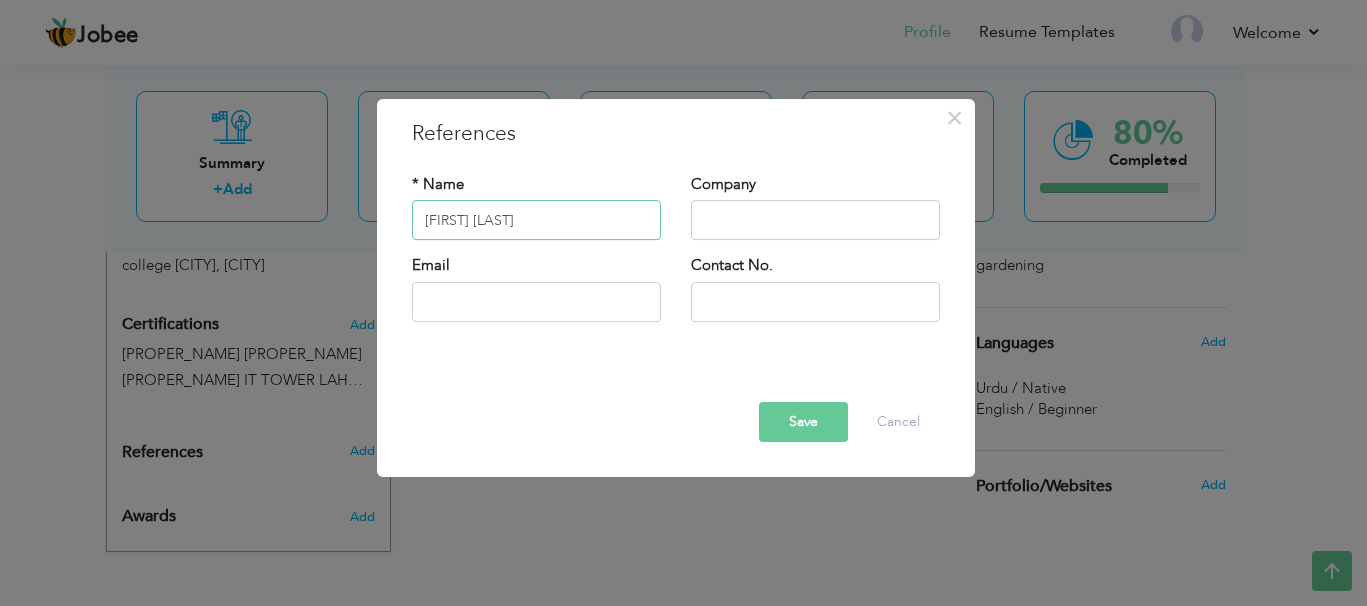 type on "Javed Iqbal" 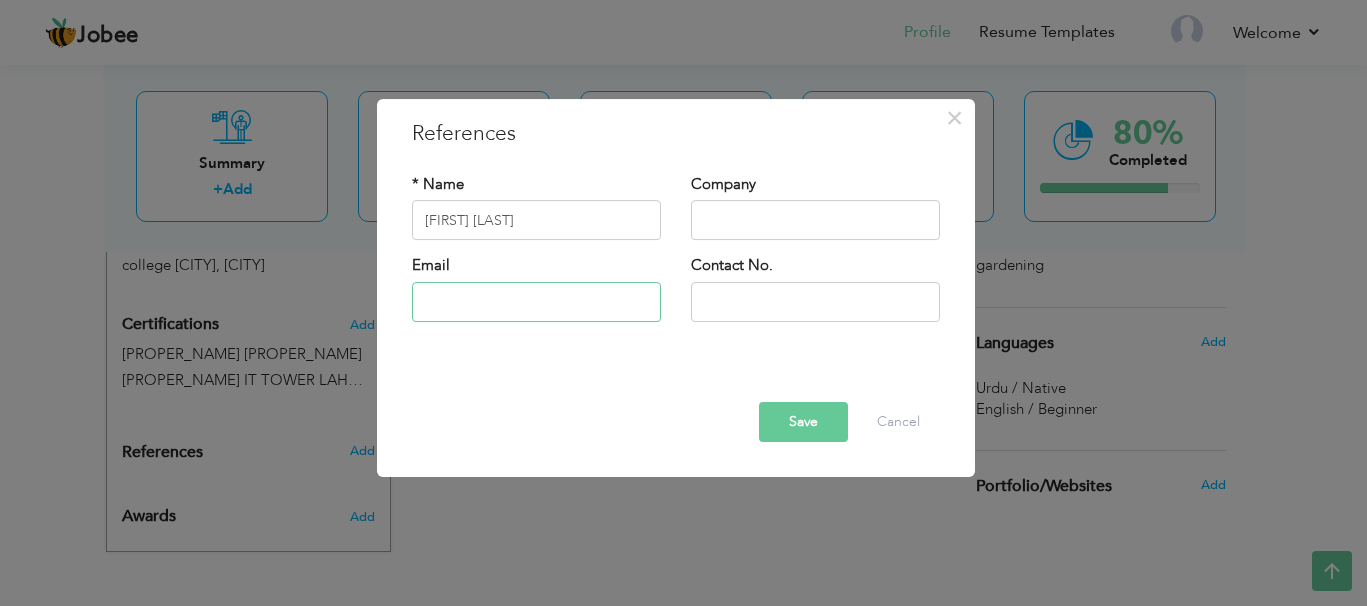 click at bounding box center (536, 302) 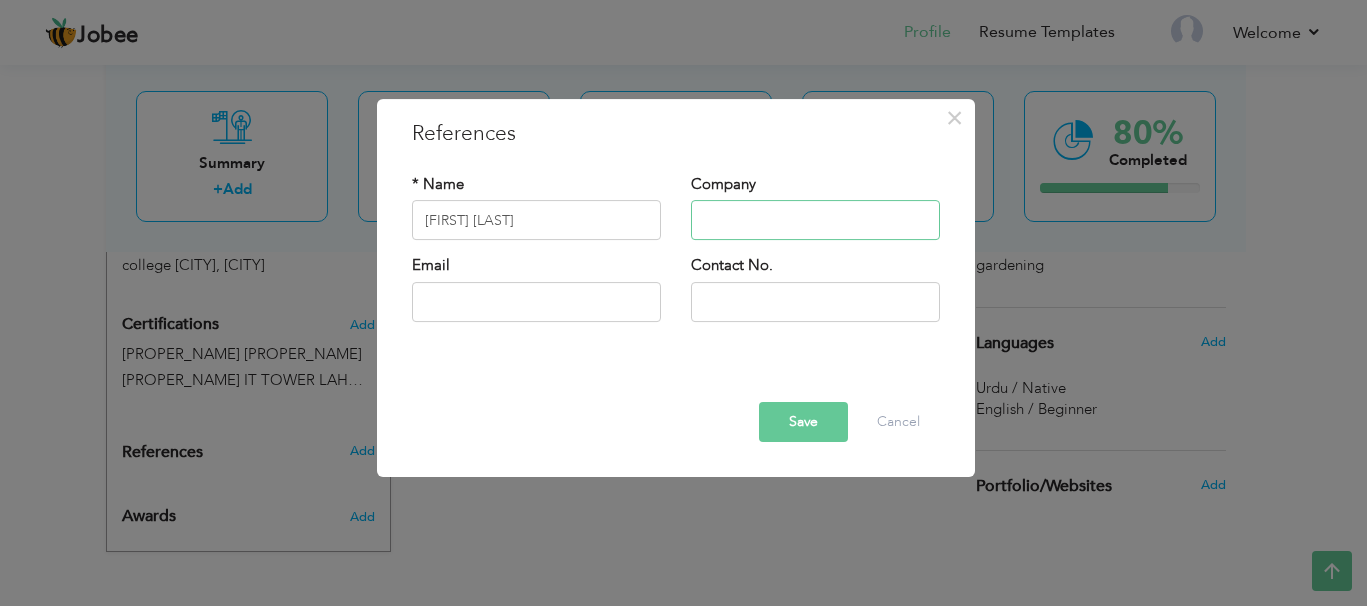 click at bounding box center (815, 221) 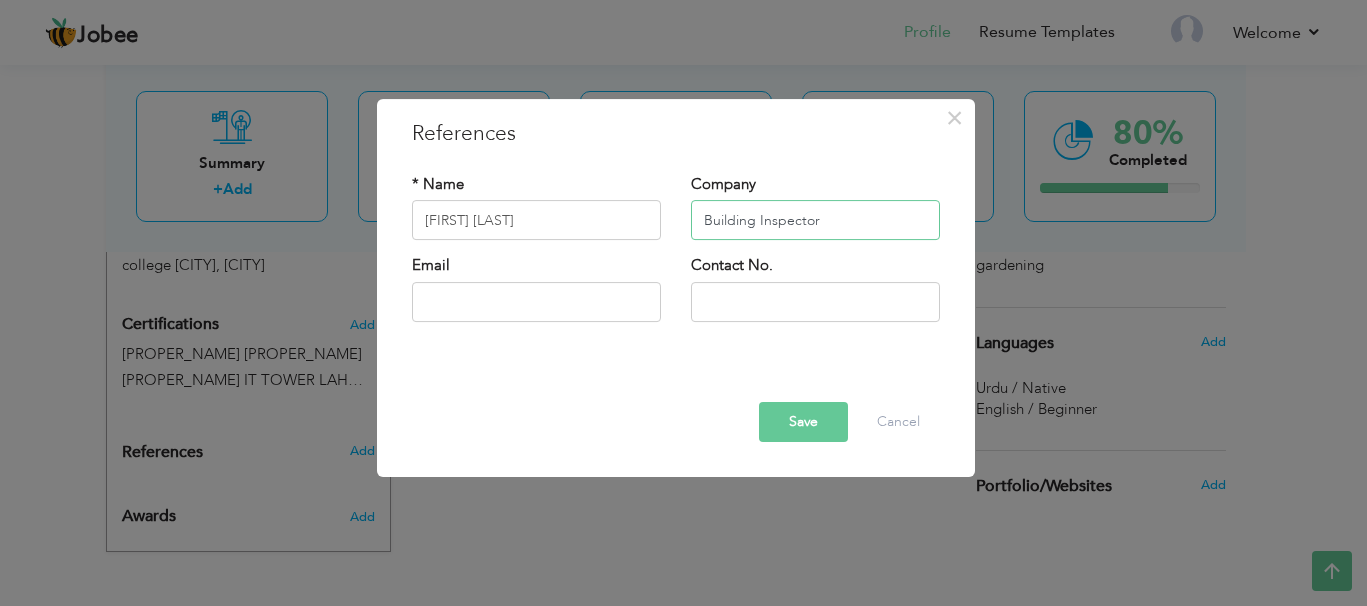 type on "Building Inspector" 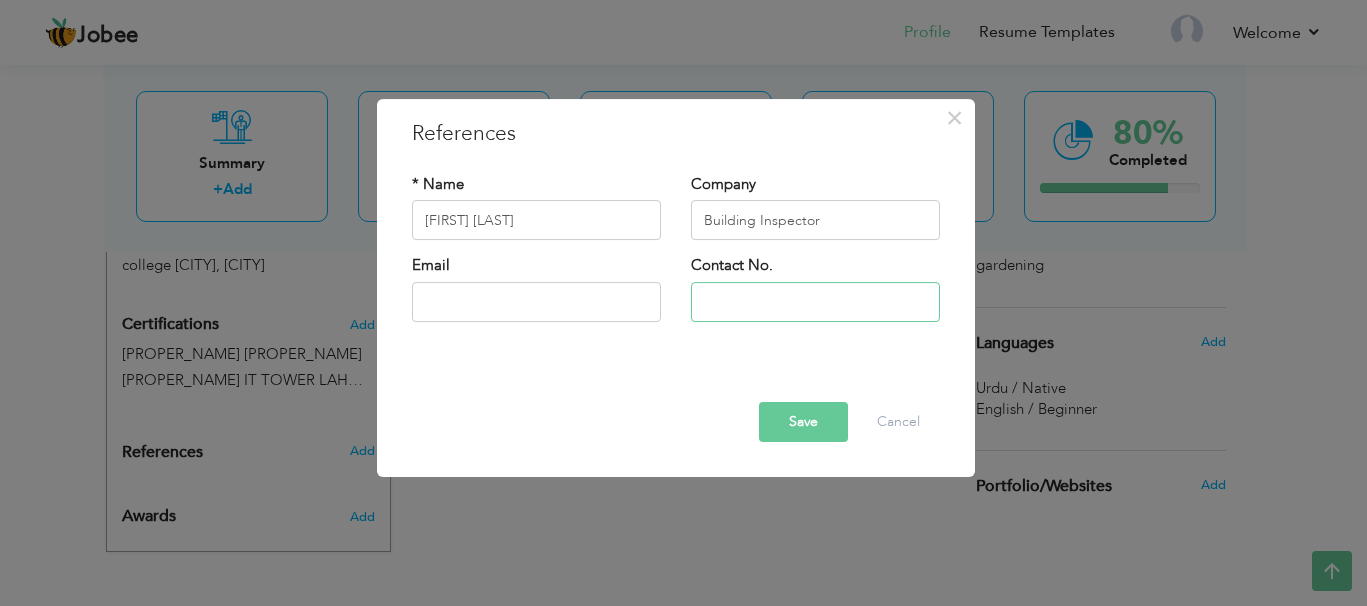 click at bounding box center [815, 302] 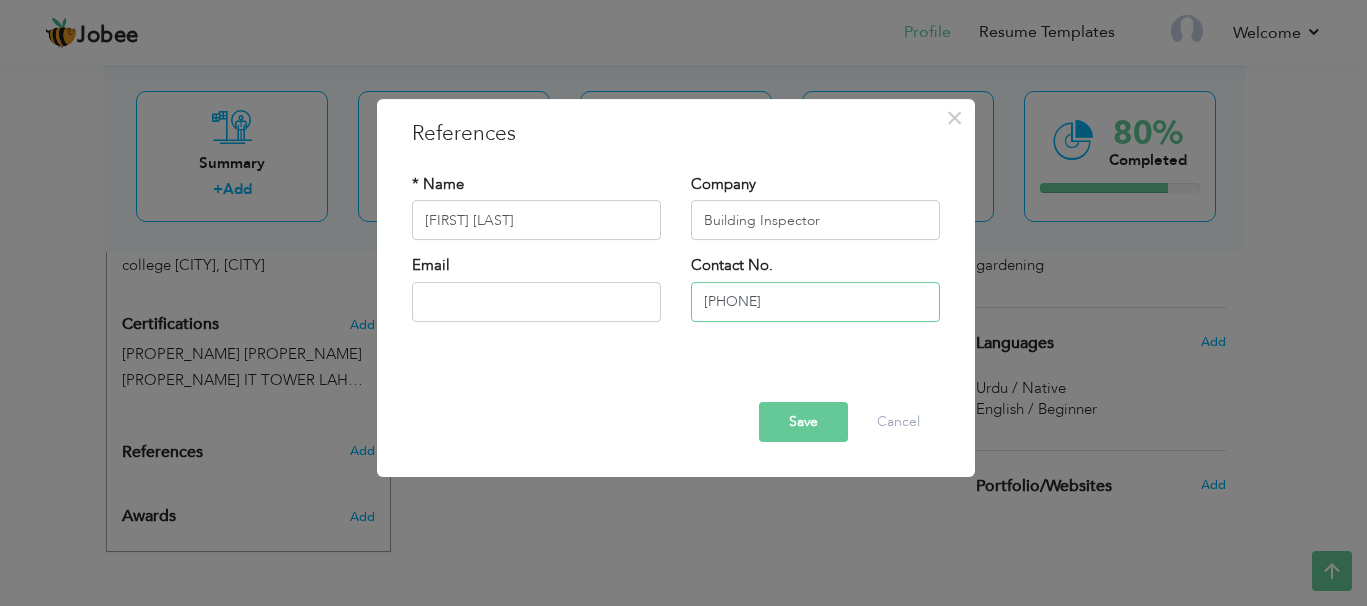 type on "03007571310" 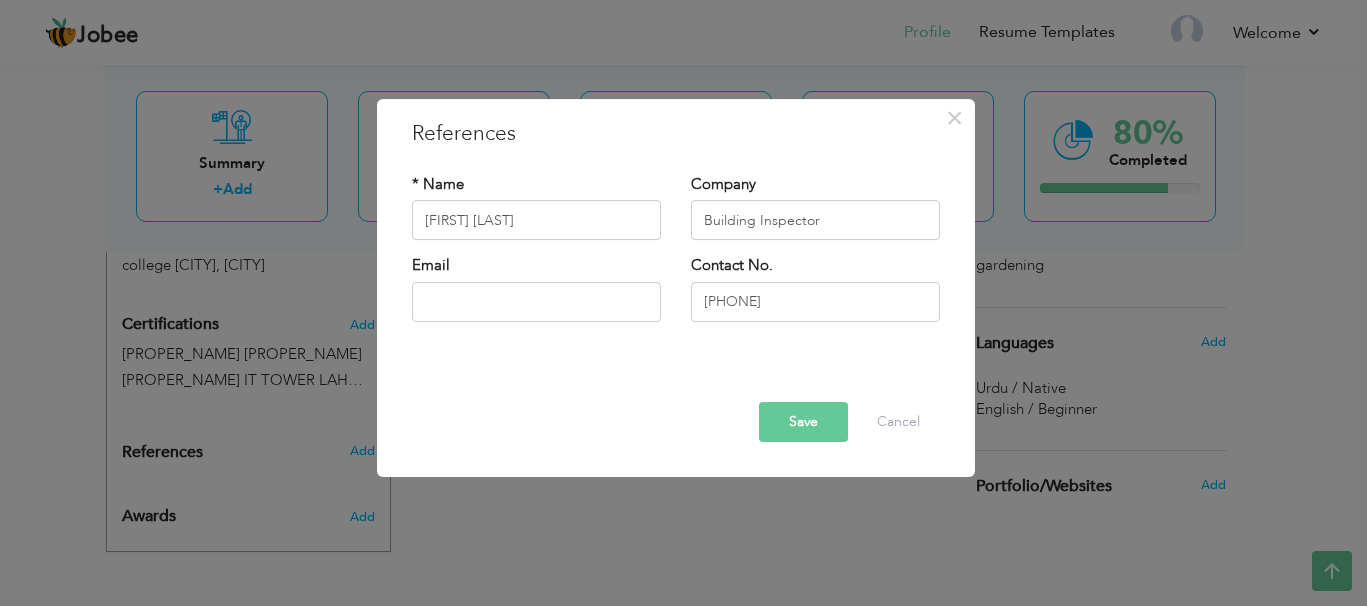 click on "Save" at bounding box center [803, 422] 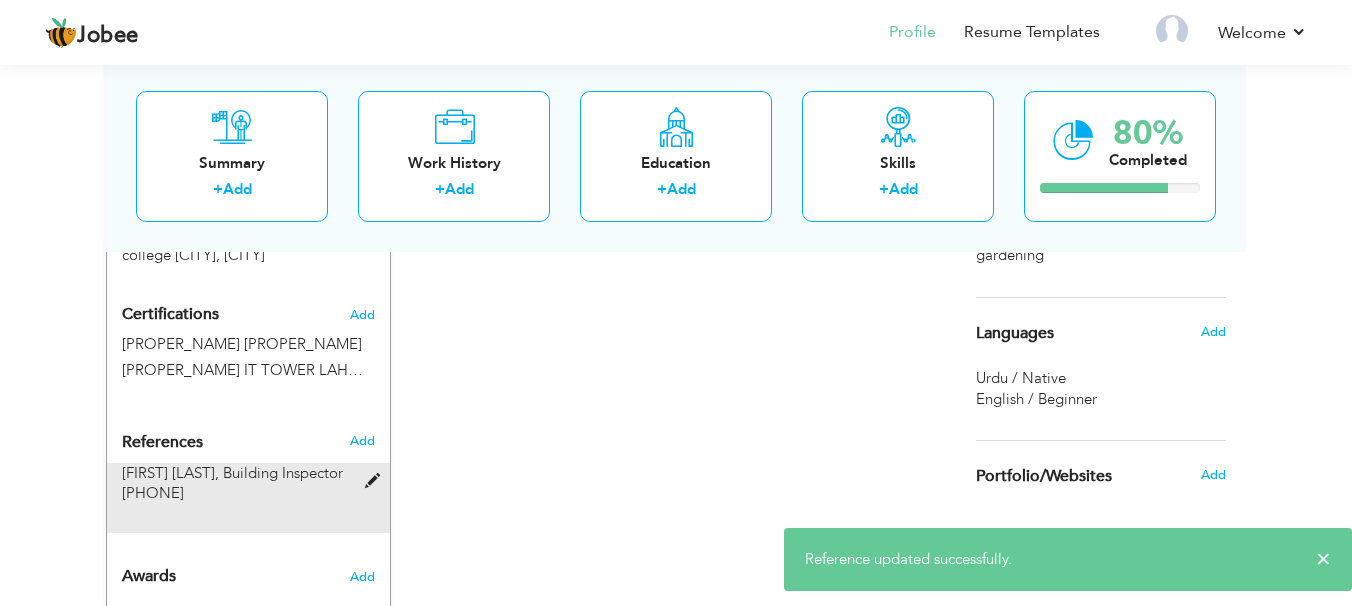 scroll, scrollTop: 985, scrollLeft: 0, axis: vertical 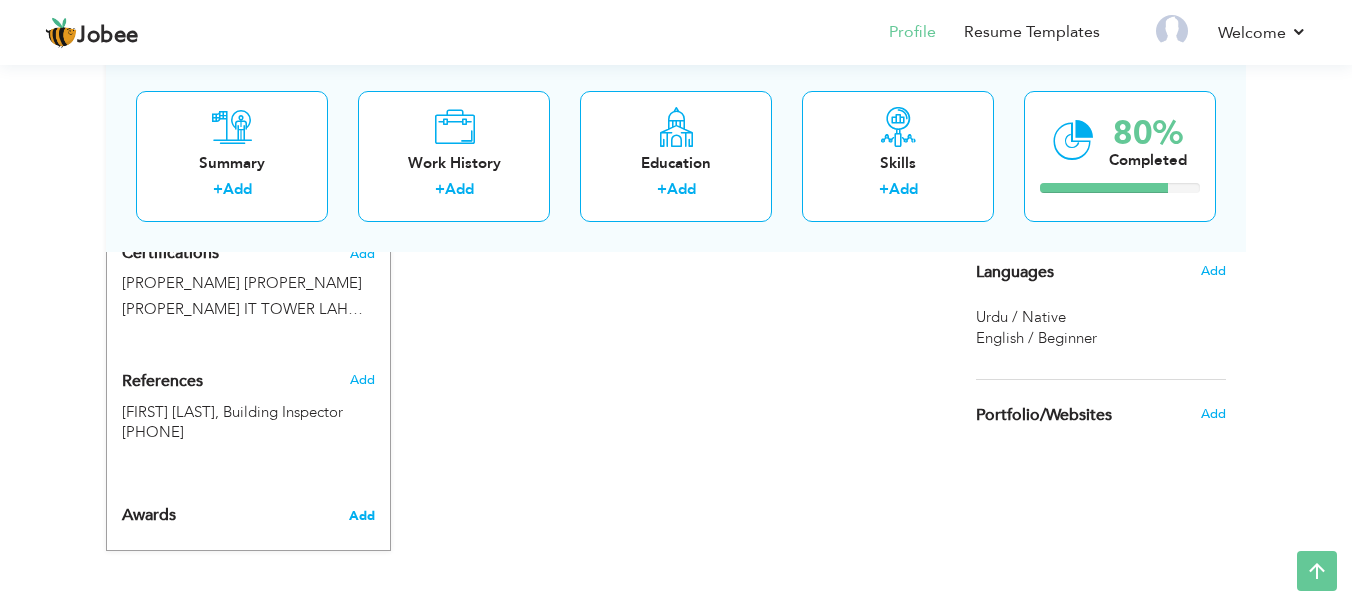 click on "Add" at bounding box center (362, 516) 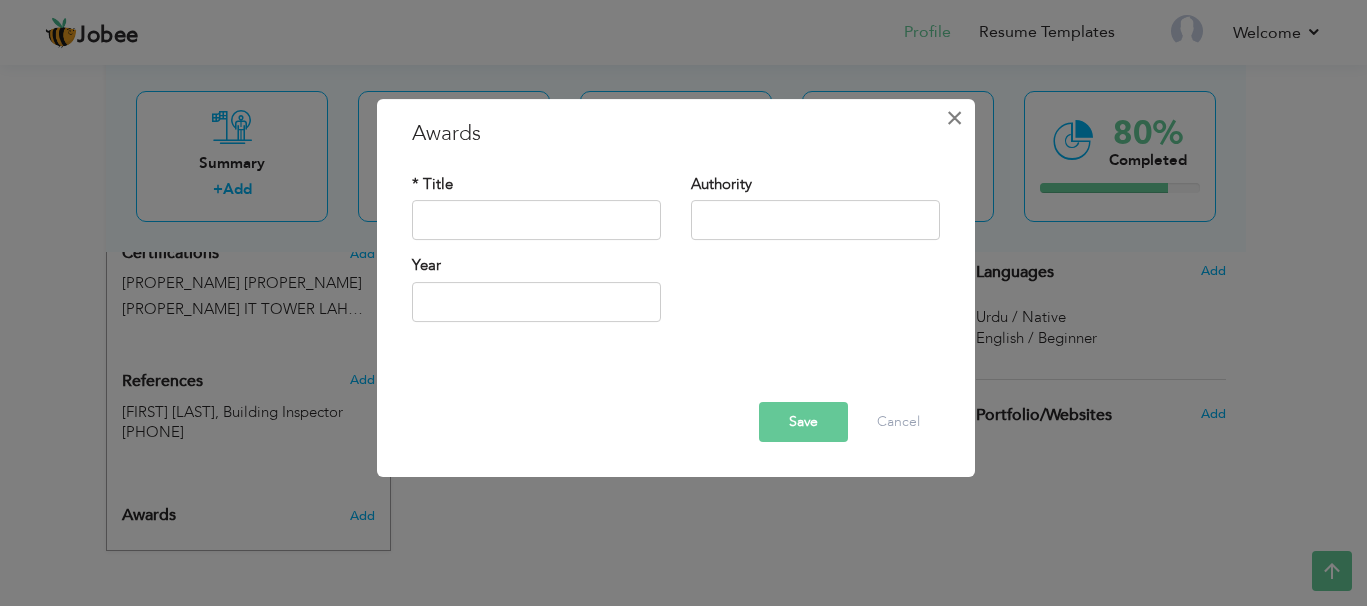 click on "×" at bounding box center [954, 118] 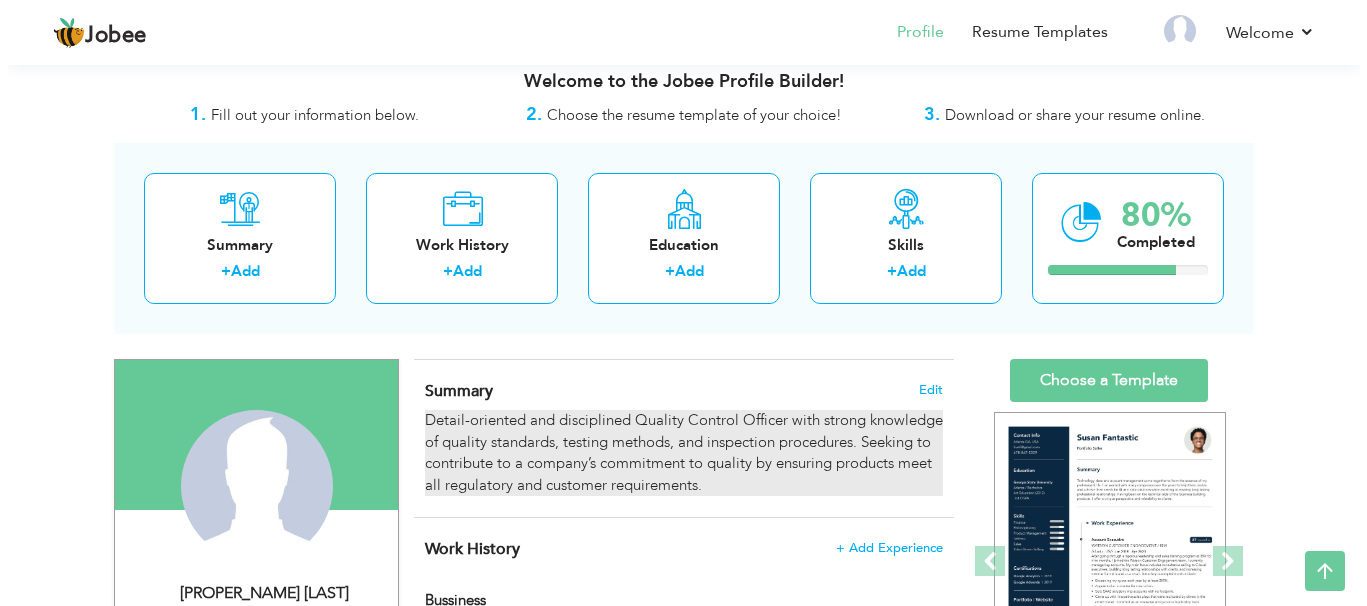 scroll, scrollTop: 0, scrollLeft: 0, axis: both 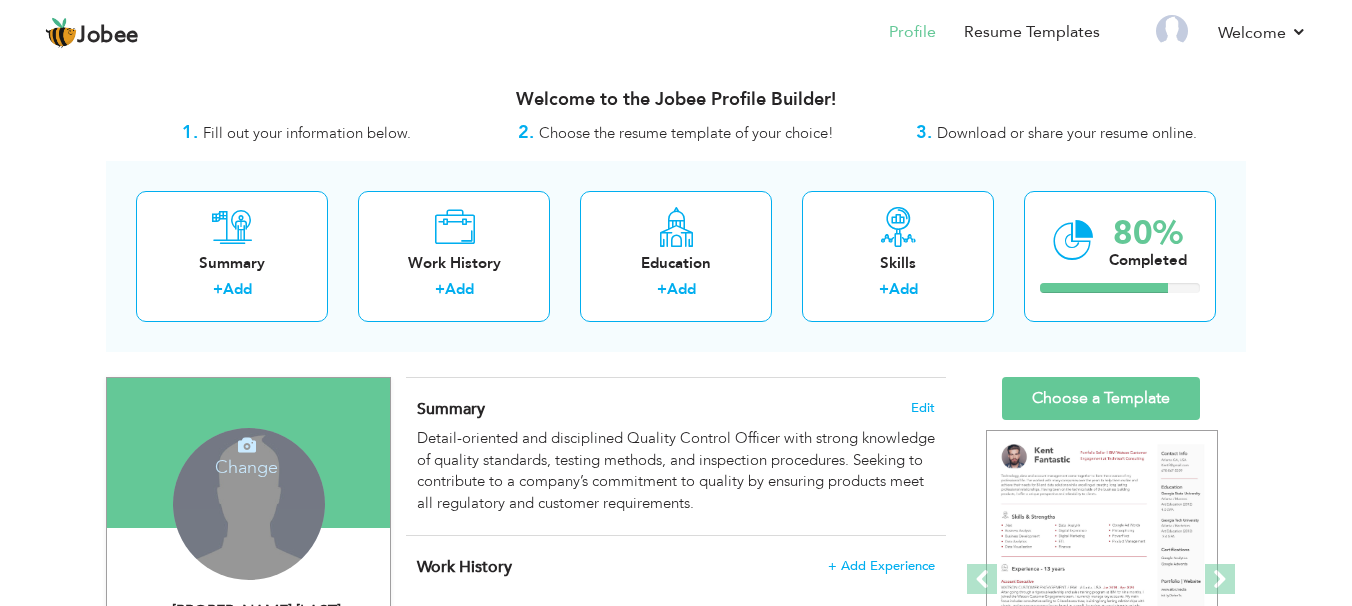 click on "Change" at bounding box center (247, 454) 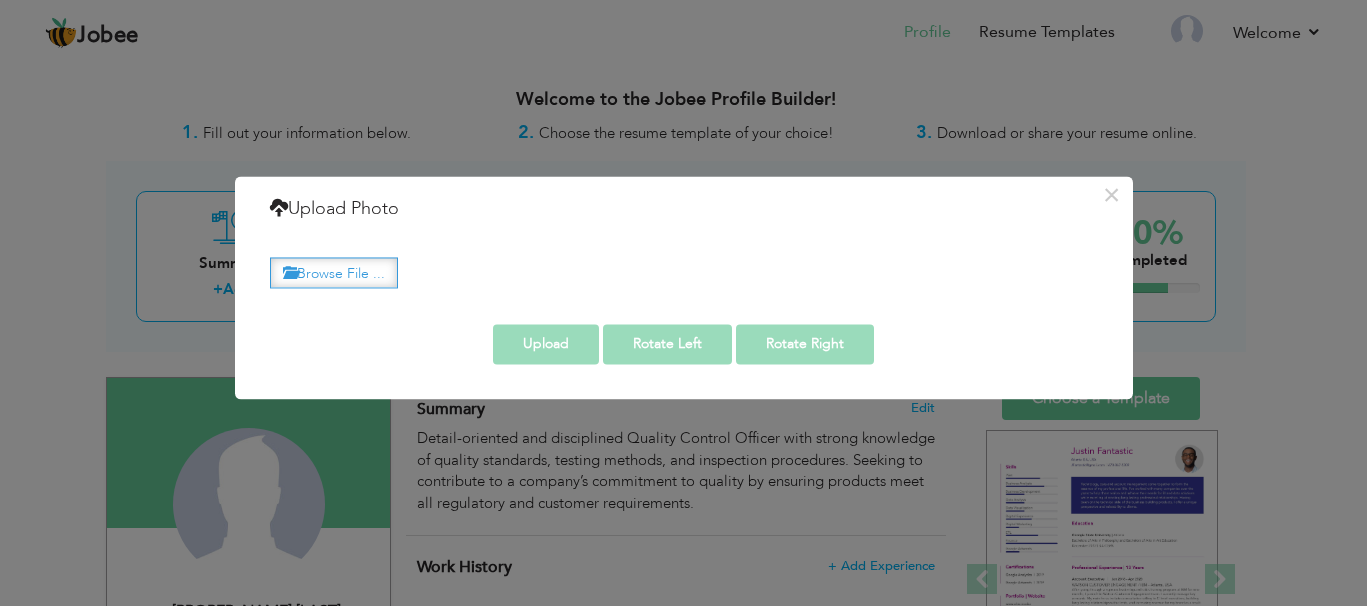click on "Browse File ..." at bounding box center (334, 272) 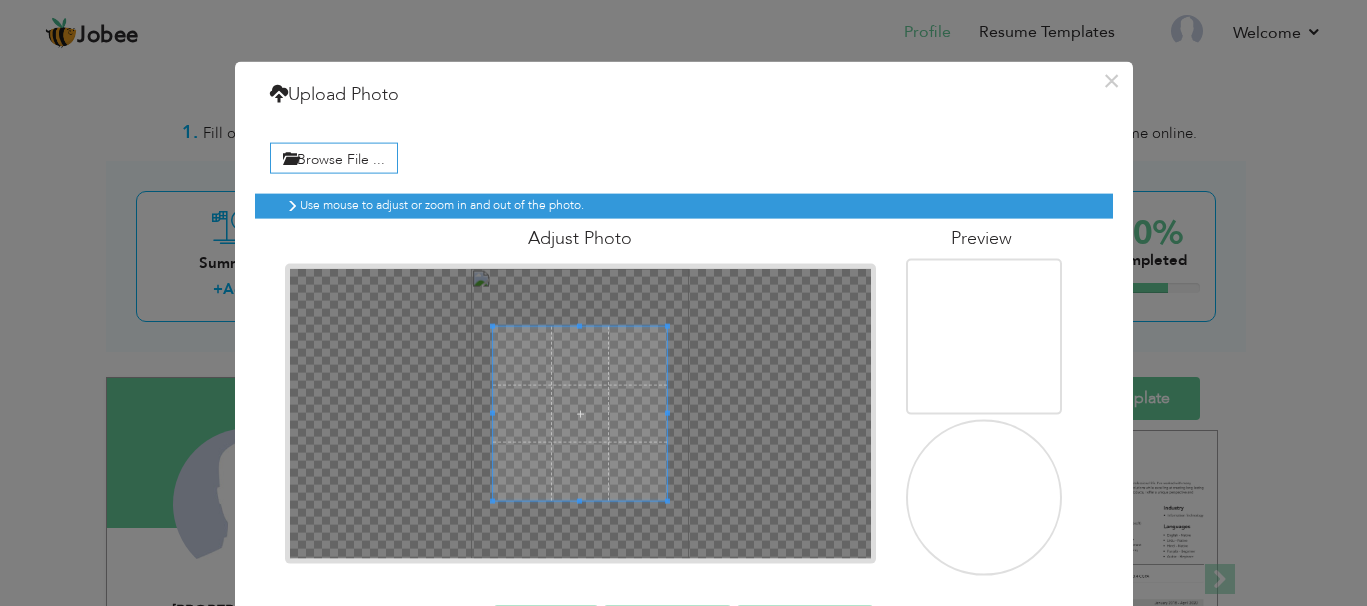 click at bounding box center [985, 500] 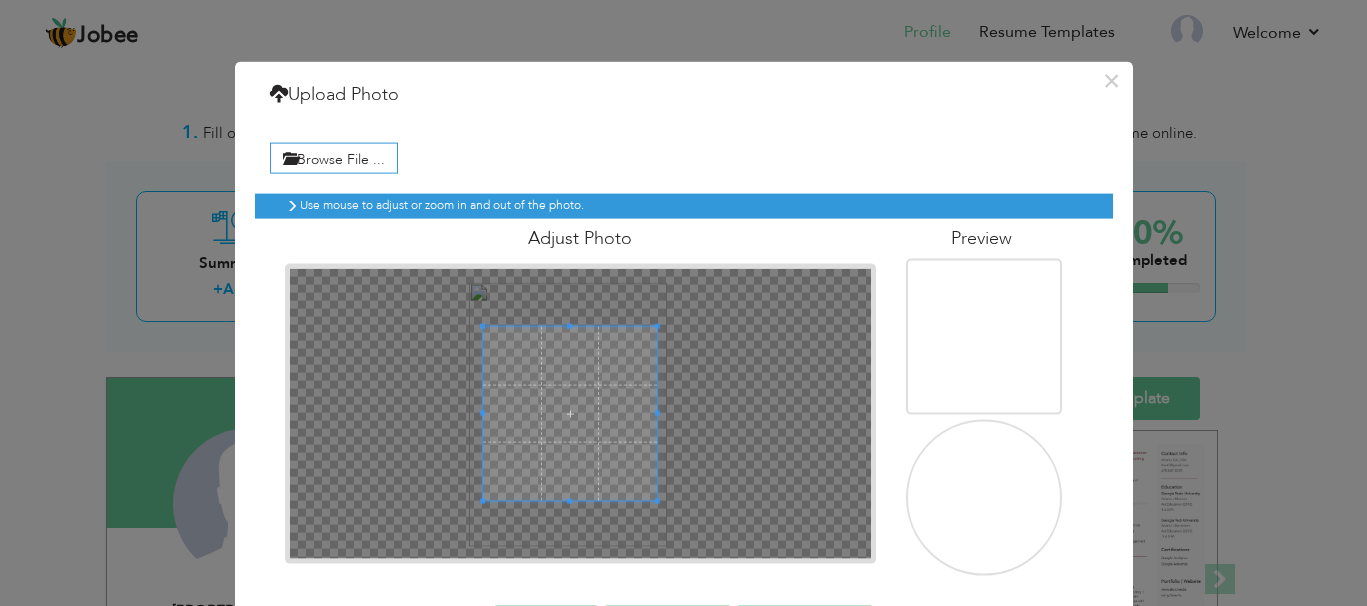 click at bounding box center [570, 414] 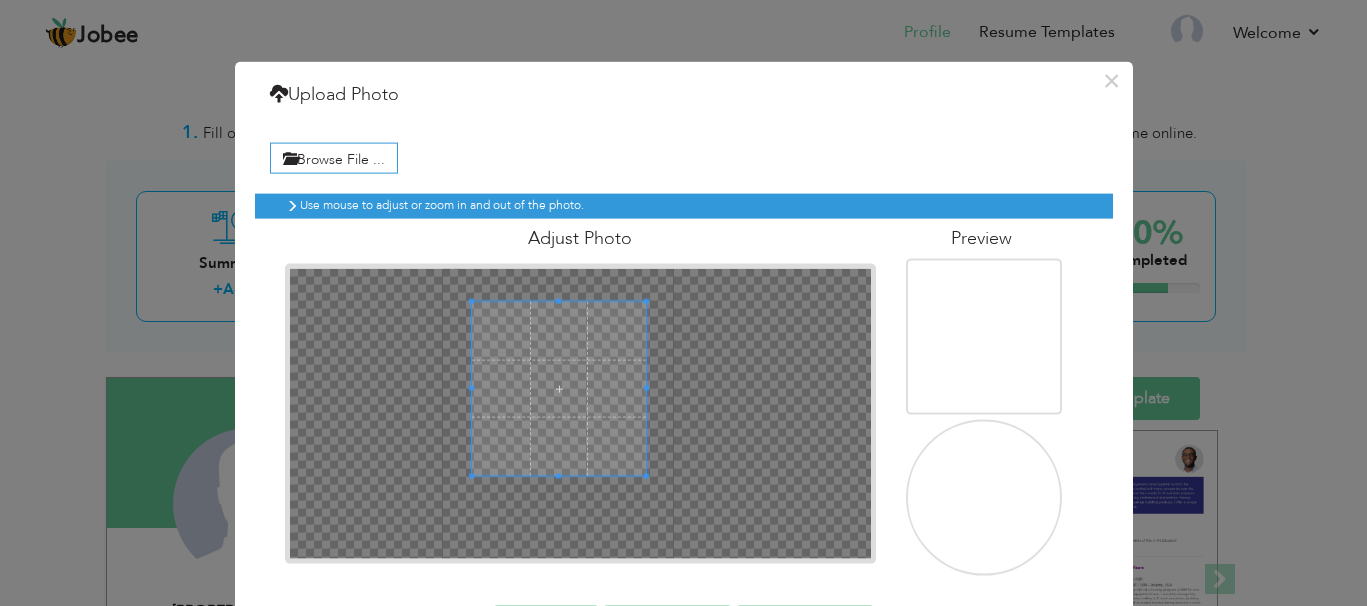 click at bounding box center (559, 389) 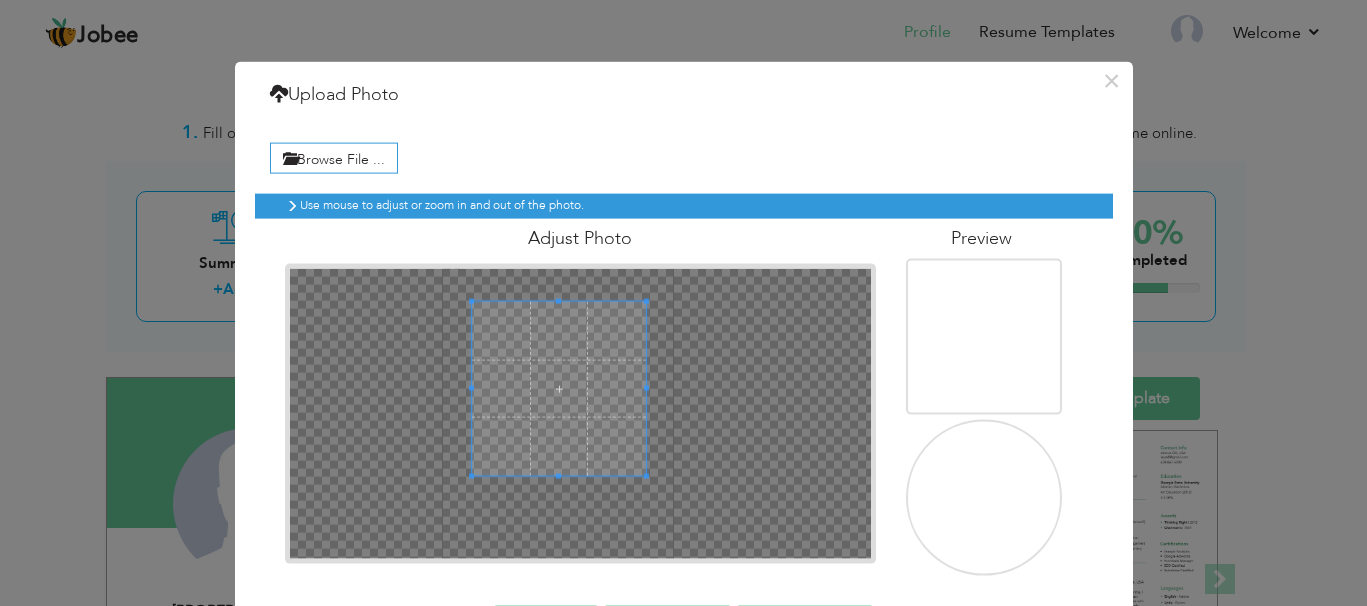 scroll, scrollTop: 75, scrollLeft: 0, axis: vertical 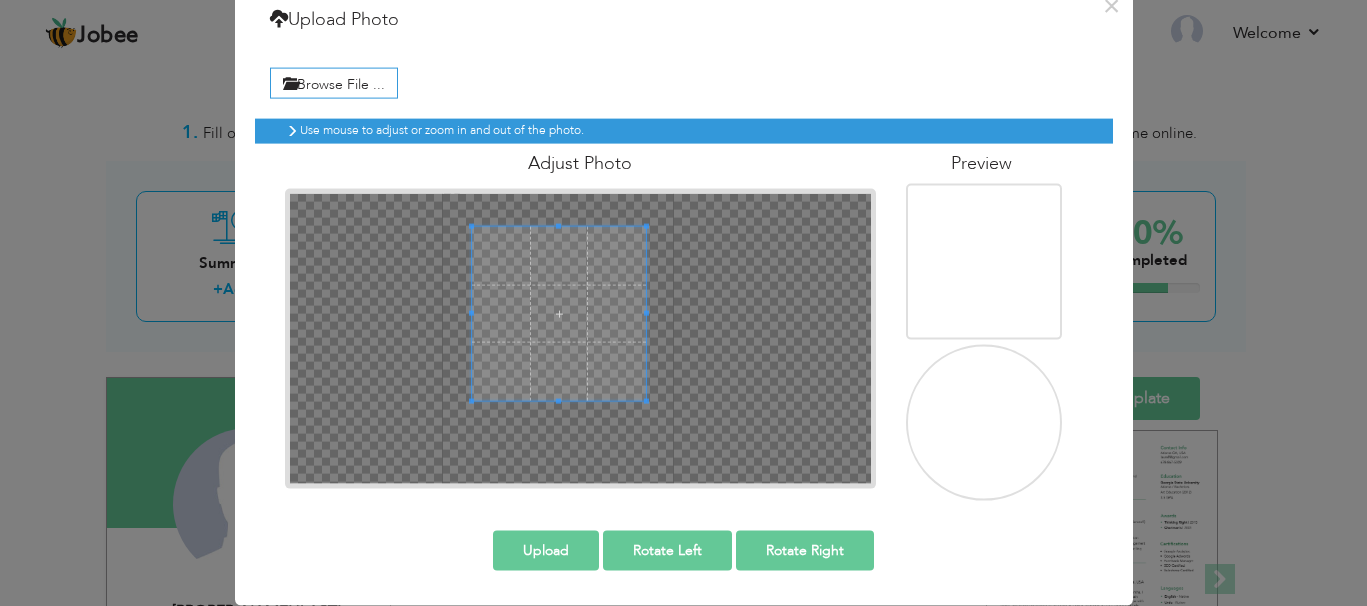 click on "Upload" at bounding box center [546, 551] 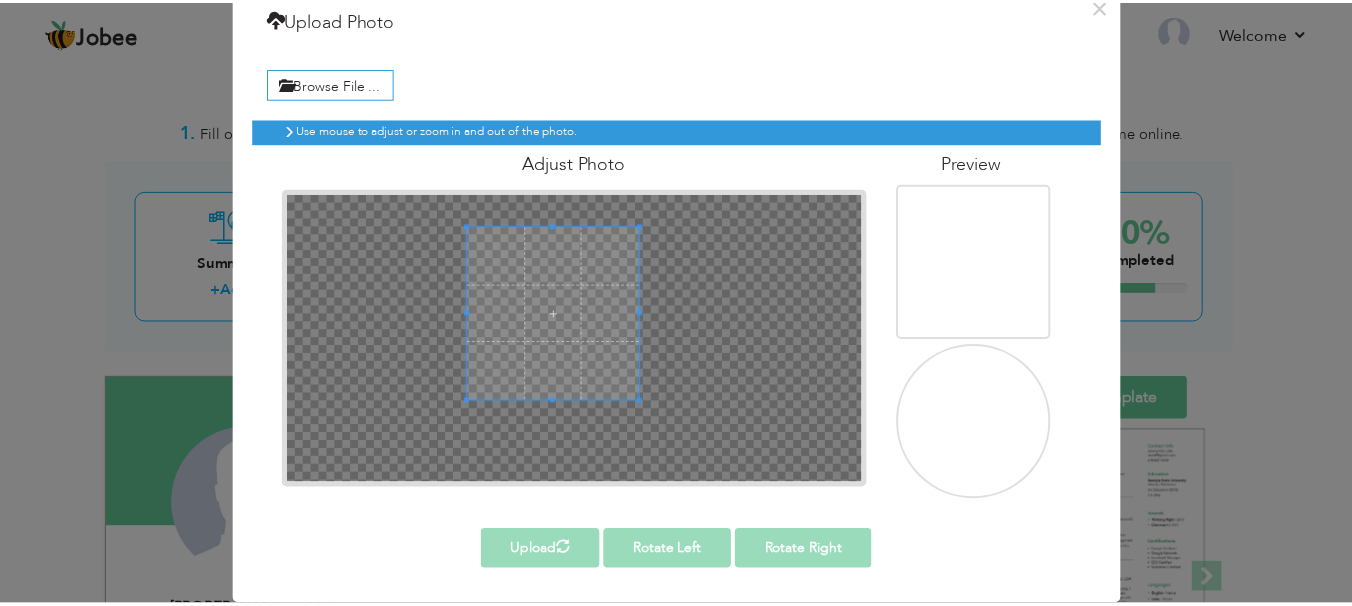 scroll, scrollTop: 0, scrollLeft: 0, axis: both 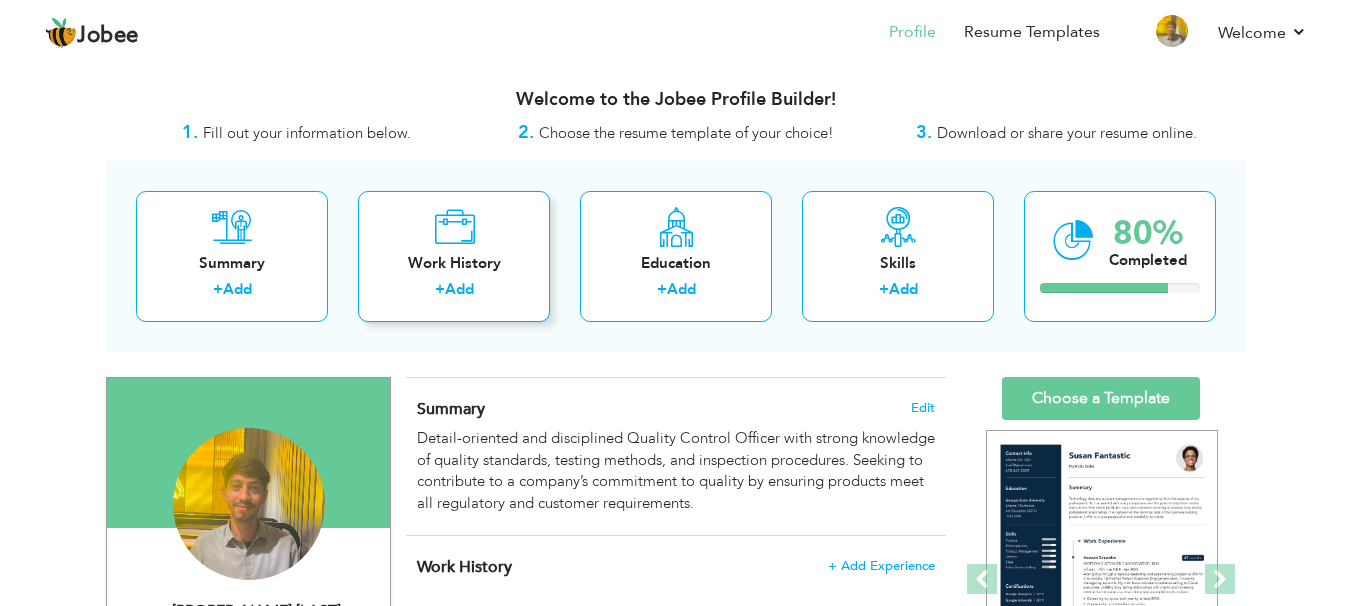 click on "Work History
+  Add" at bounding box center [454, 256] 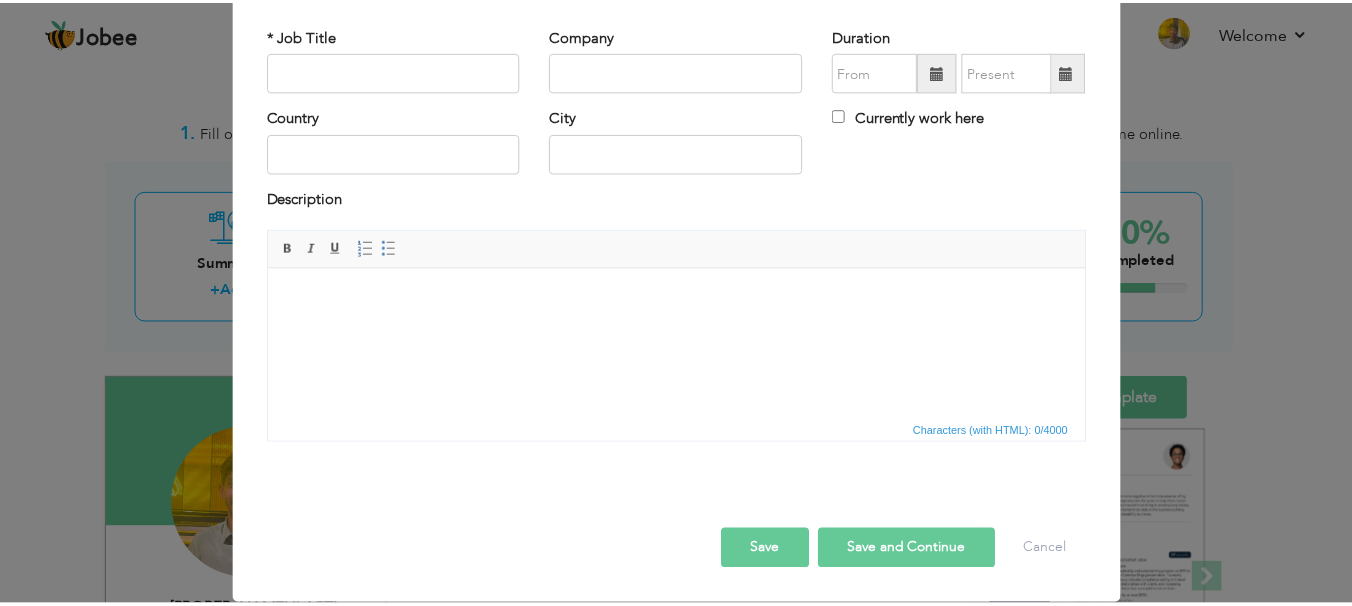 scroll, scrollTop: 0, scrollLeft: 0, axis: both 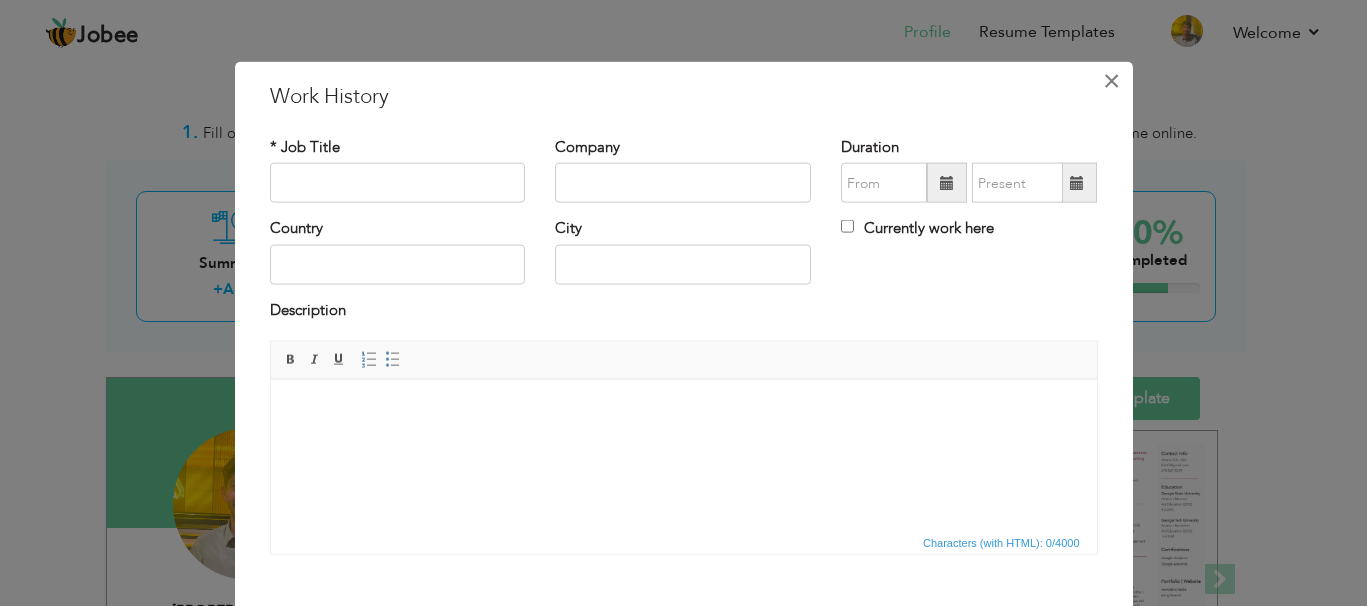 click on "×" at bounding box center [1111, 81] 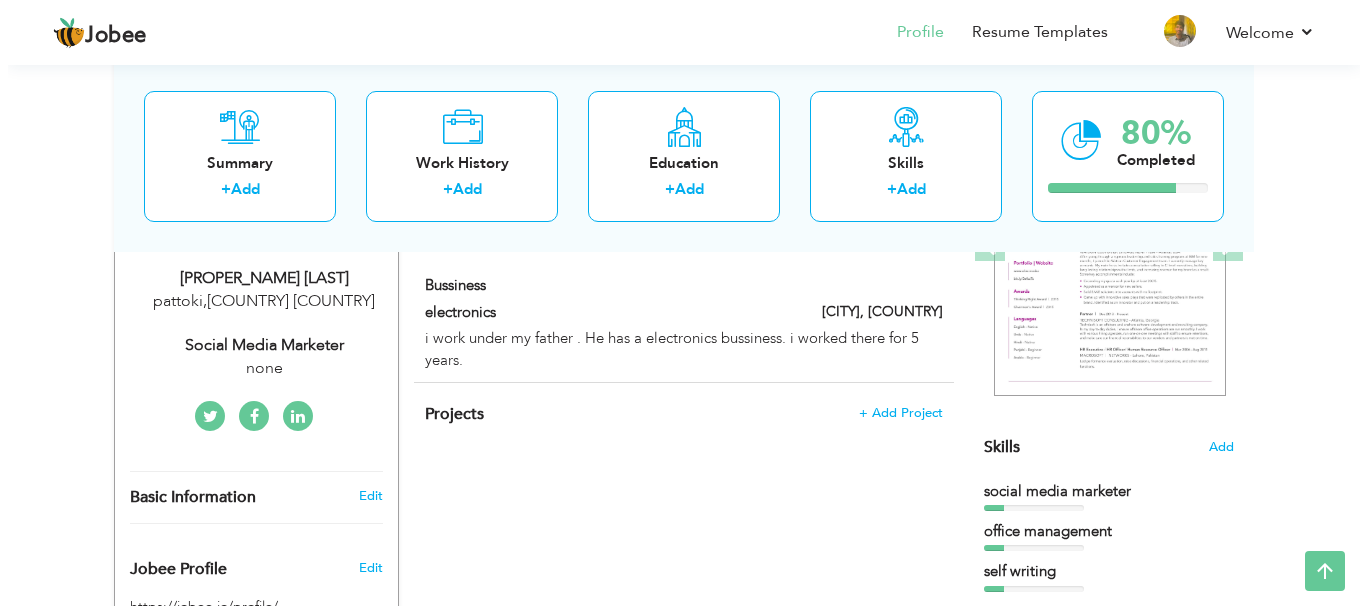 scroll, scrollTop: 0, scrollLeft: 0, axis: both 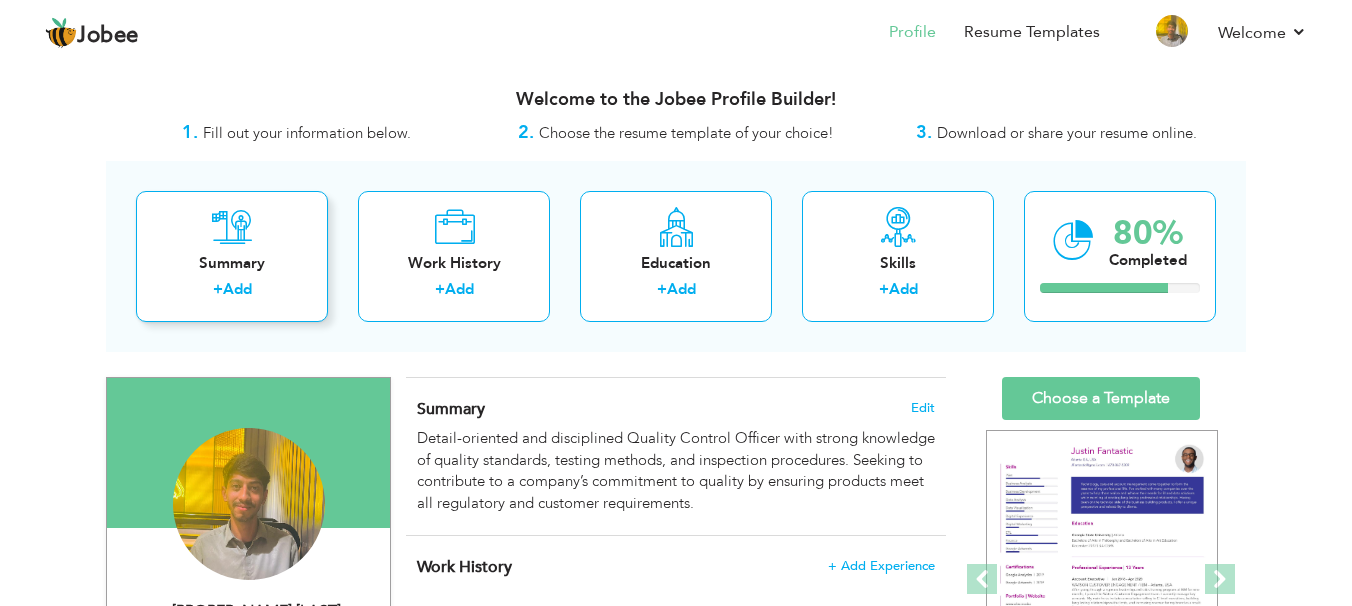 click on "Summary" at bounding box center [232, 263] 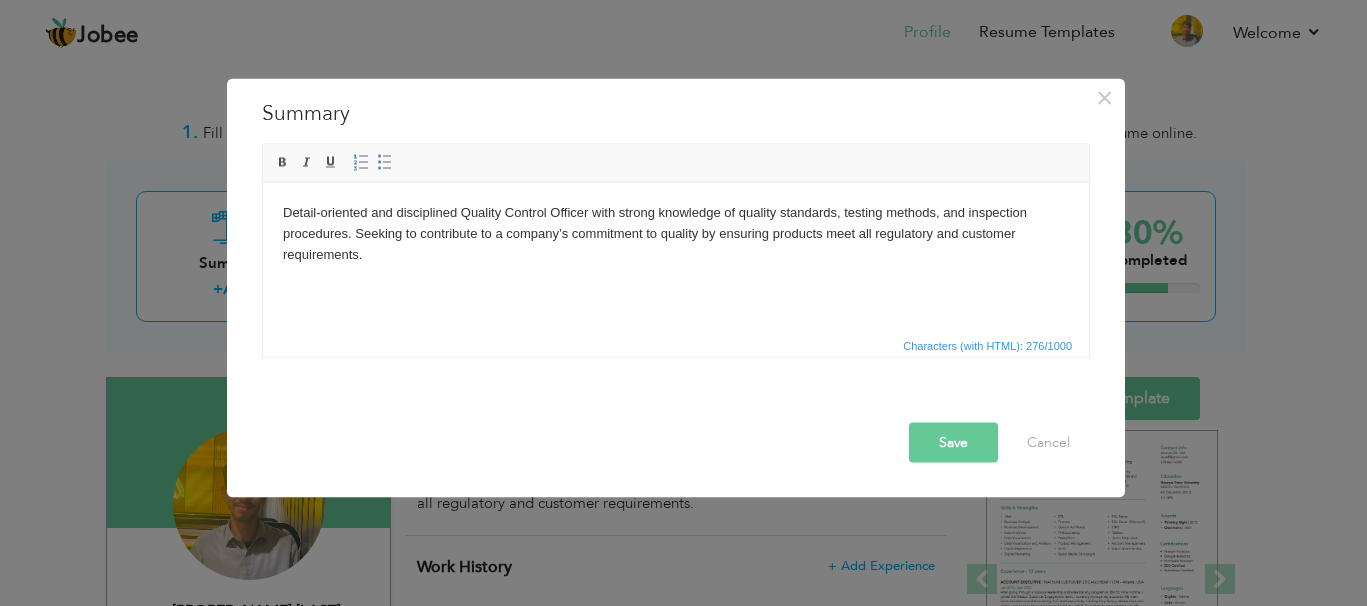 click on "Save" at bounding box center (953, 443) 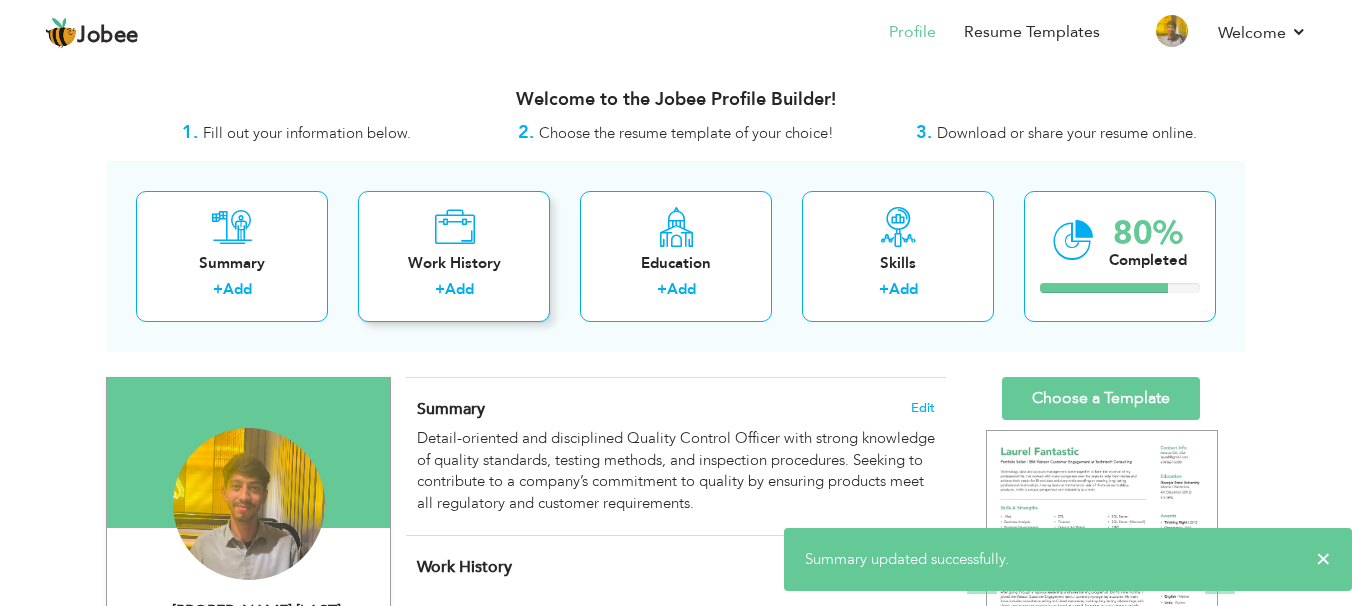 click on "Work History" at bounding box center [454, 263] 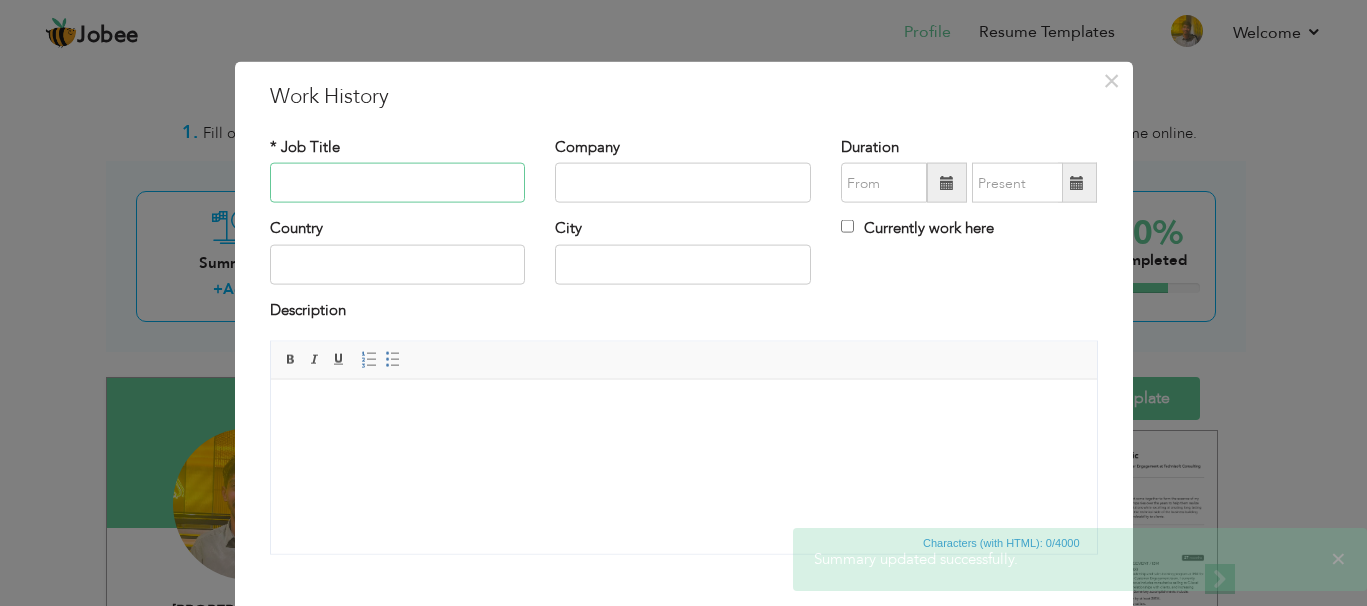 click at bounding box center [398, 183] 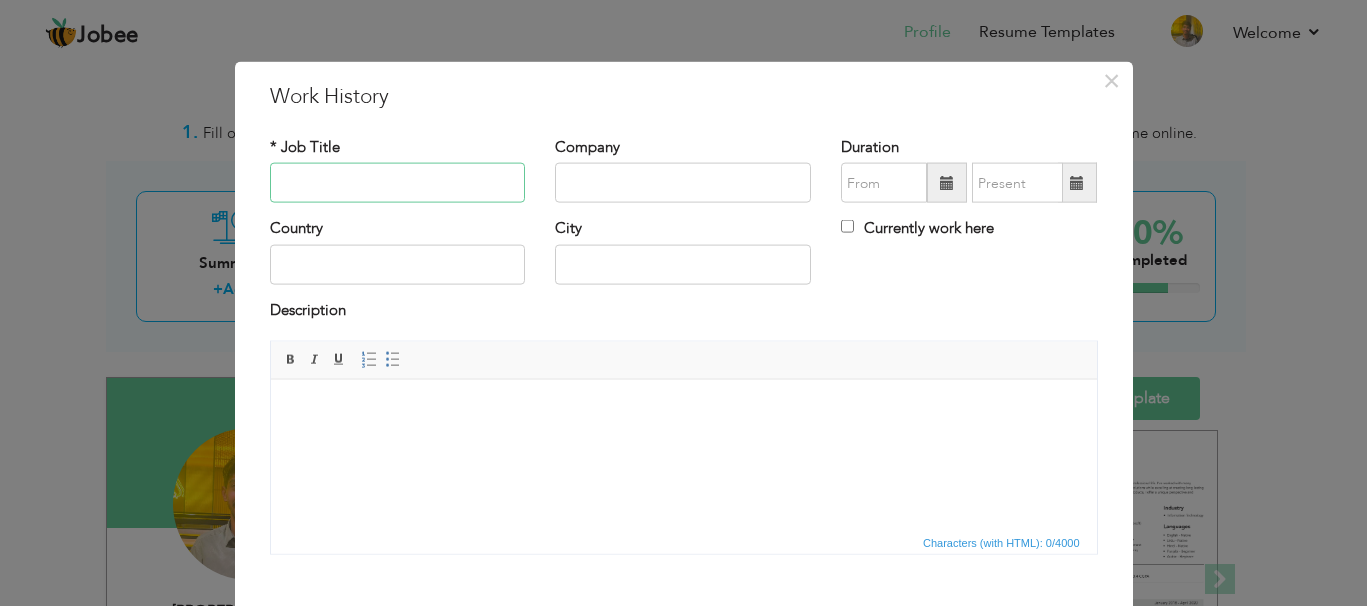 type on "b" 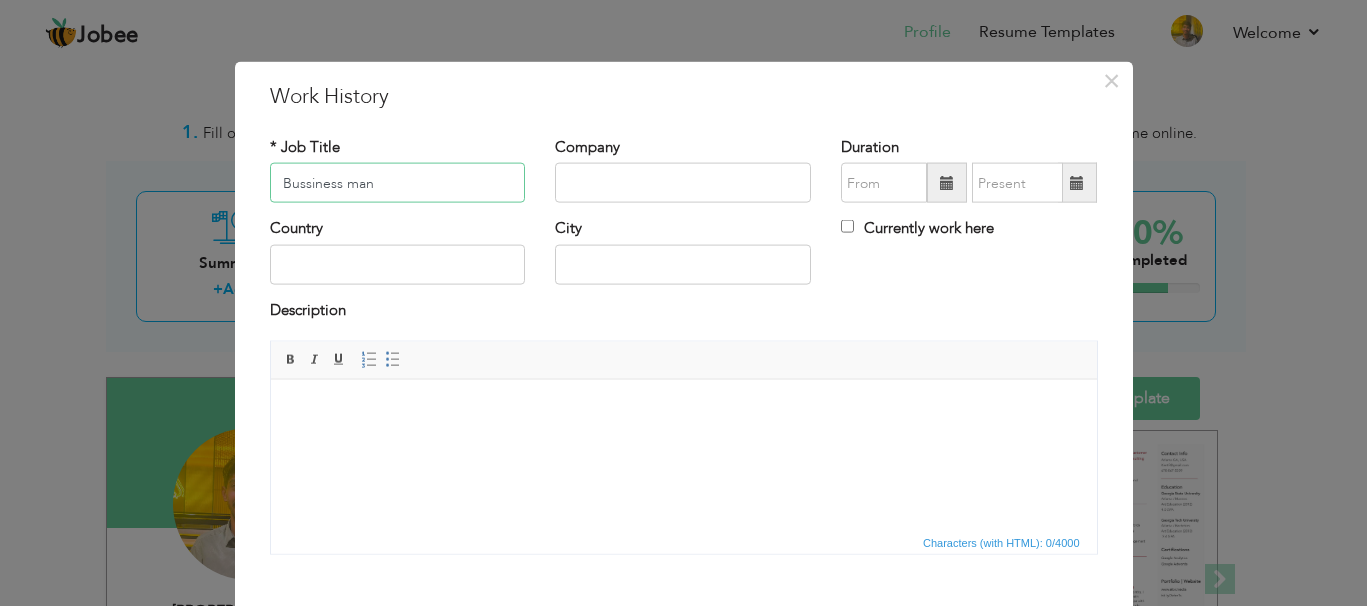 type on "Bussiness man" 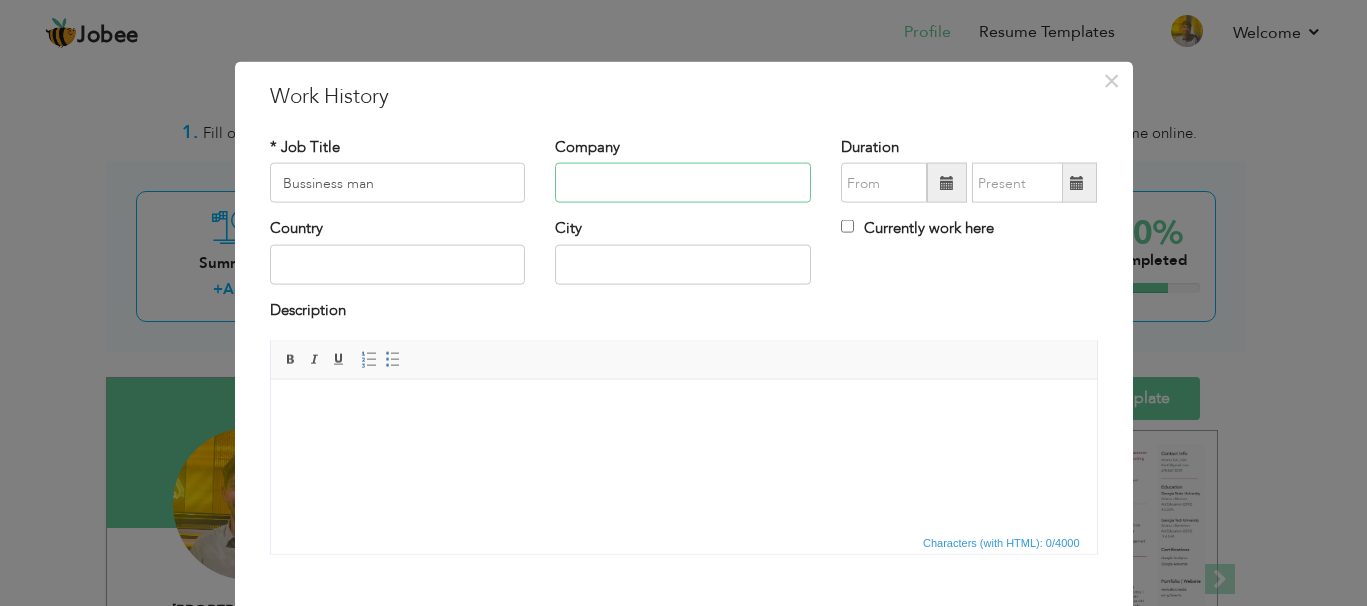 click at bounding box center (683, 183) 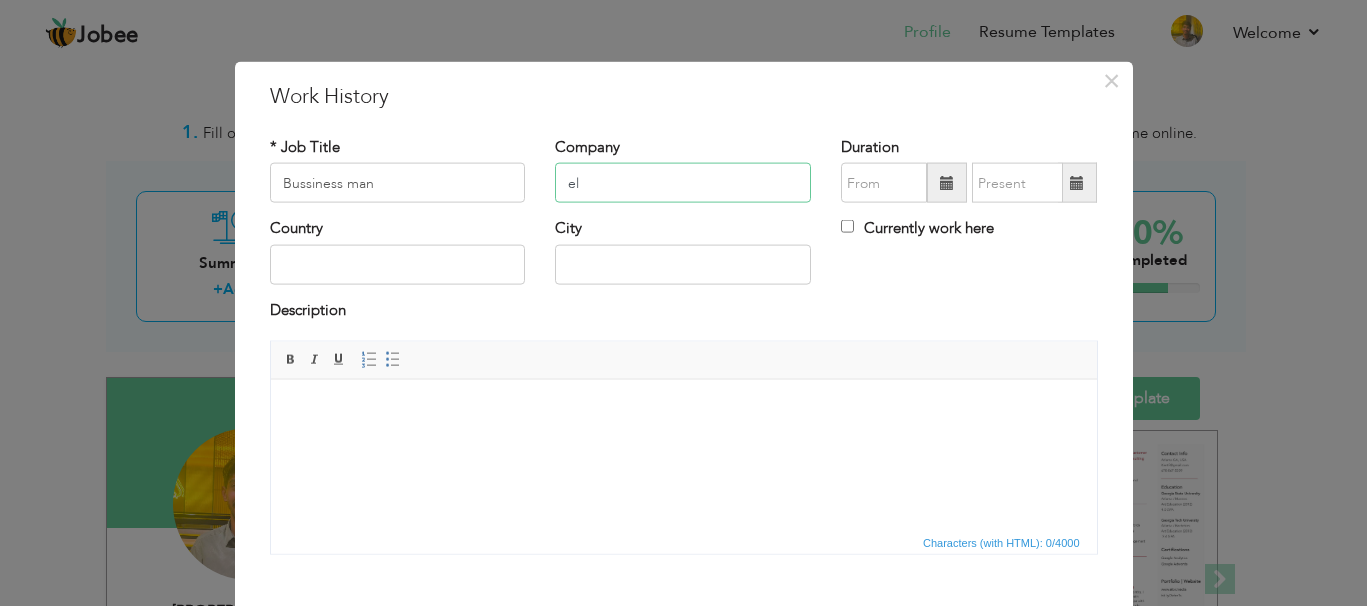 type on "e" 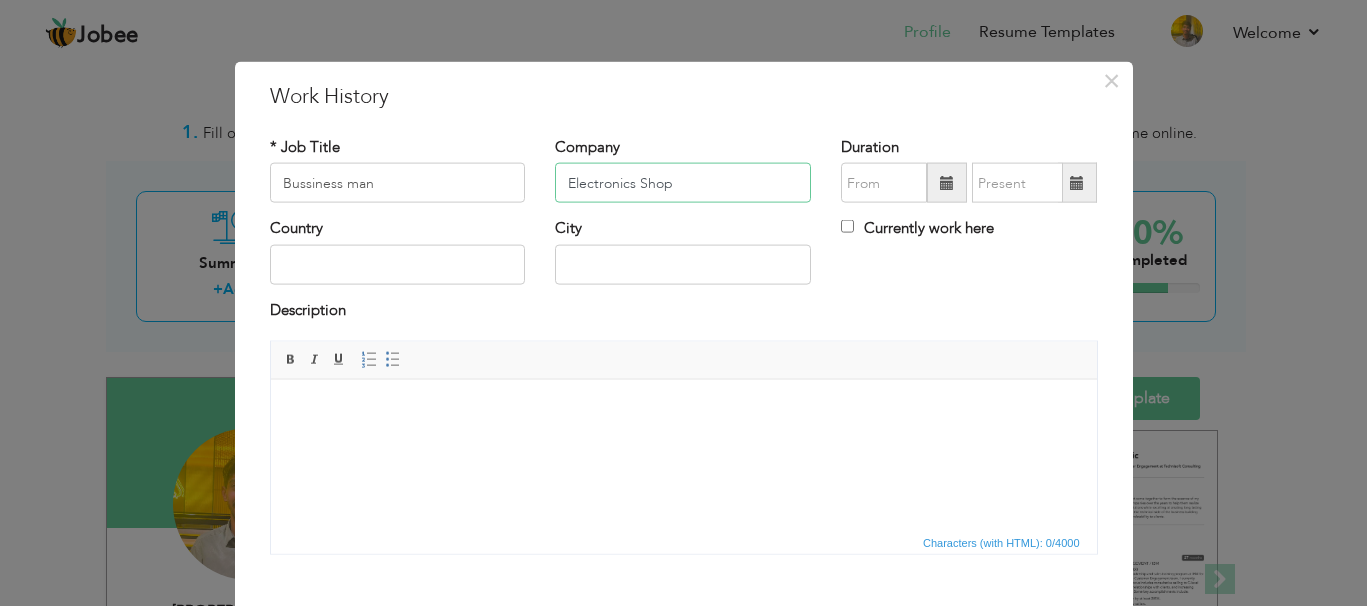 type on "Electronics Shop" 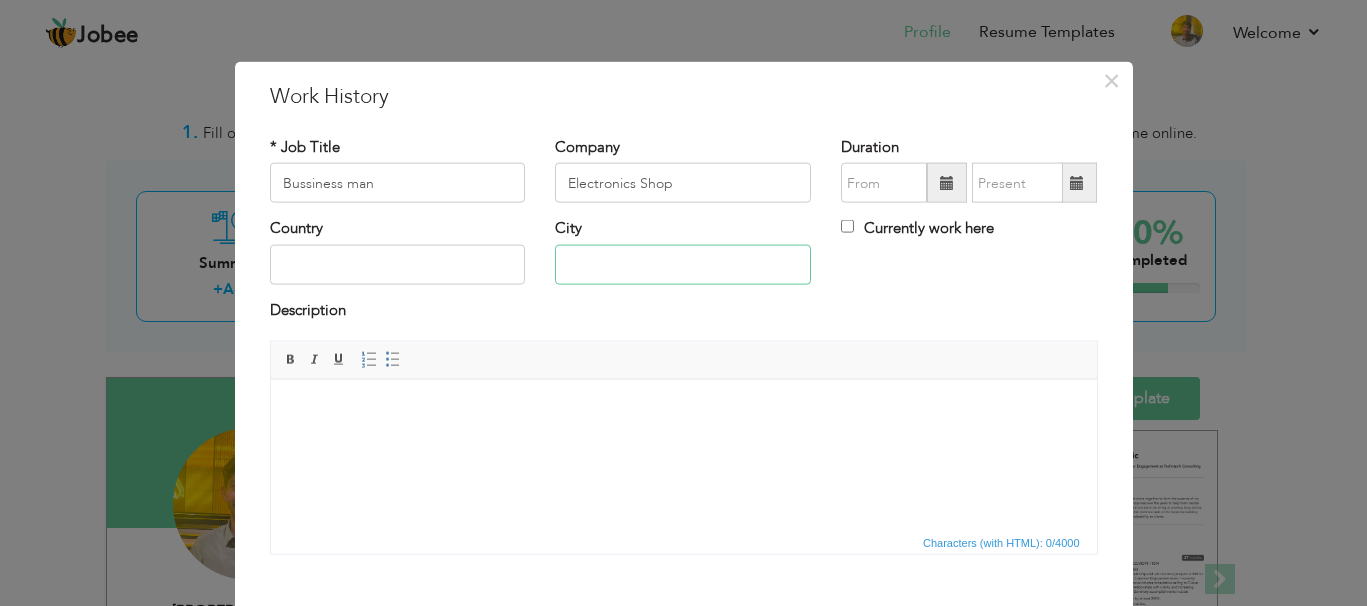 click at bounding box center (683, 264) 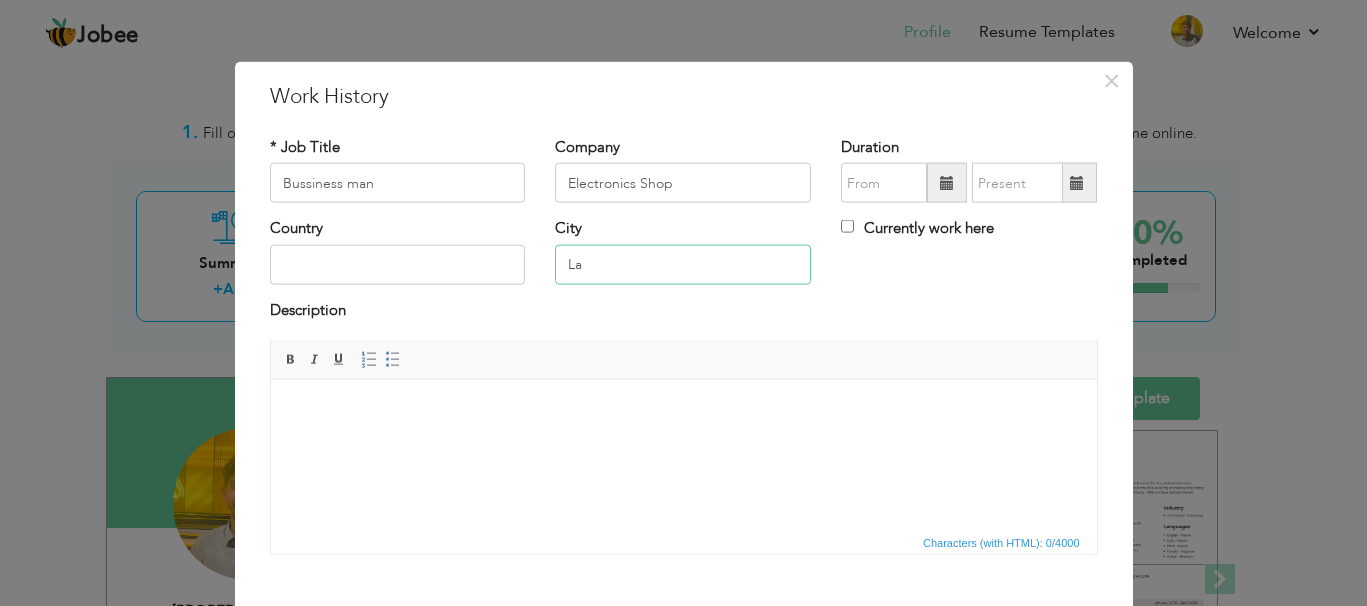 type on "L" 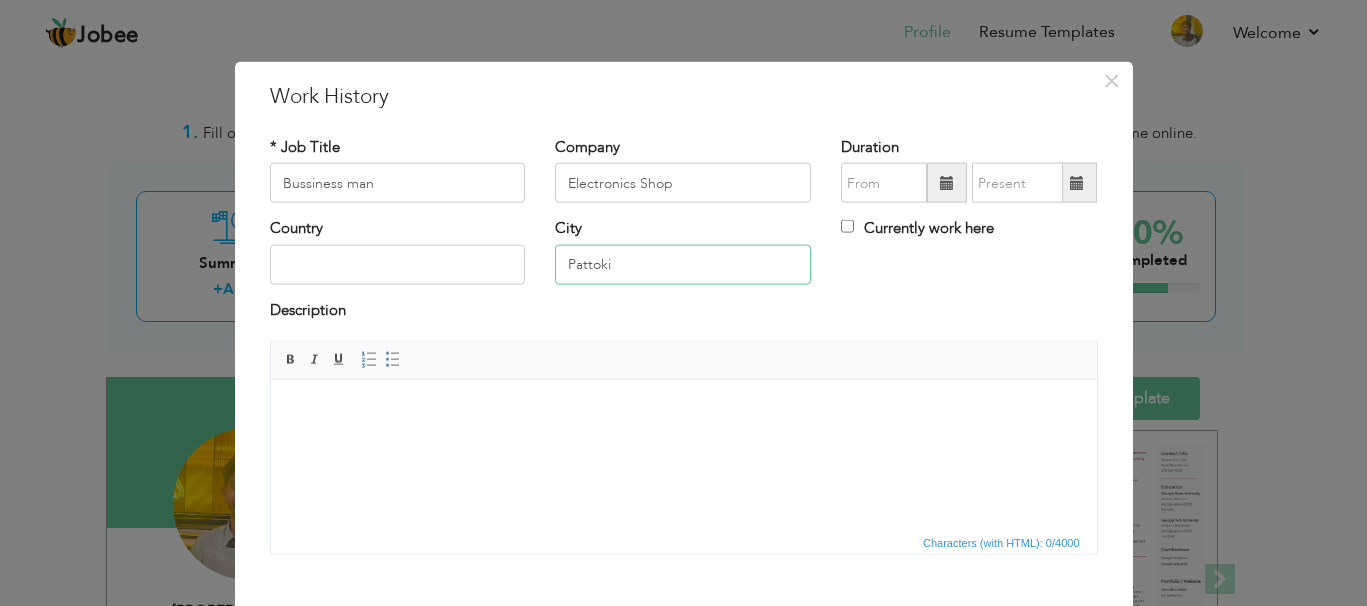 type on "Pattoki" 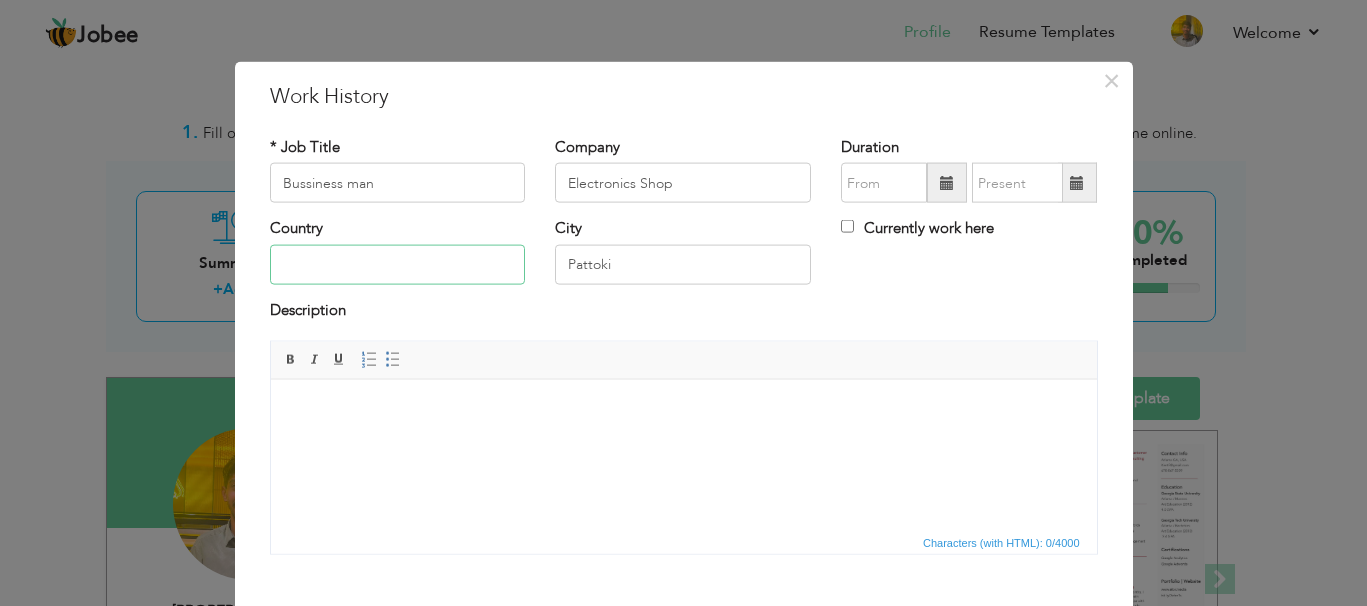 click at bounding box center [398, 264] 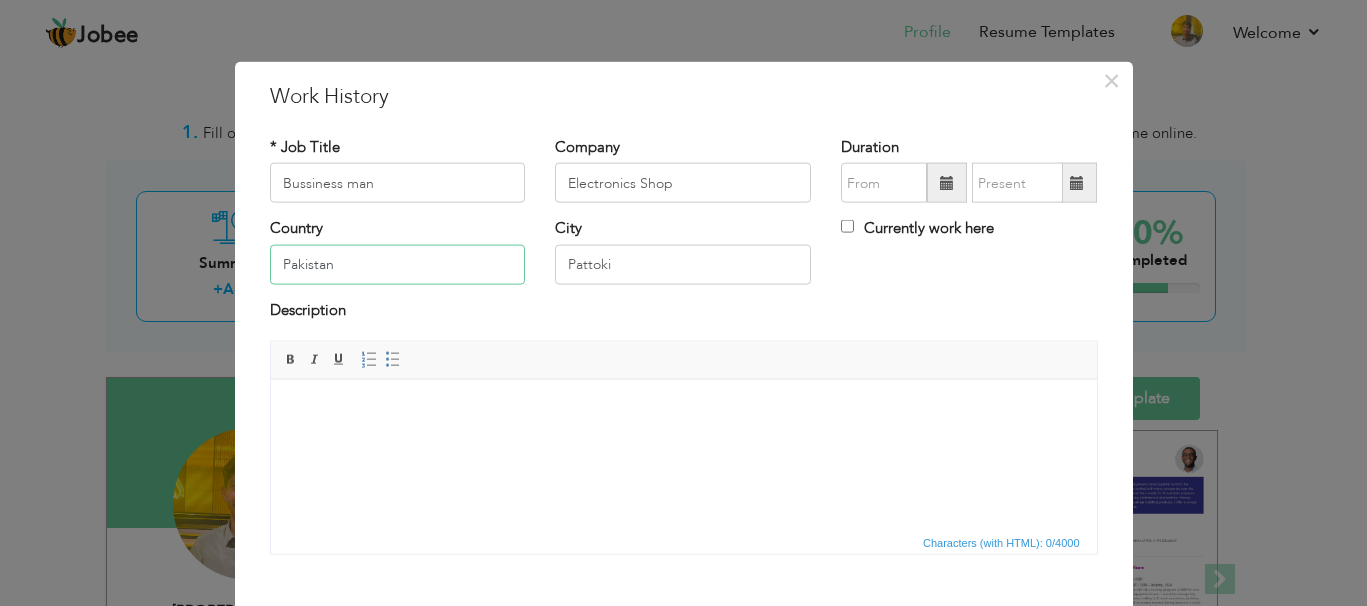 type on "Pakistan" 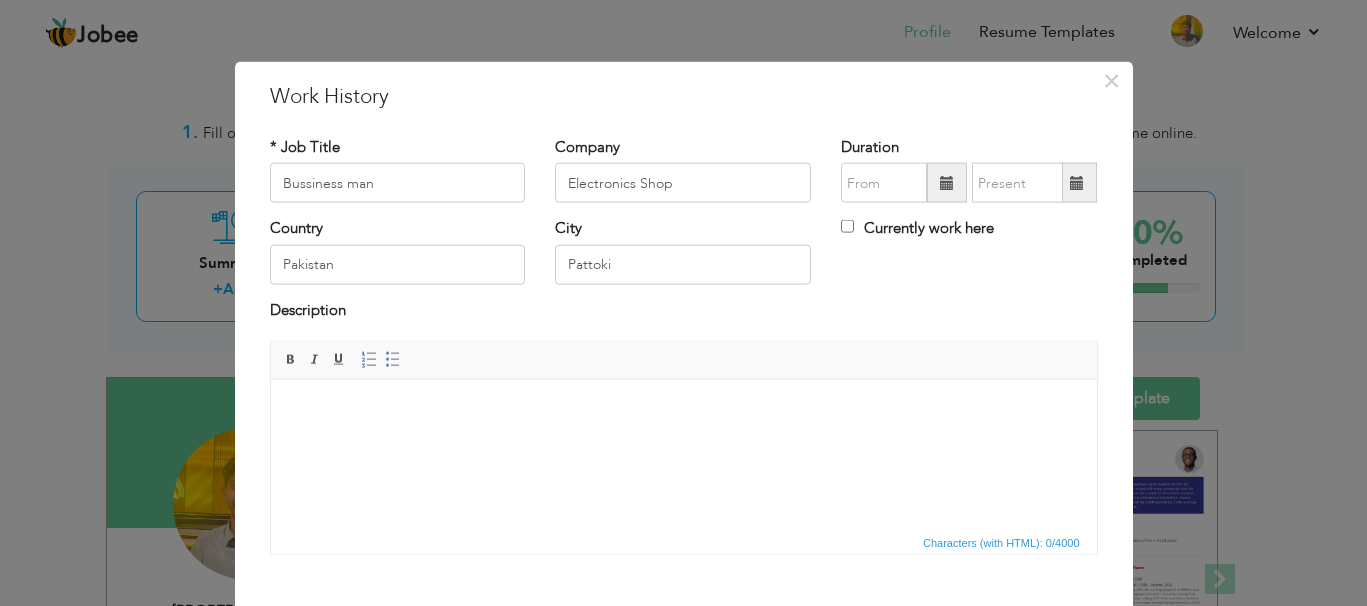 click at bounding box center [683, 409] 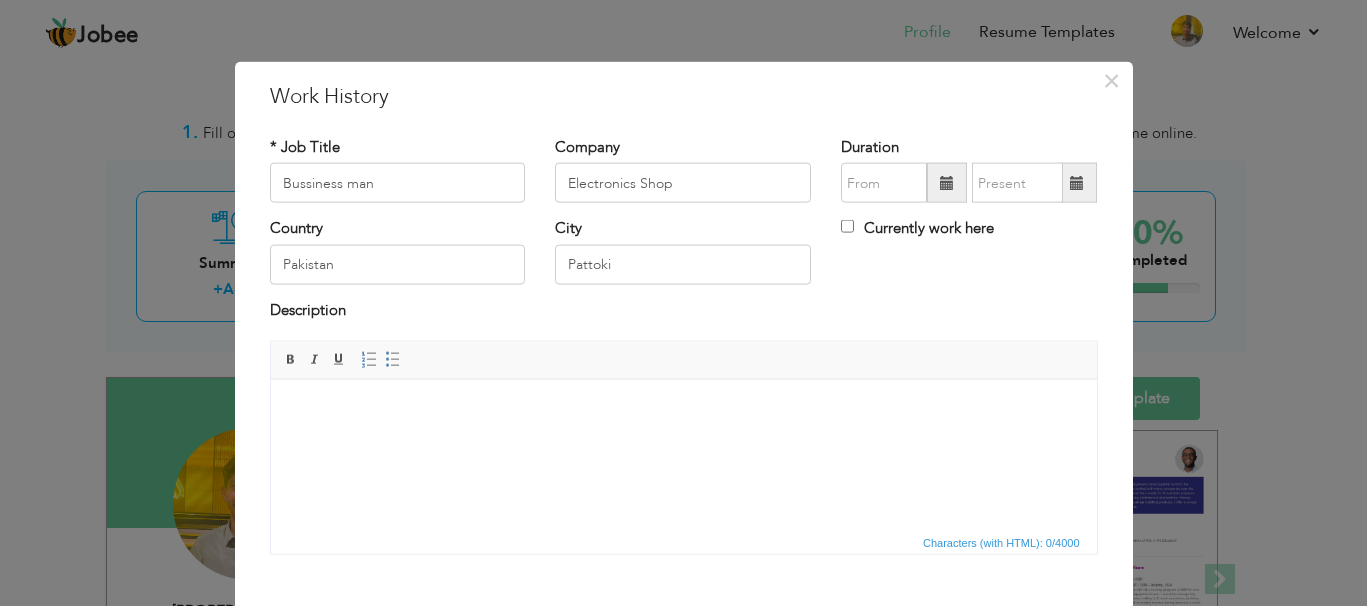type 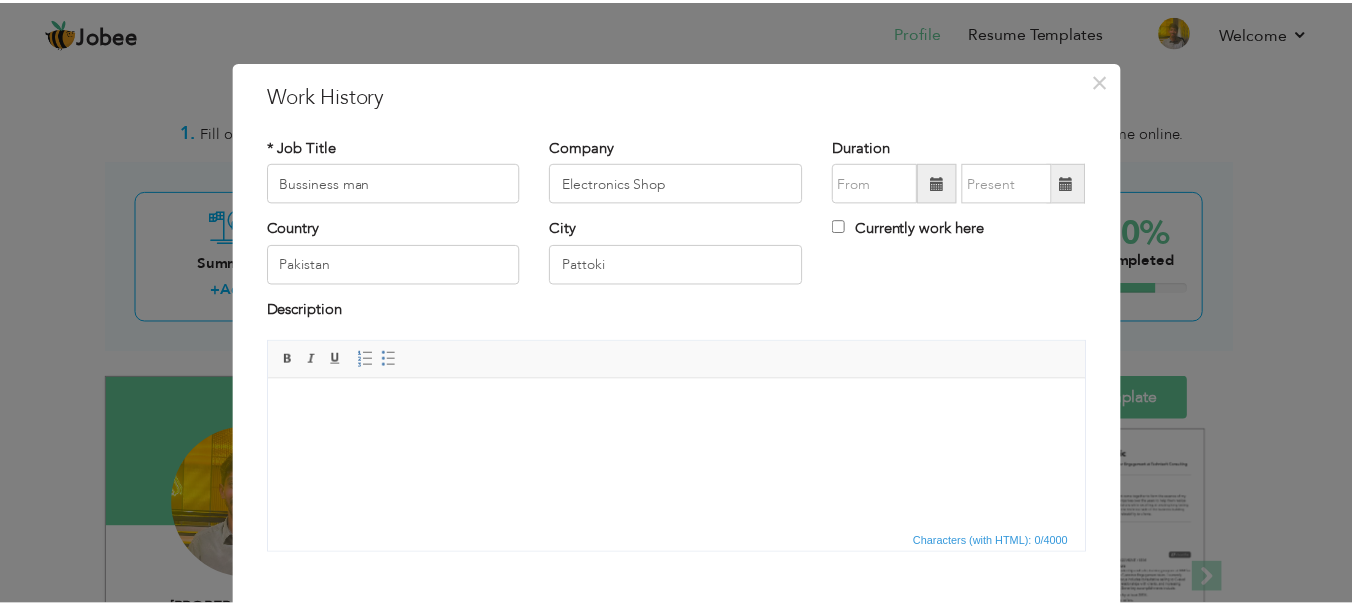 scroll, scrollTop: 111, scrollLeft: 0, axis: vertical 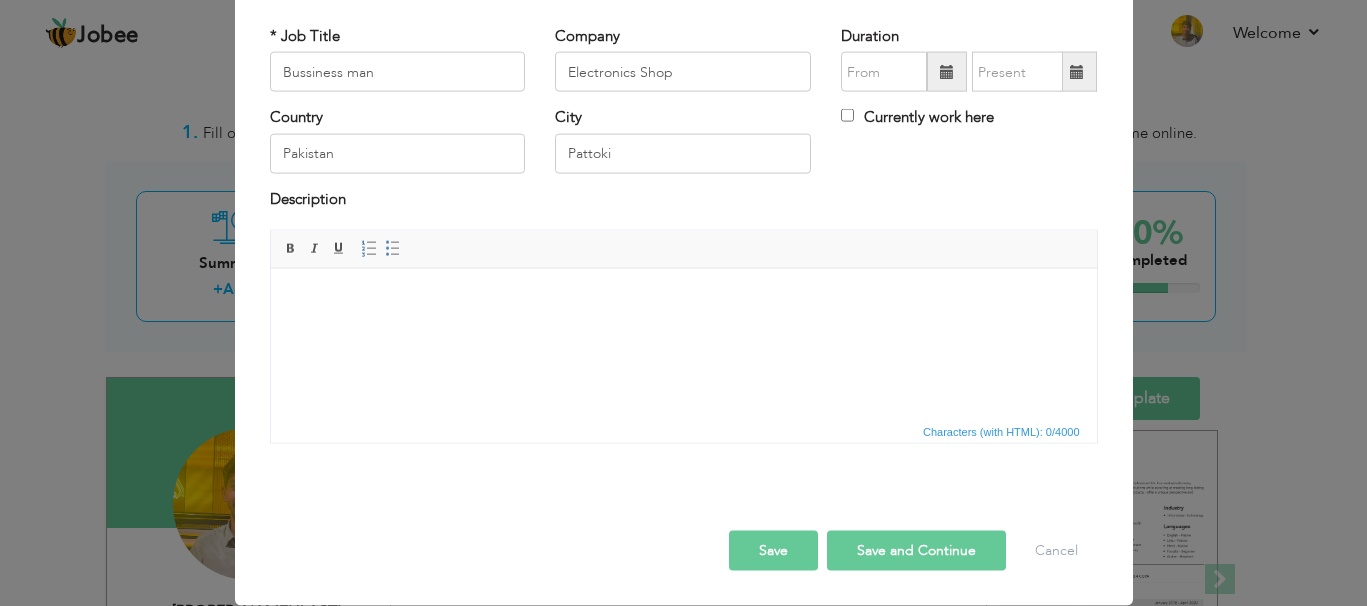 click on "Save" at bounding box center [773, 551] 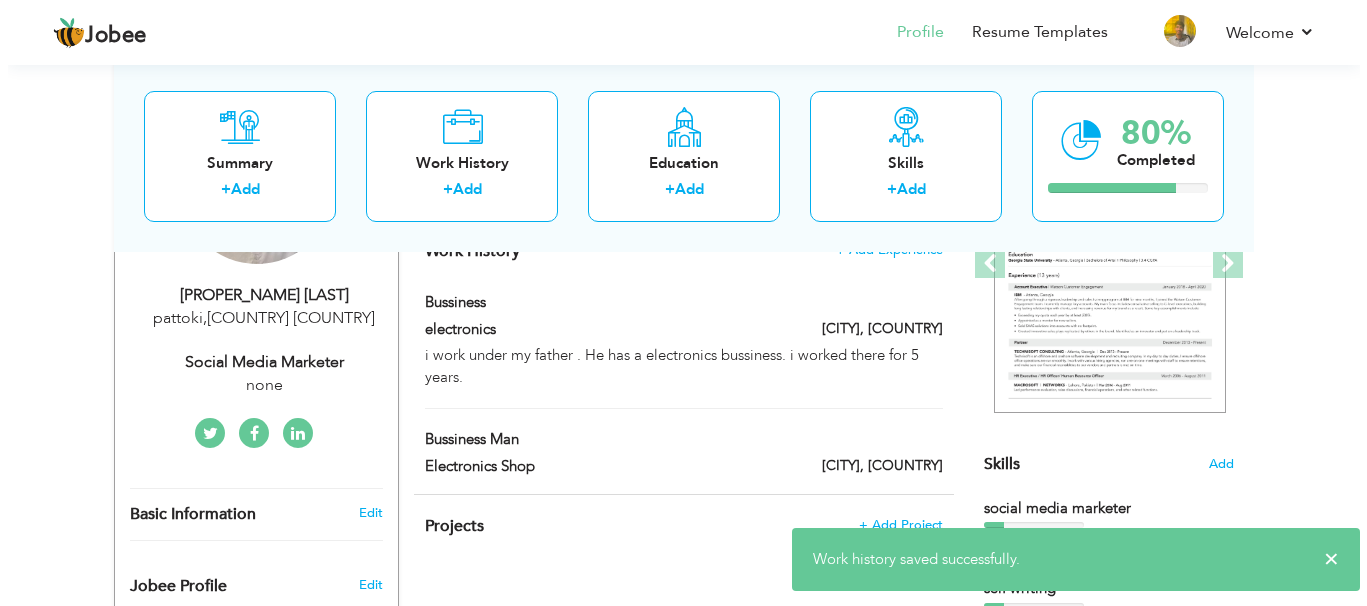 scroll, scrollTop: 333, scrollLeft: 0, axis: vertical 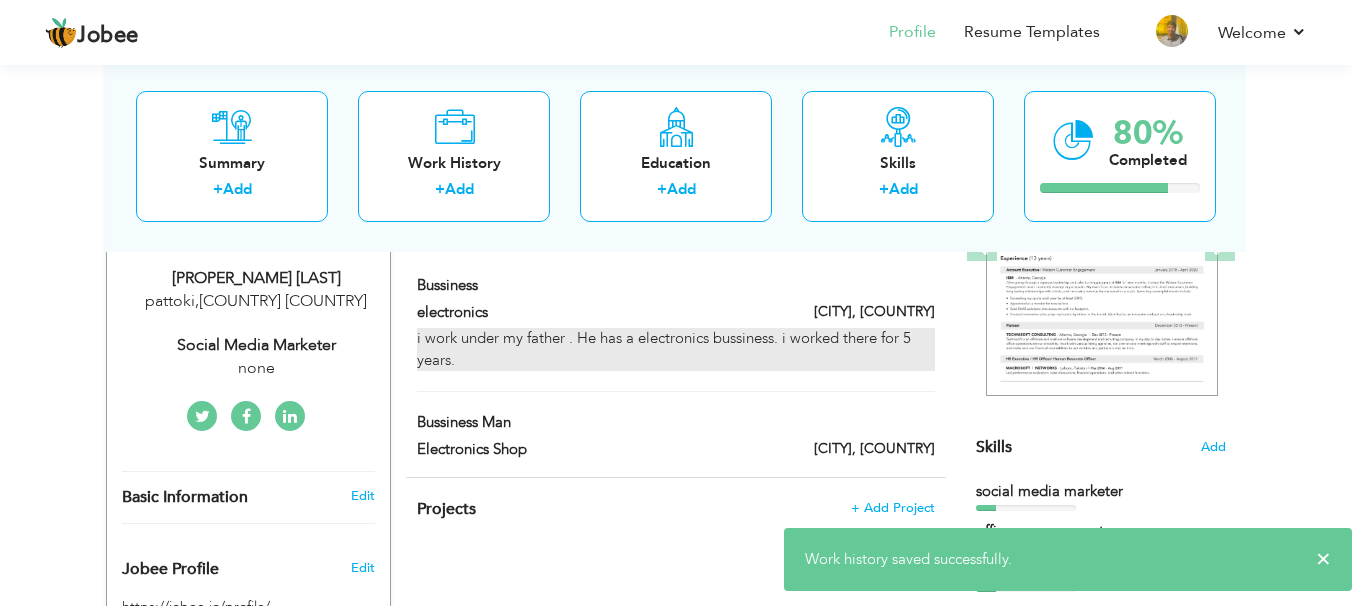 click on "i work under my father . He has a electronics bussiness. i worked there for 5 years." at bounding box center (676, 349) 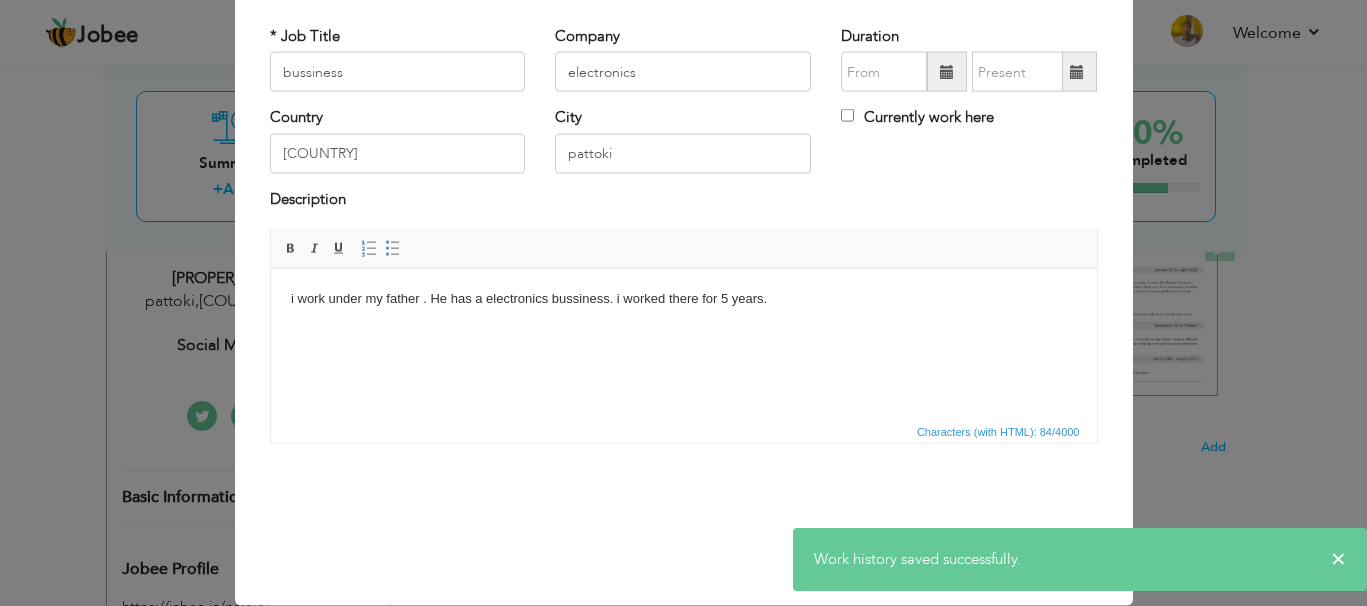 scroll, scrollTop: 0, scrollLeft: 0, axis: both 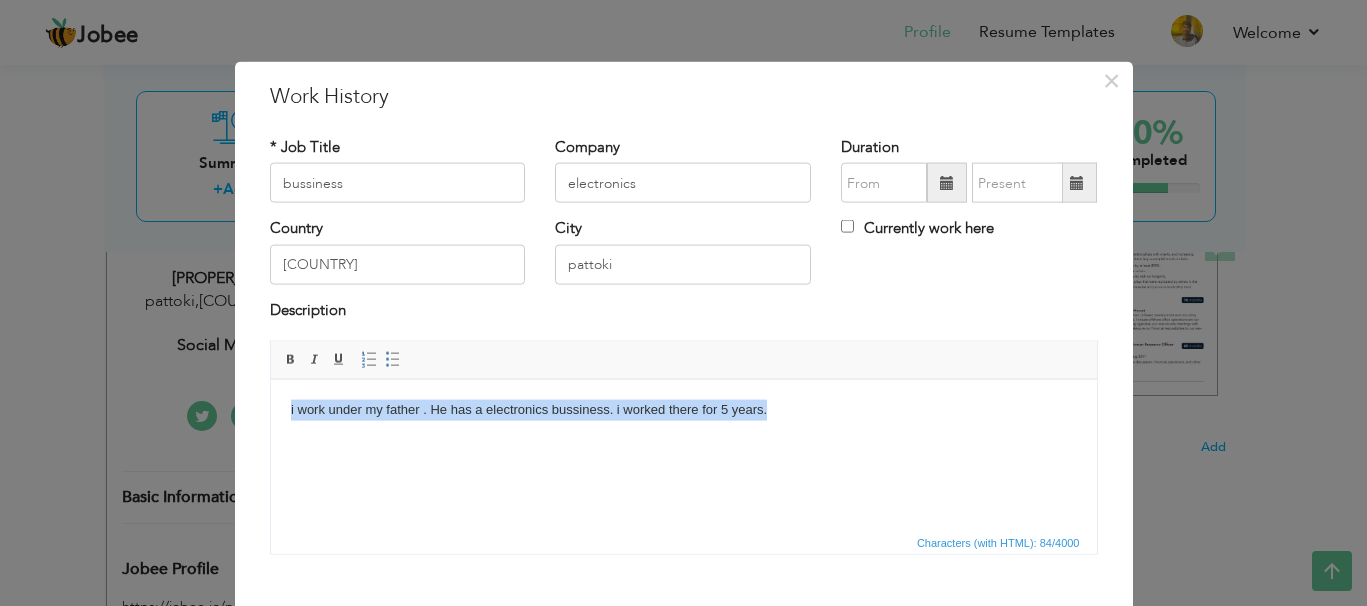 drag, startPoint x: 283, startPoint y: 411, endPoint x: 831, endPoint y: 484, distance: 552.8408 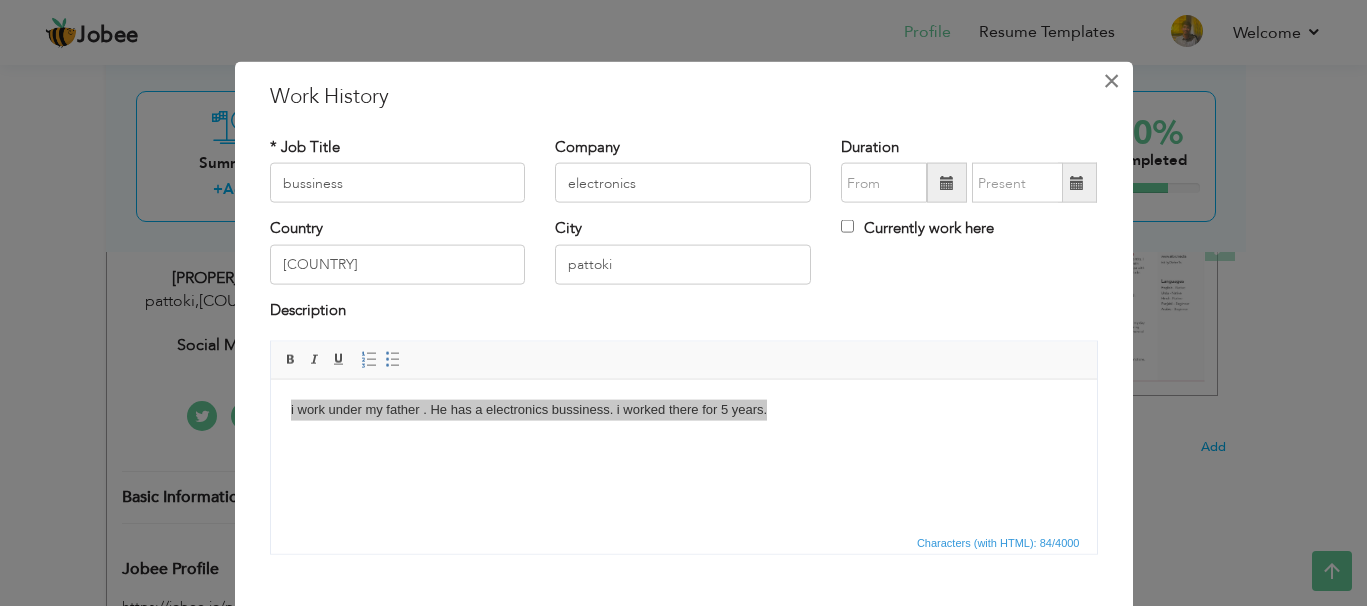 click on "×" at bounding box center (1111, 81) 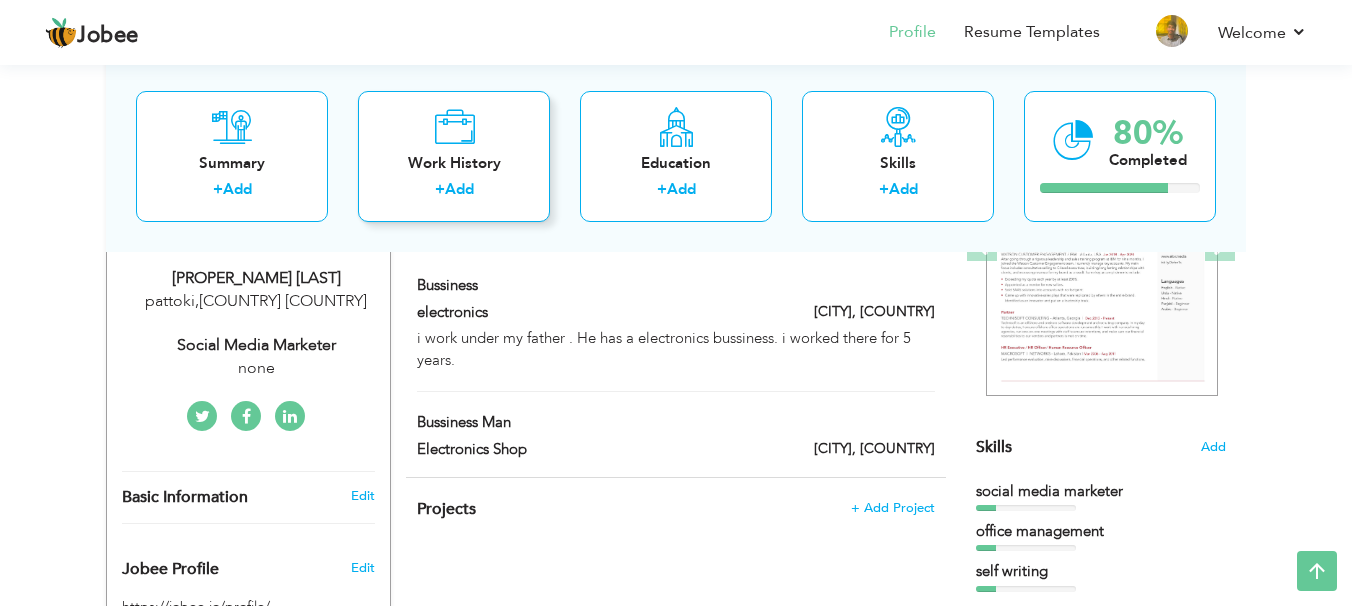 click on "Work History" at bounding box center [454, 162] 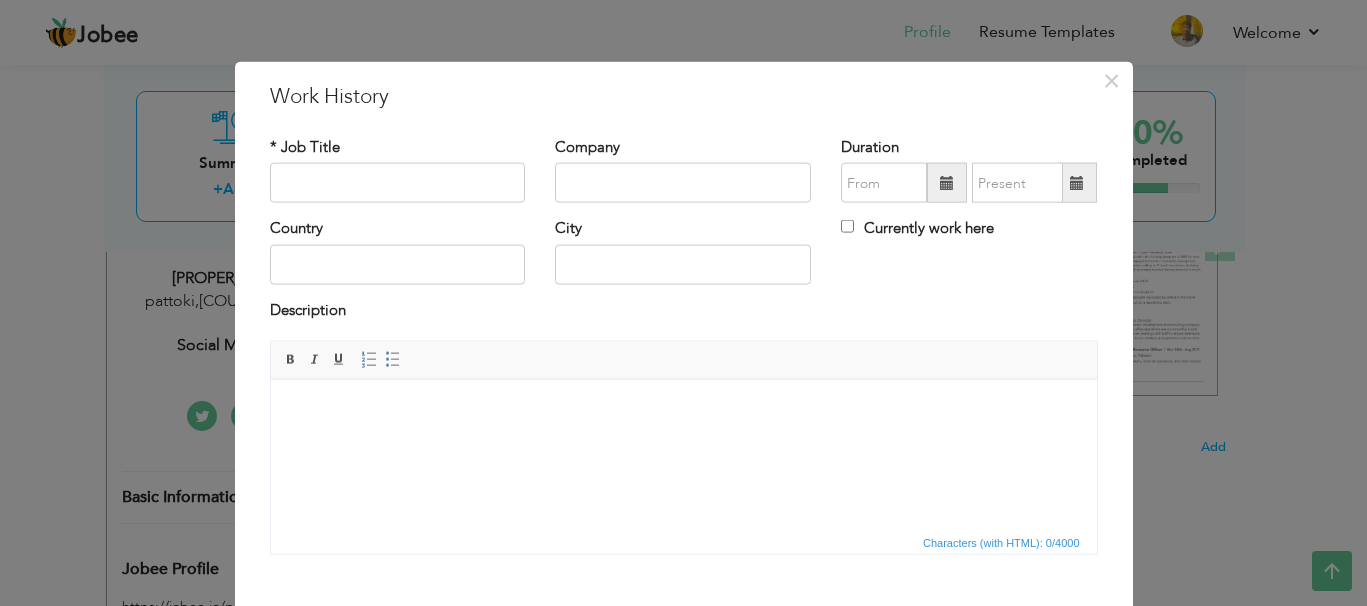 click at bounding box center (683, 409) 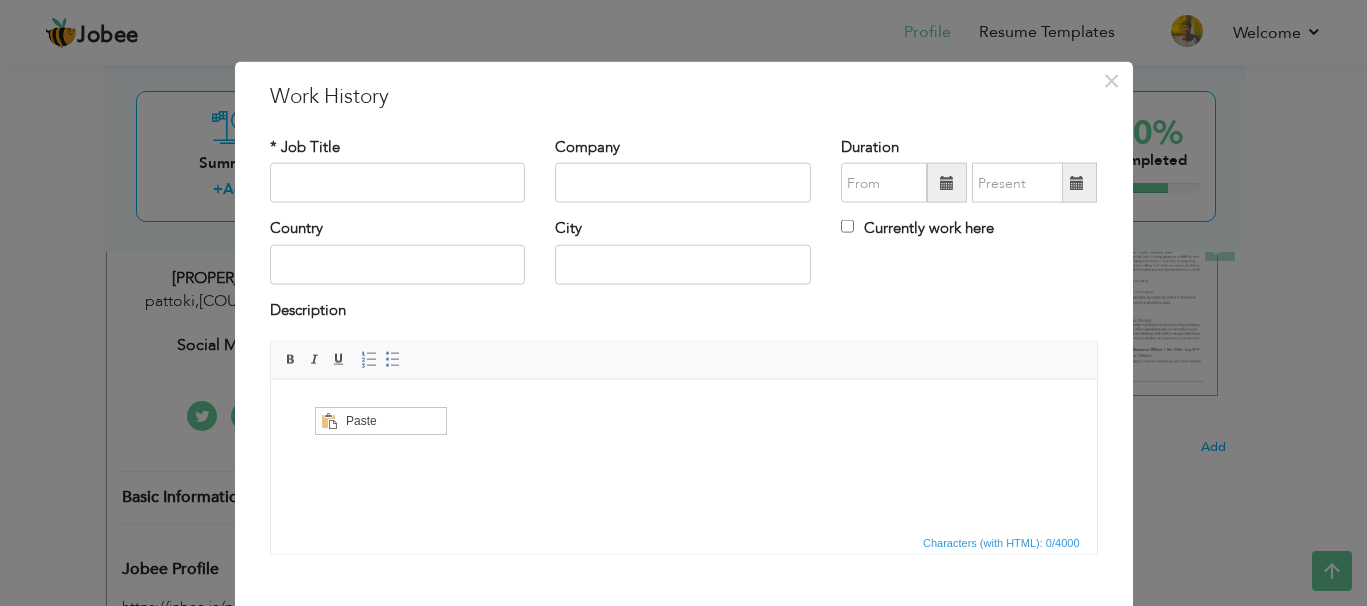 scroll, scrollTop: 0, scrollLeft: 0, axis: both 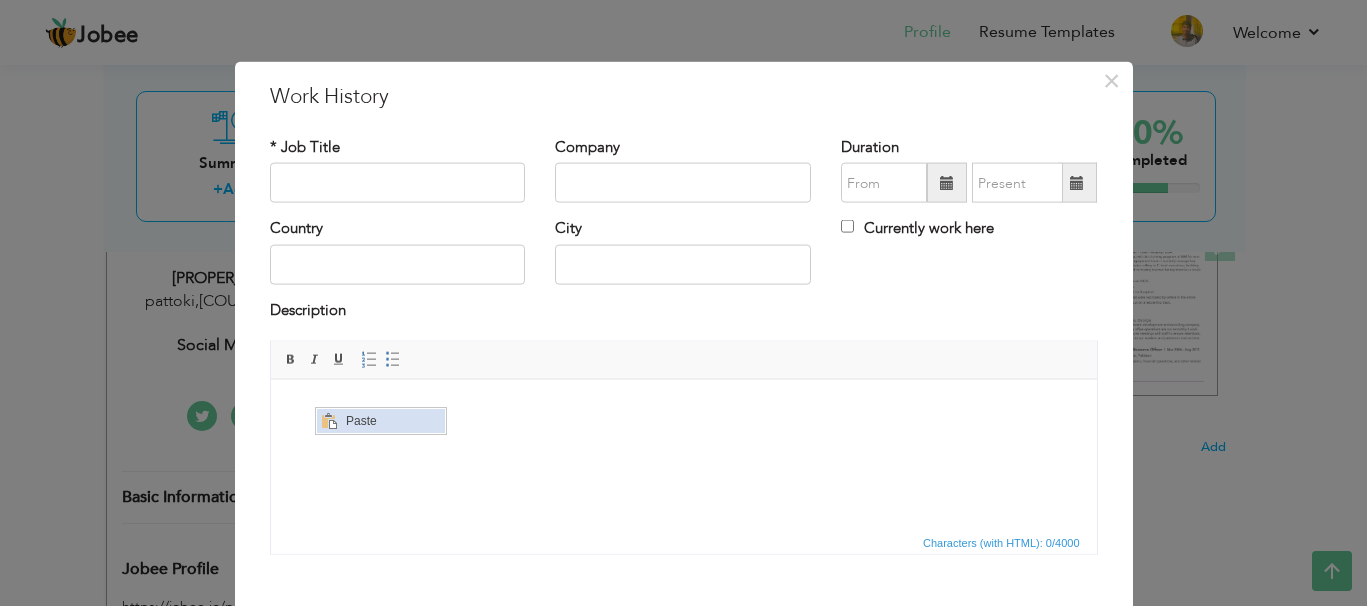 click on "Paste" at bounding box center (393, 420) 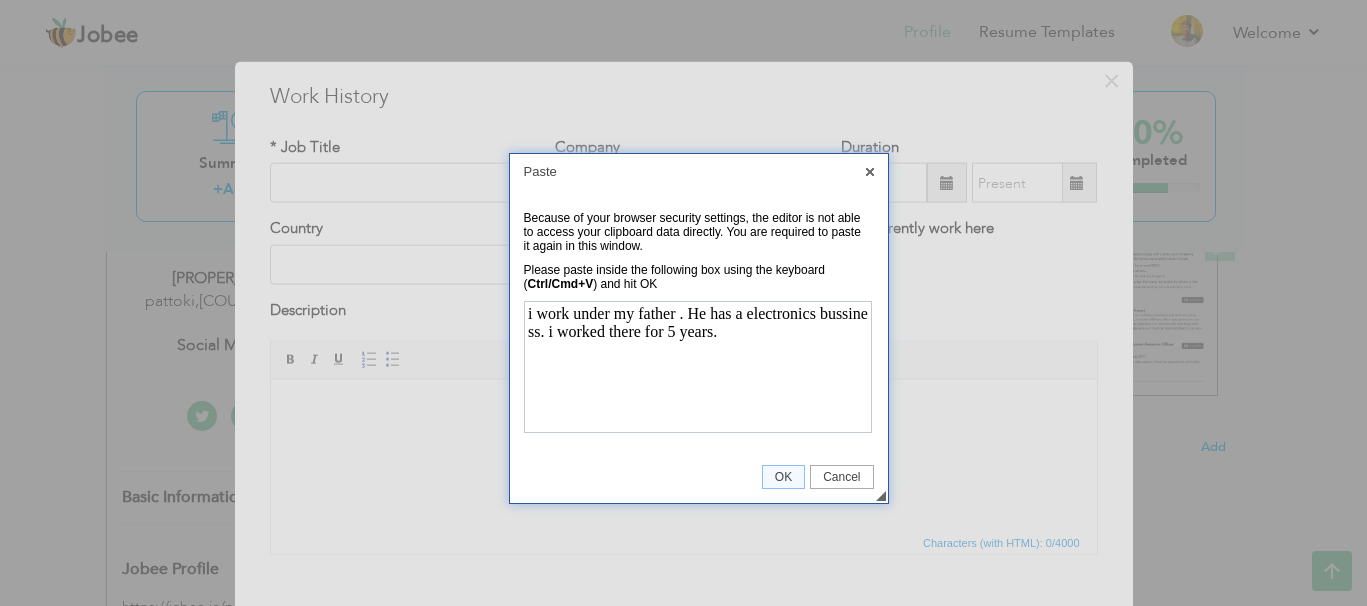 scroll, scrollTop: 0, scrollLeft: 0, axis: both 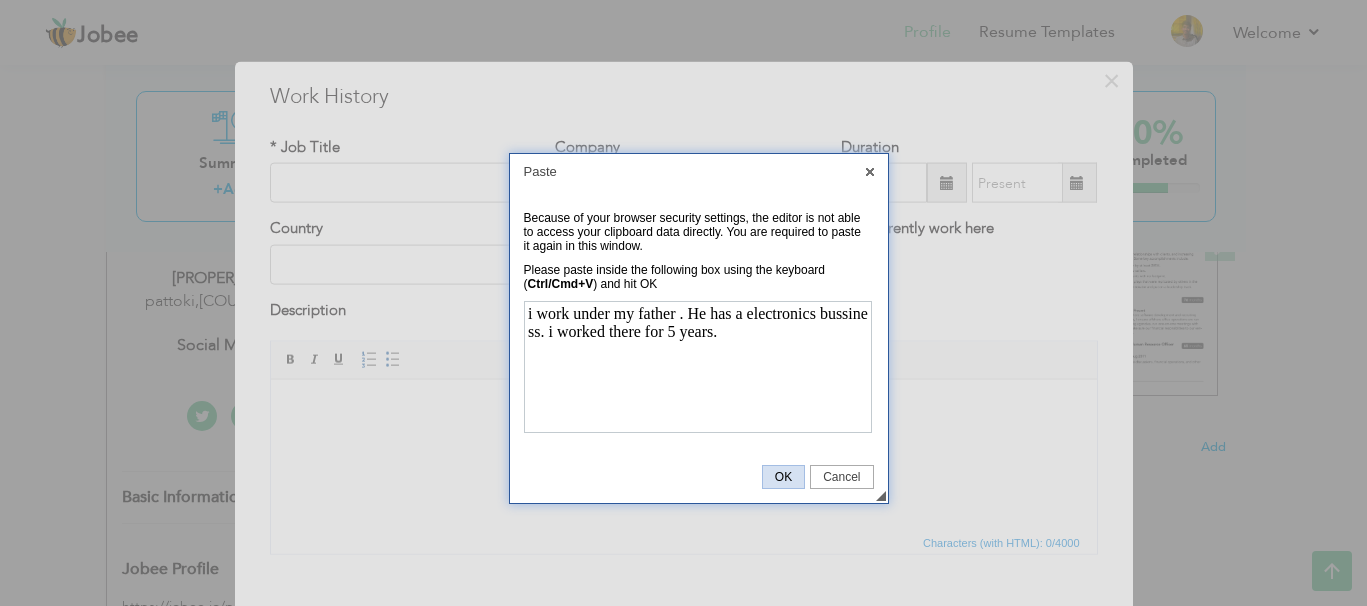 click on "OK" at bounding box center (783, 477) 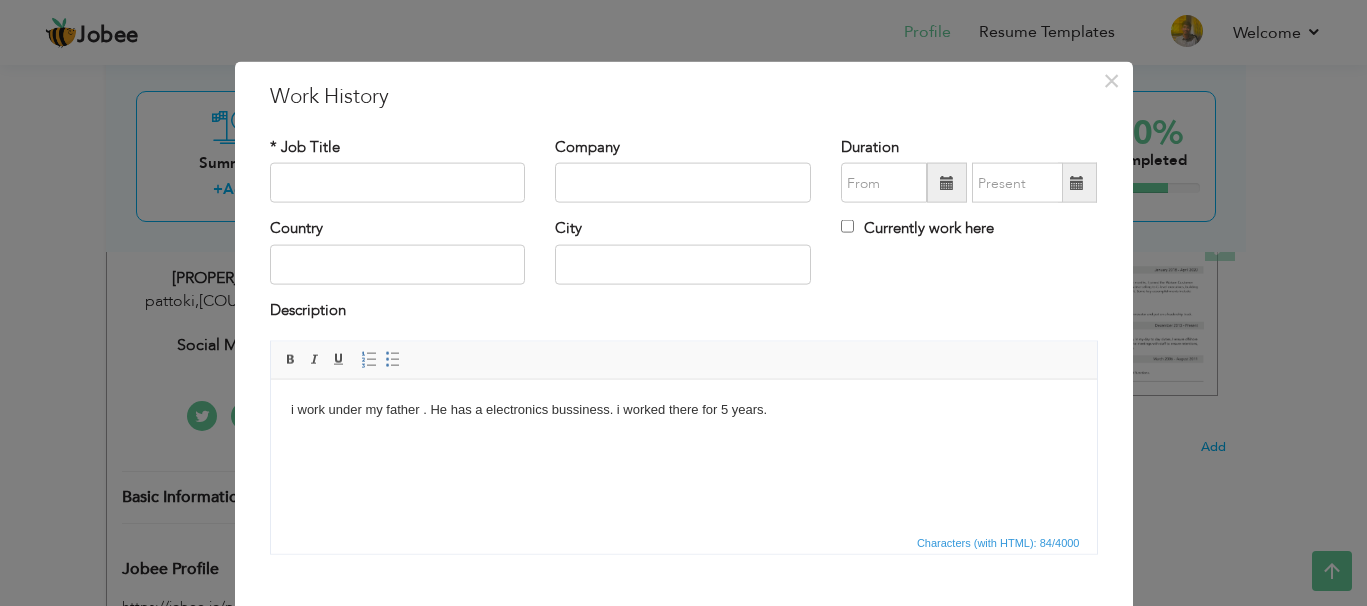 click at bounding box center (398, 264) 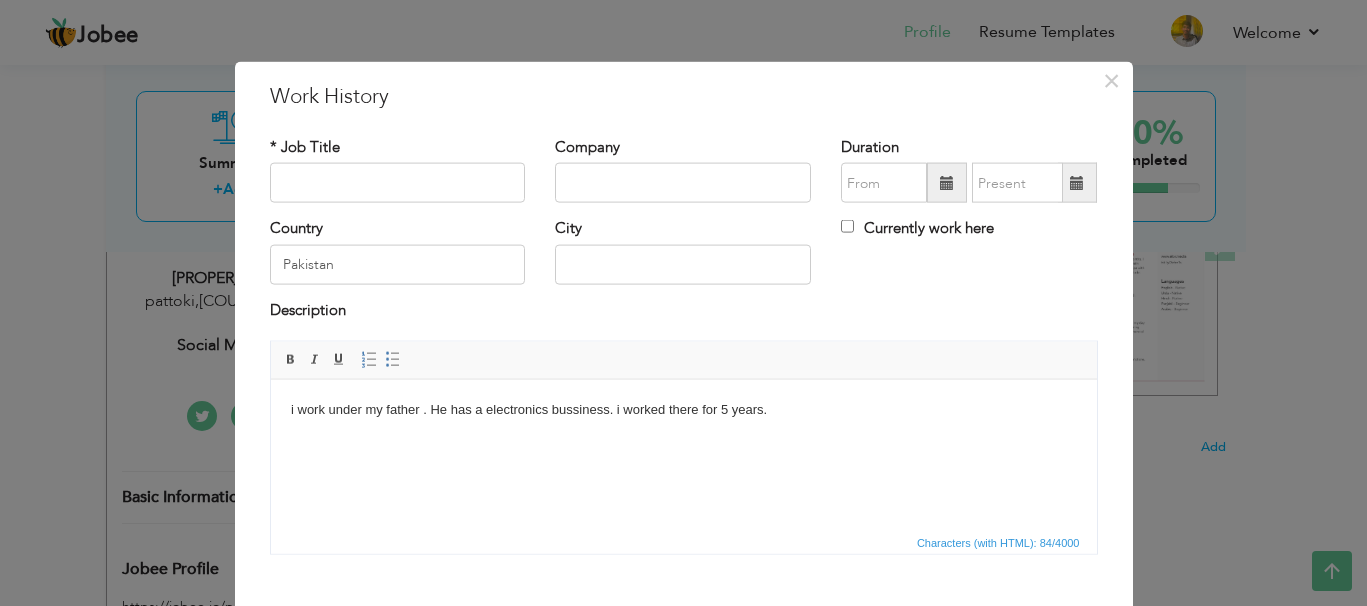 type on "Pakistan" 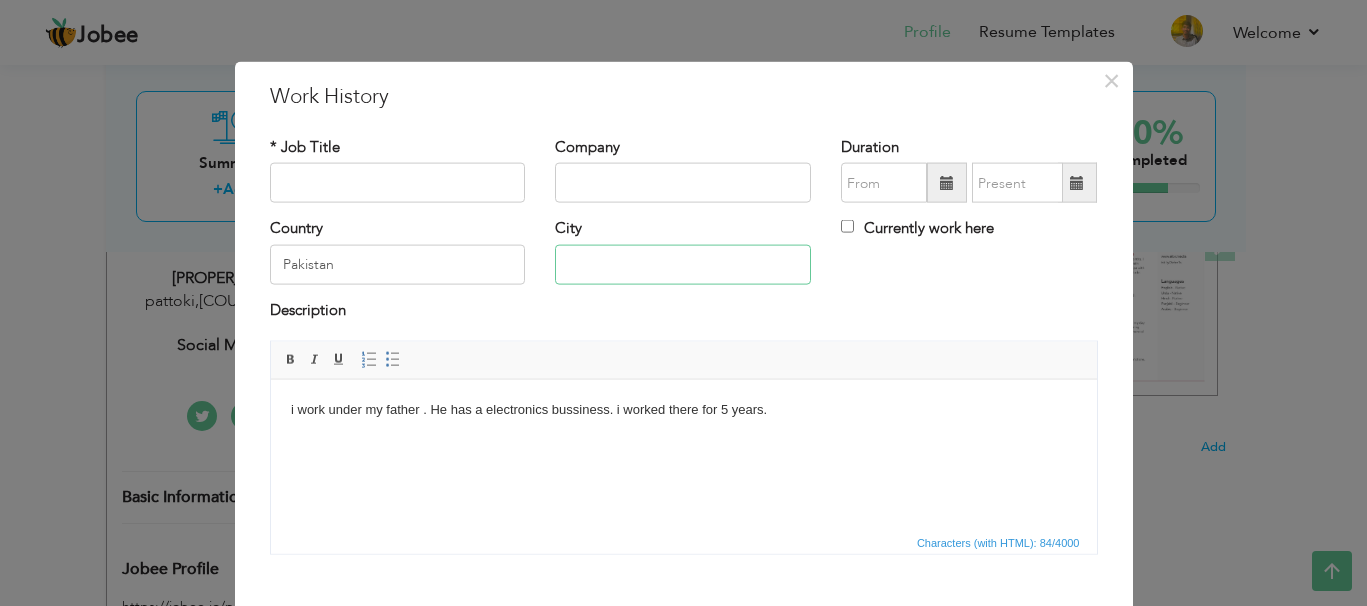 click at bounding box center (683, 264) 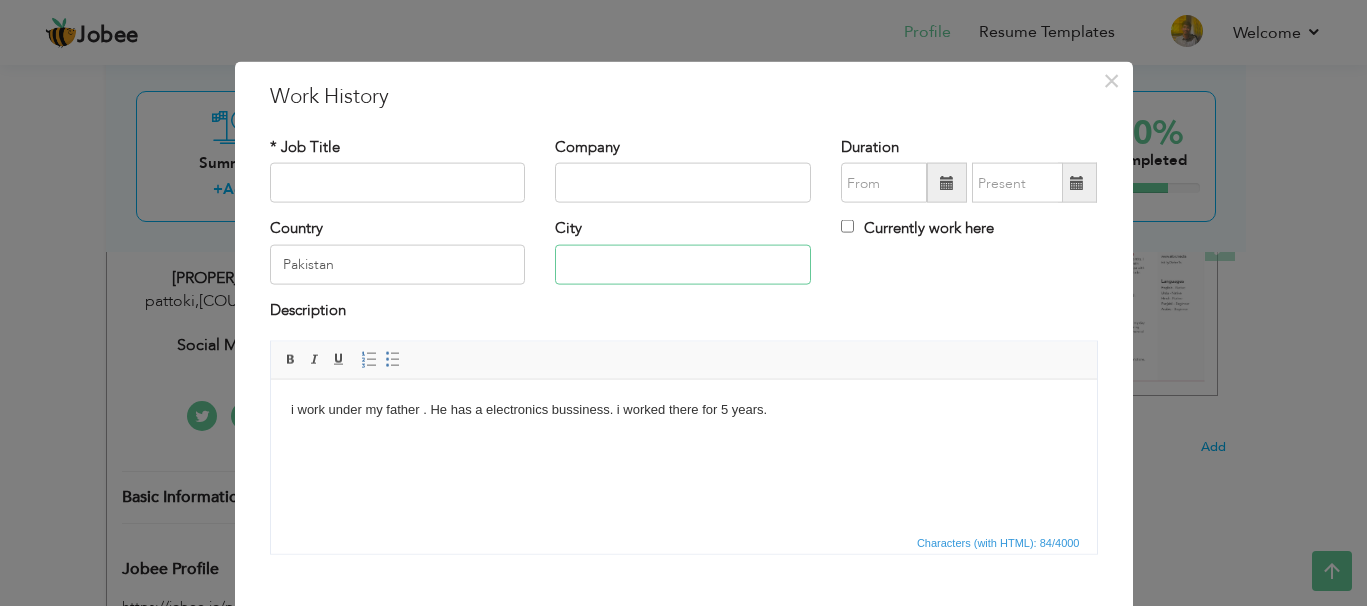 type on "p" 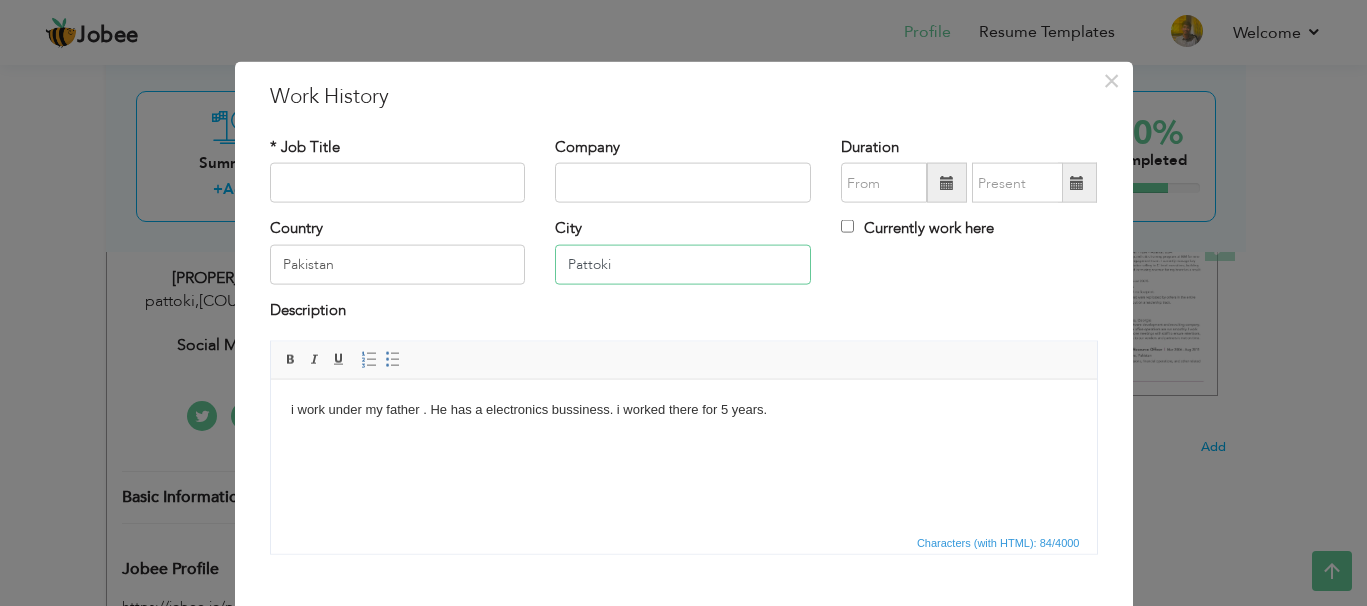 type on "Pattoki" 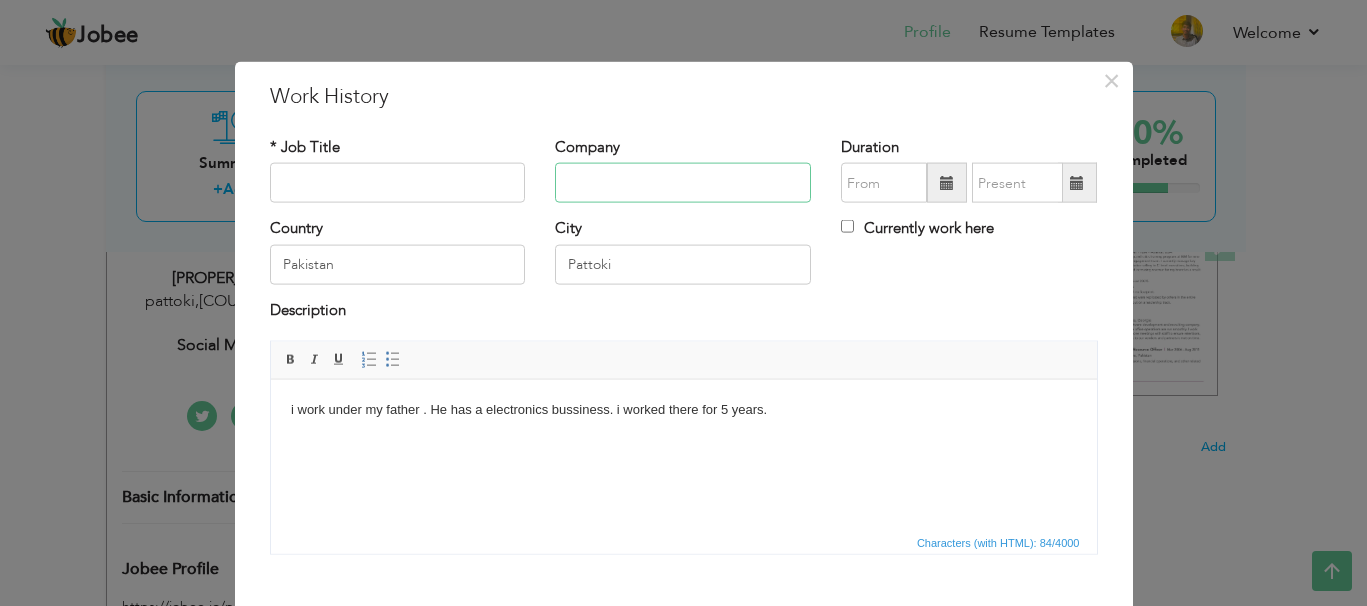 click at bounding box center (683, 183) 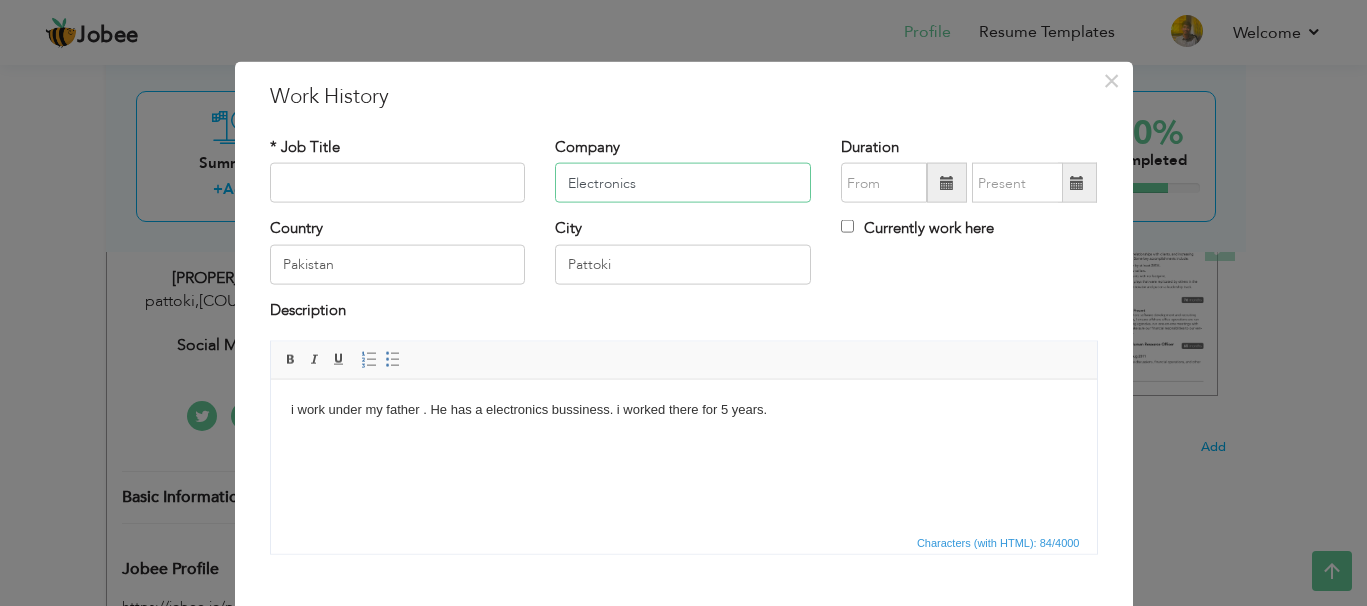 type on "Electronics" 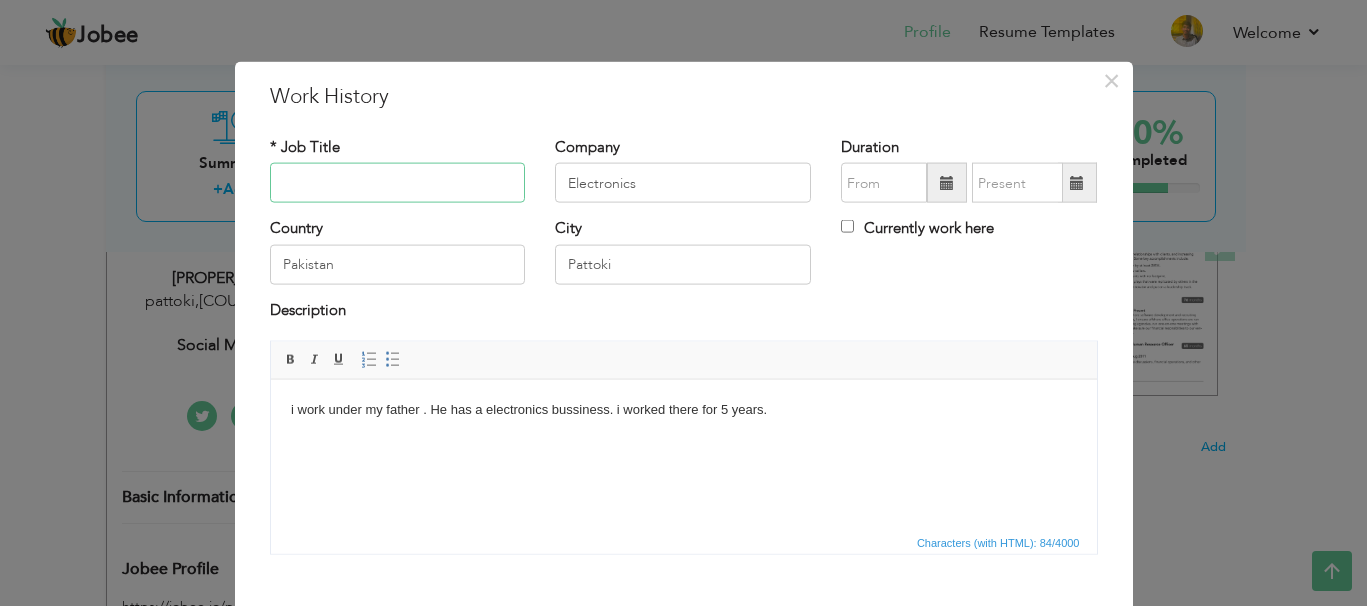 click at bounding box center [398, 183] 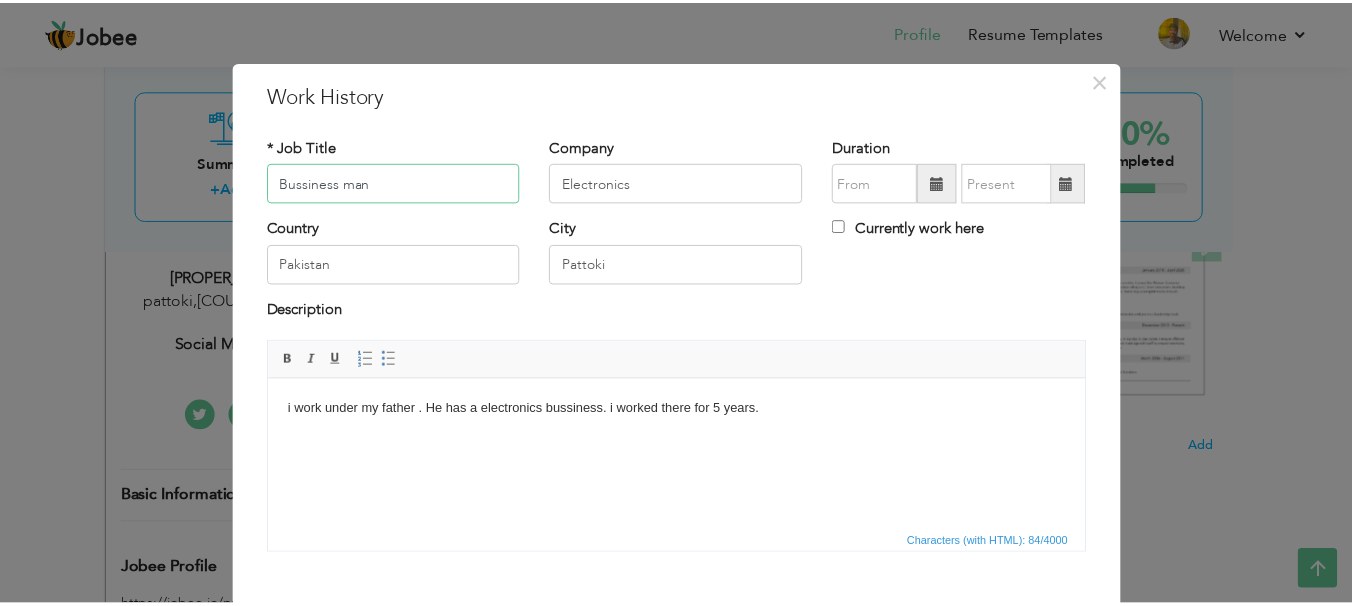 scroll, scrollTop: 111, scrollLeft: 0, axis: vertical 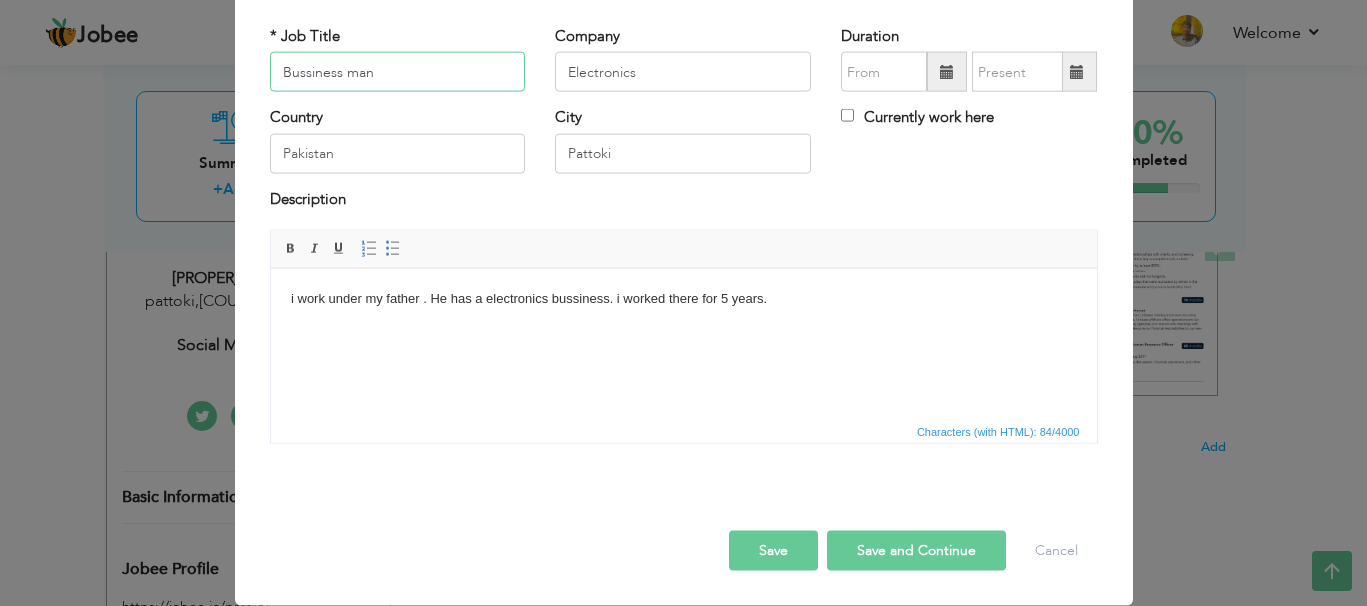 type on "Bussiness man" 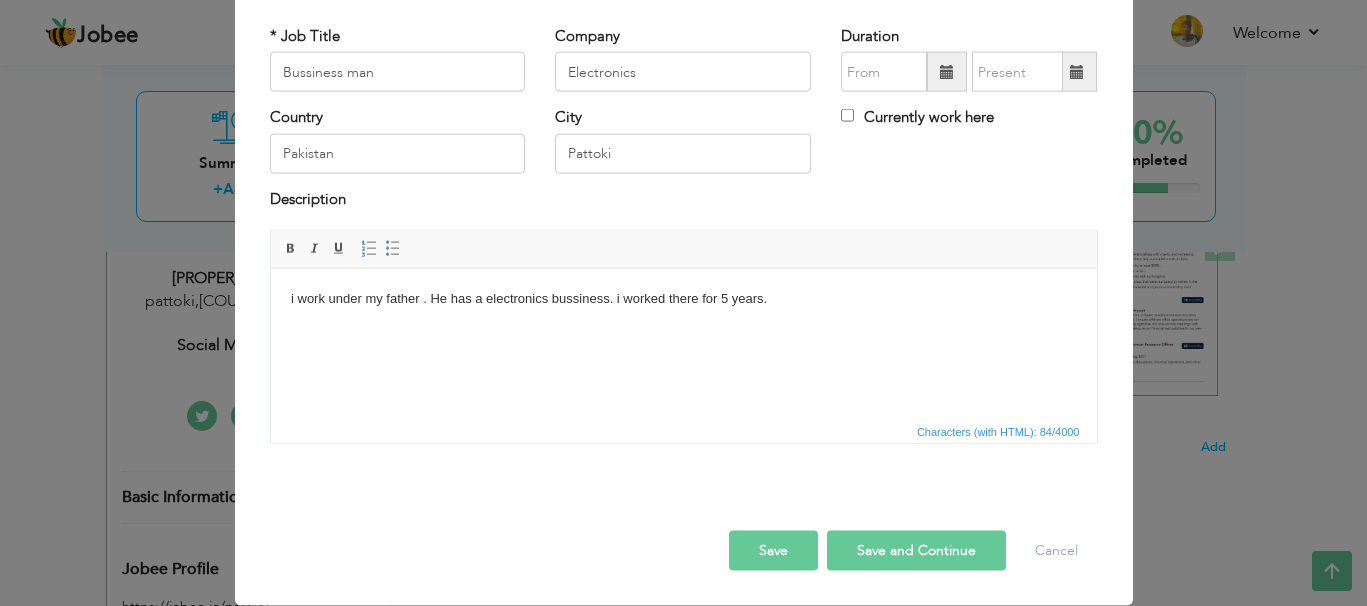 click on "Save" at bounding box center [773, 551] 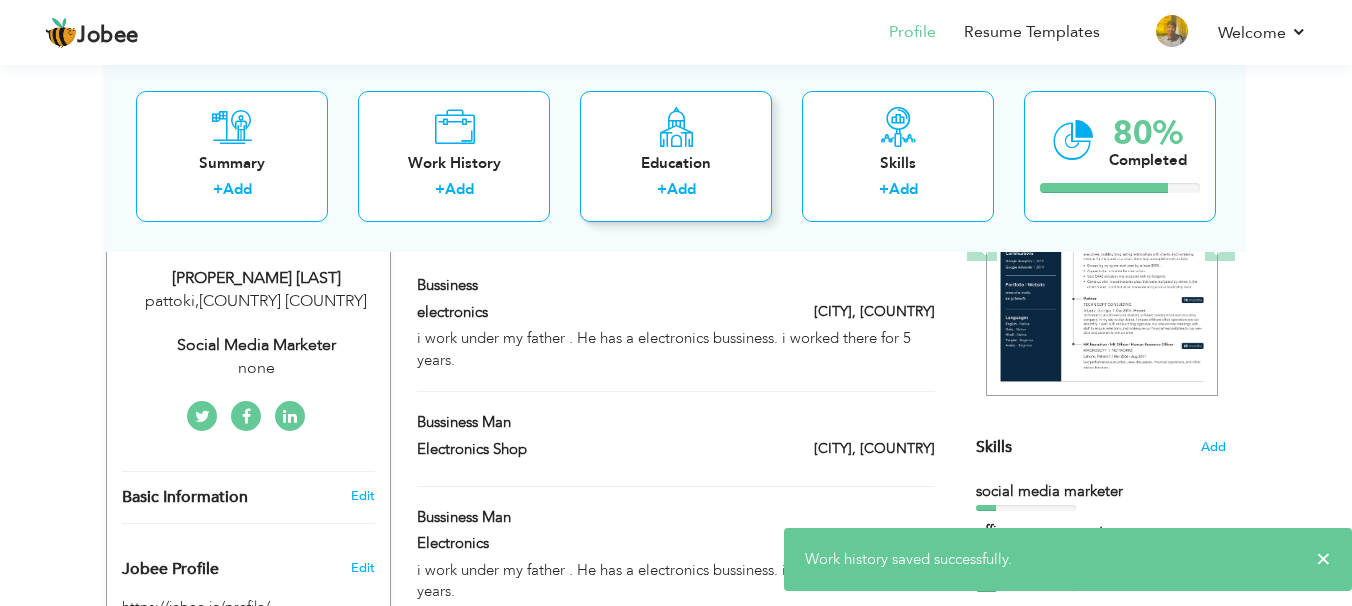 click on "Education" at bounding box center (676, 162) 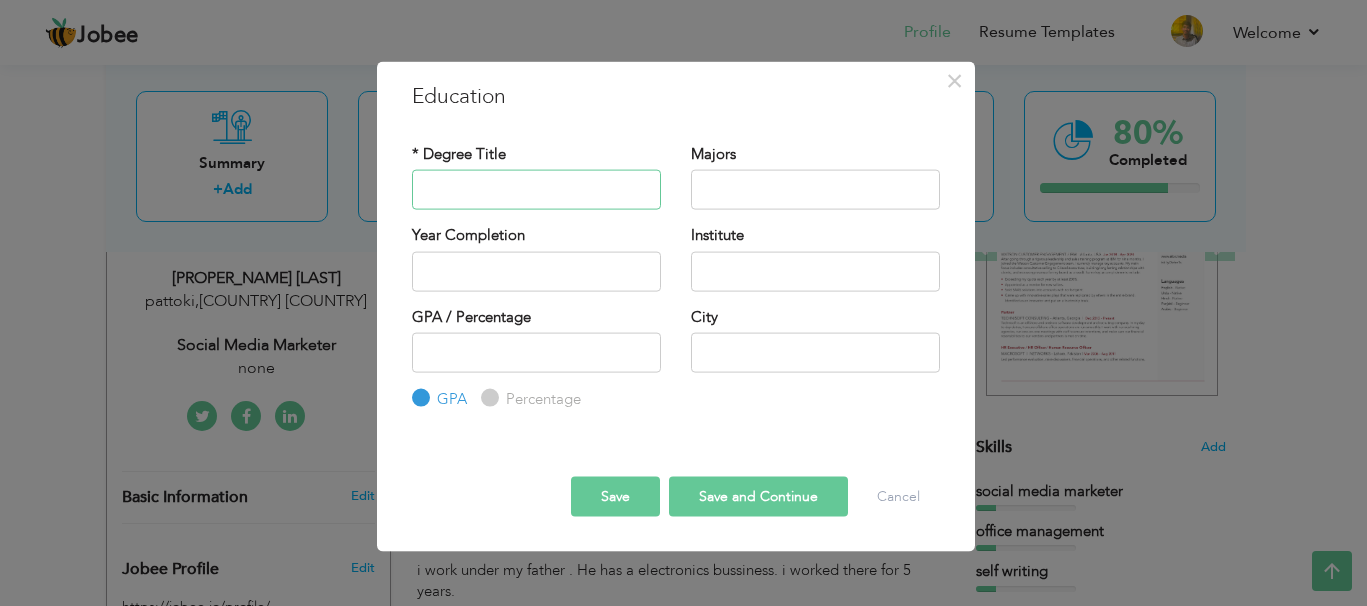 click at bounding box center (536, 190) 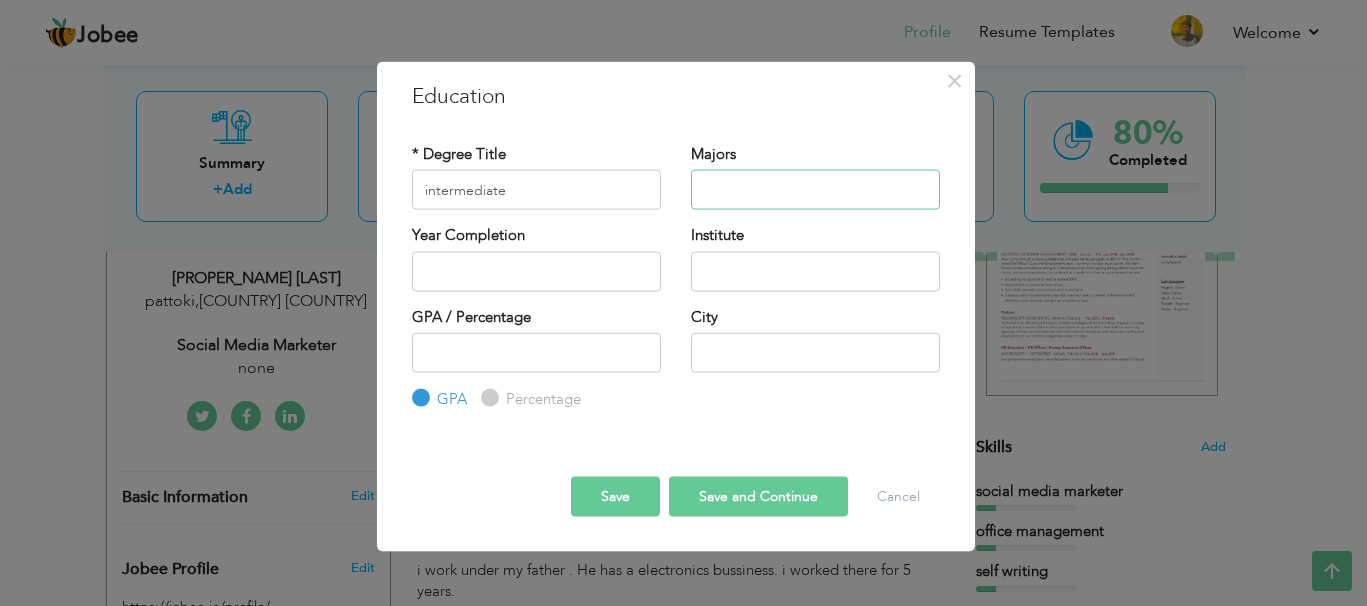 click at bounding box center [815, 190] 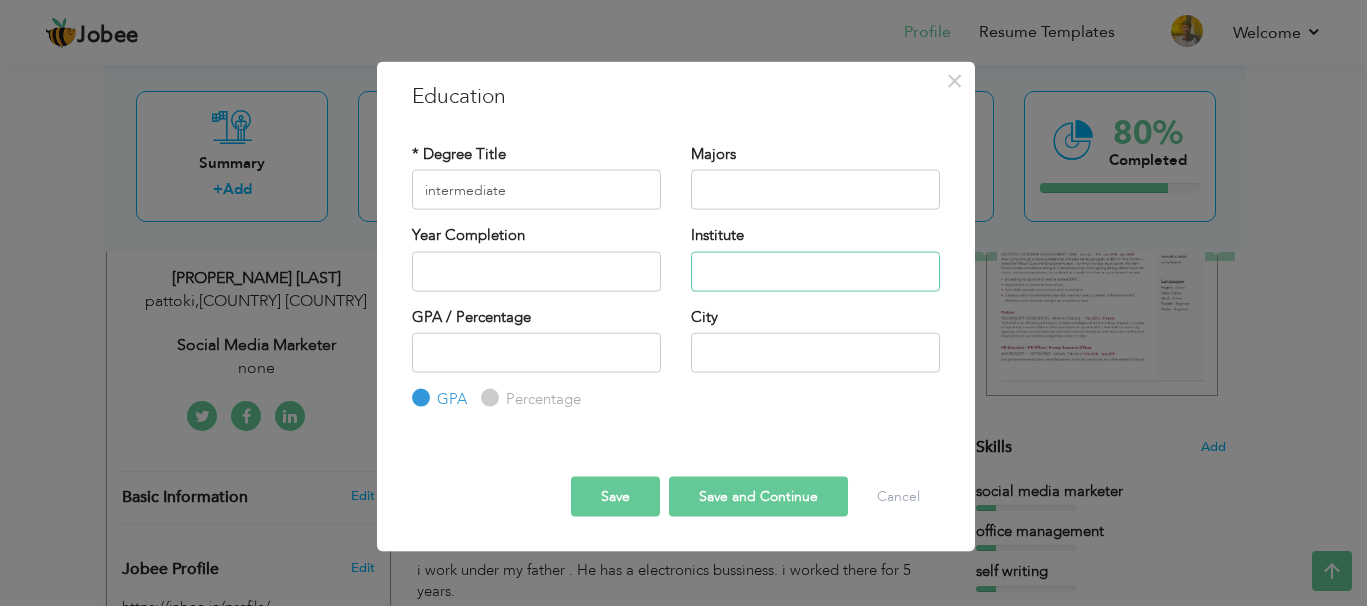 click at bounding box center [815, 271] 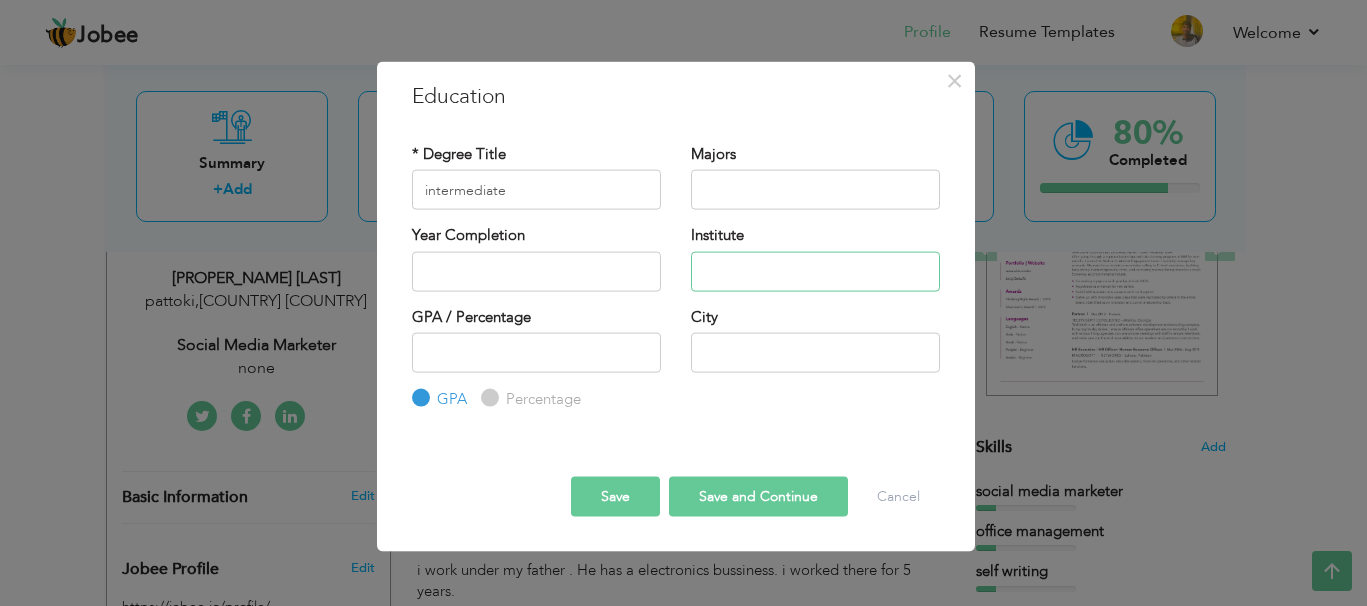 type on "aspire college pattoki" 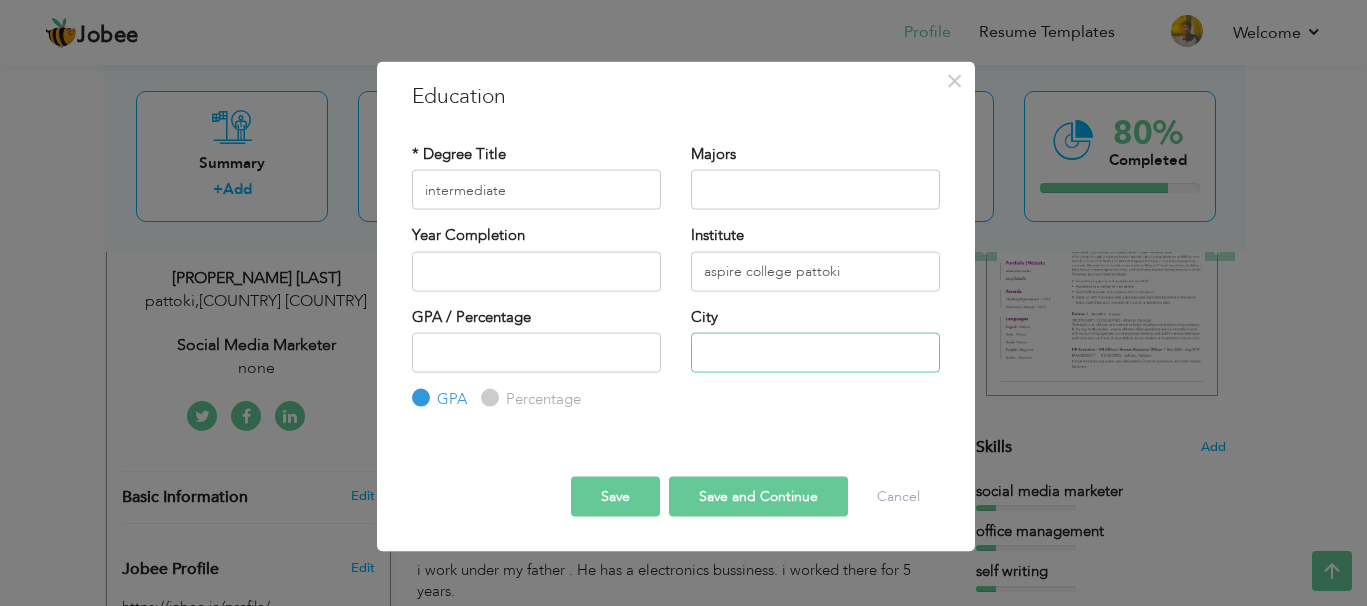 click at bounding box center (815, 353) 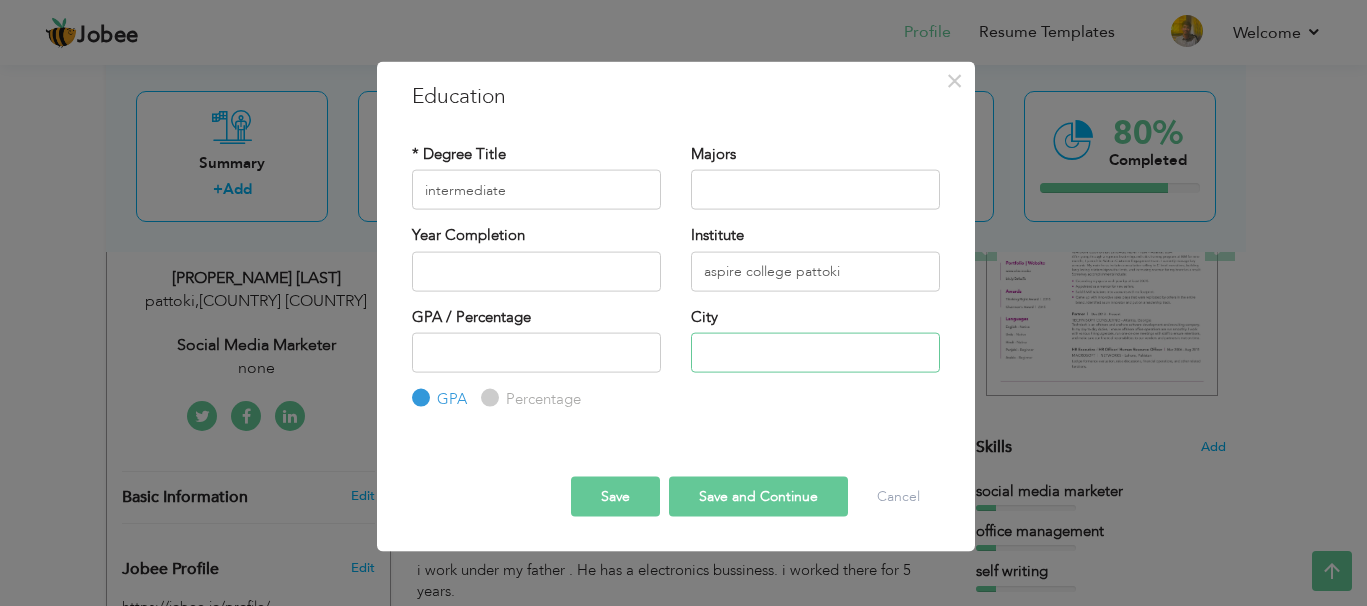 type on "pattoki" 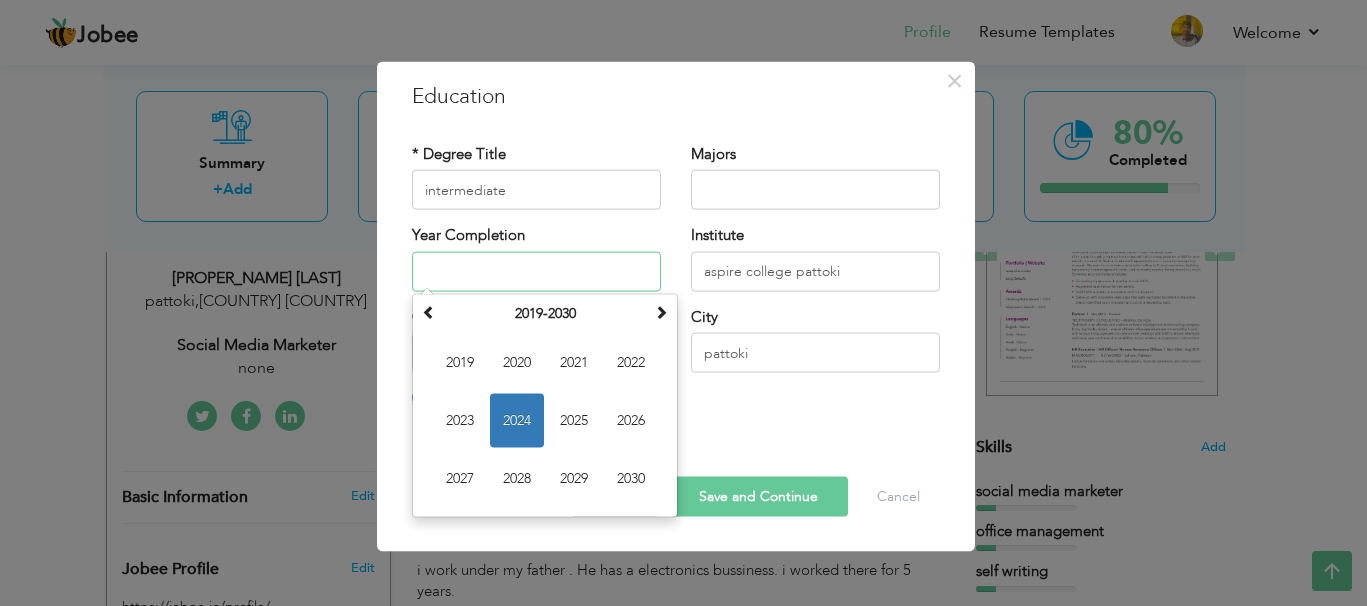 click at bounding box center [536, 271] 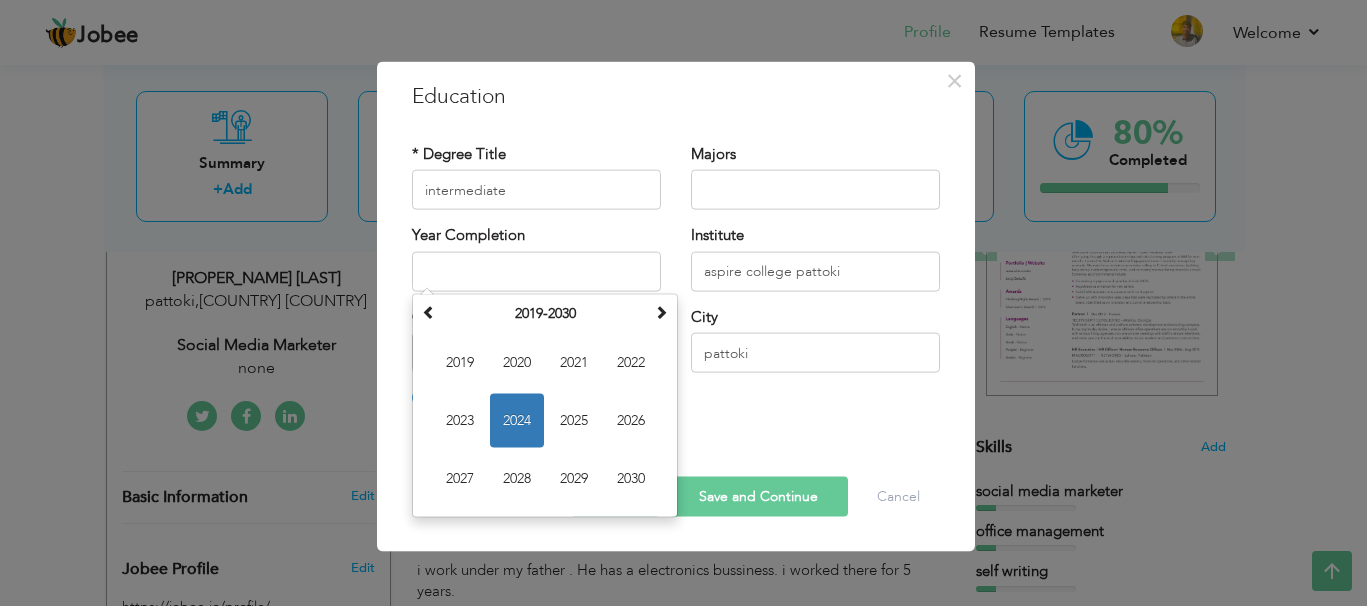 type on "2024" 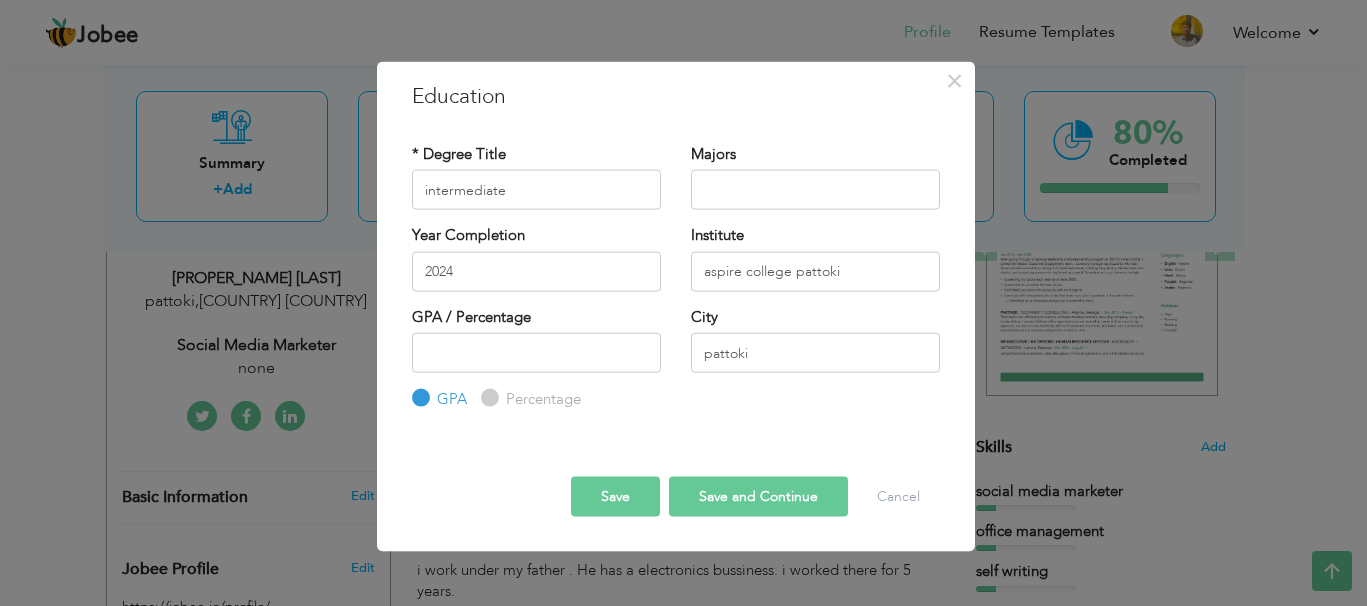 click on "Save" at bounding box center [615, 496] 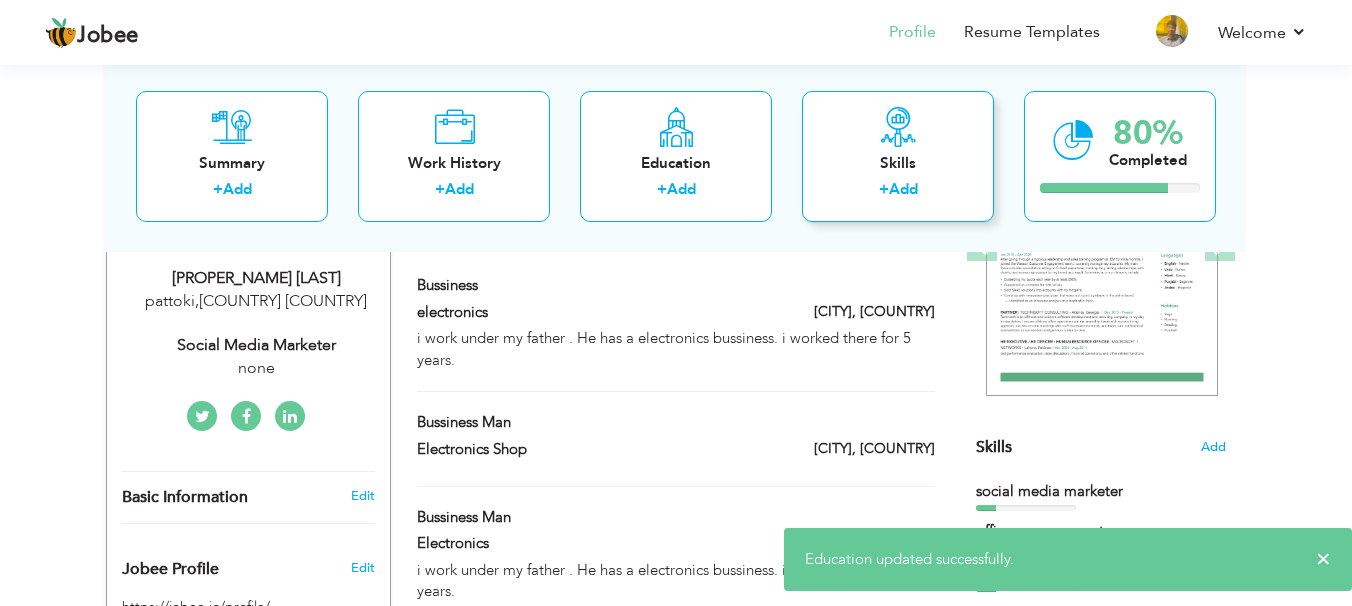 click on "+  Add" at bounding box center [898, 192] 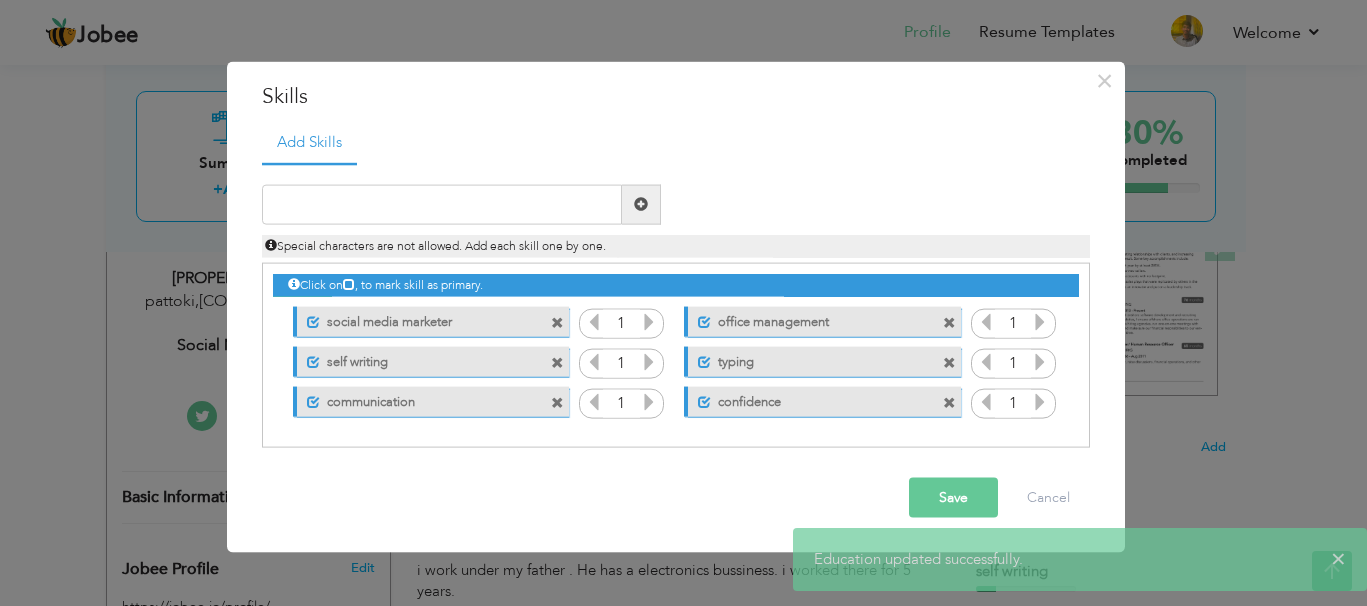 click on "Save" at bounding box center [953, 498] 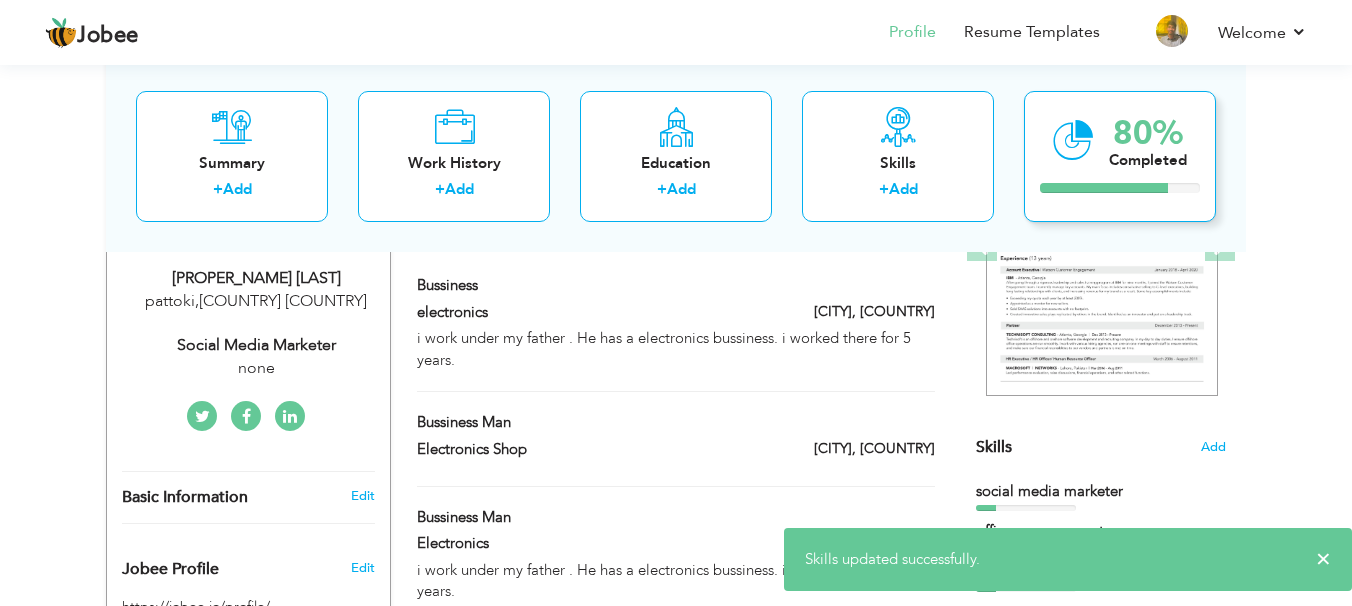 click on "80%
Completed" at bounding box center (1120, 155) 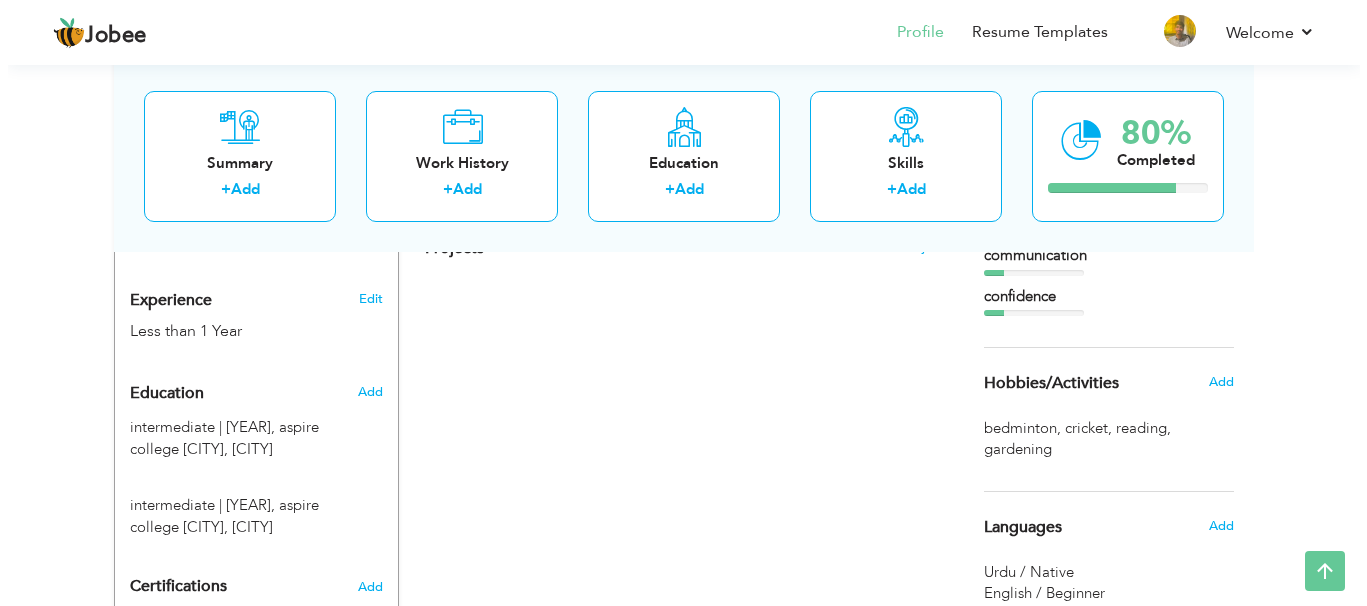 scroll, scrollTop: 396, scrollLeft: 0, axis: vertical 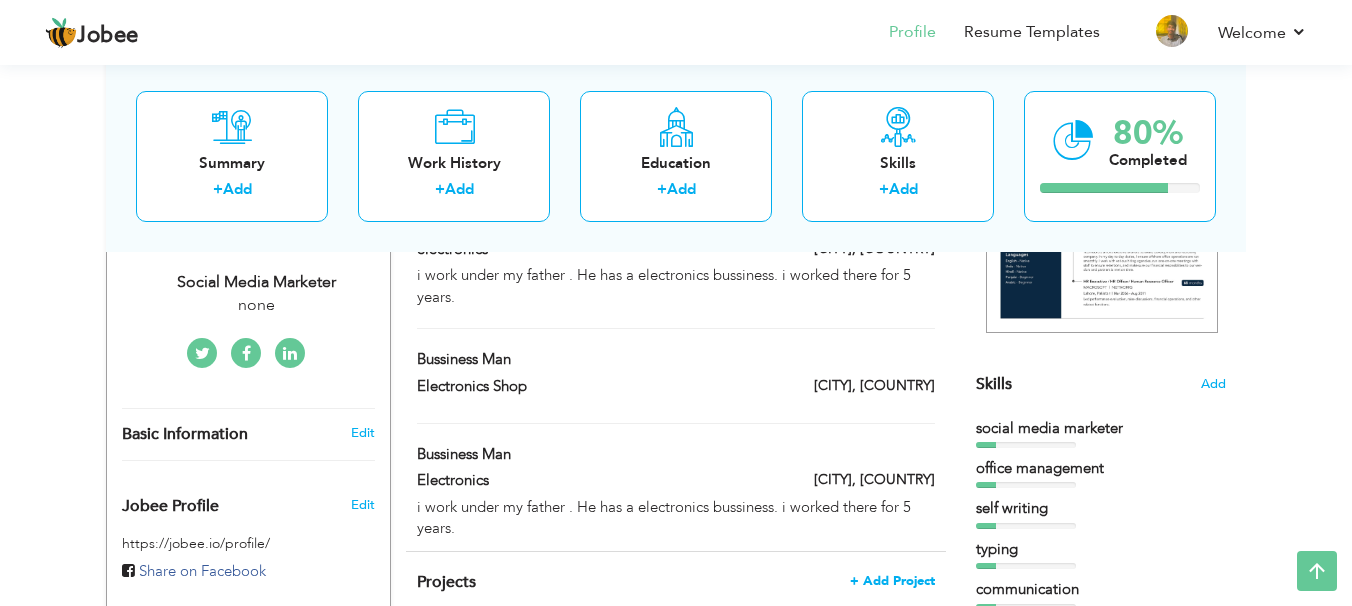 click on "+ Add Project" at bounding box center (892, 581) 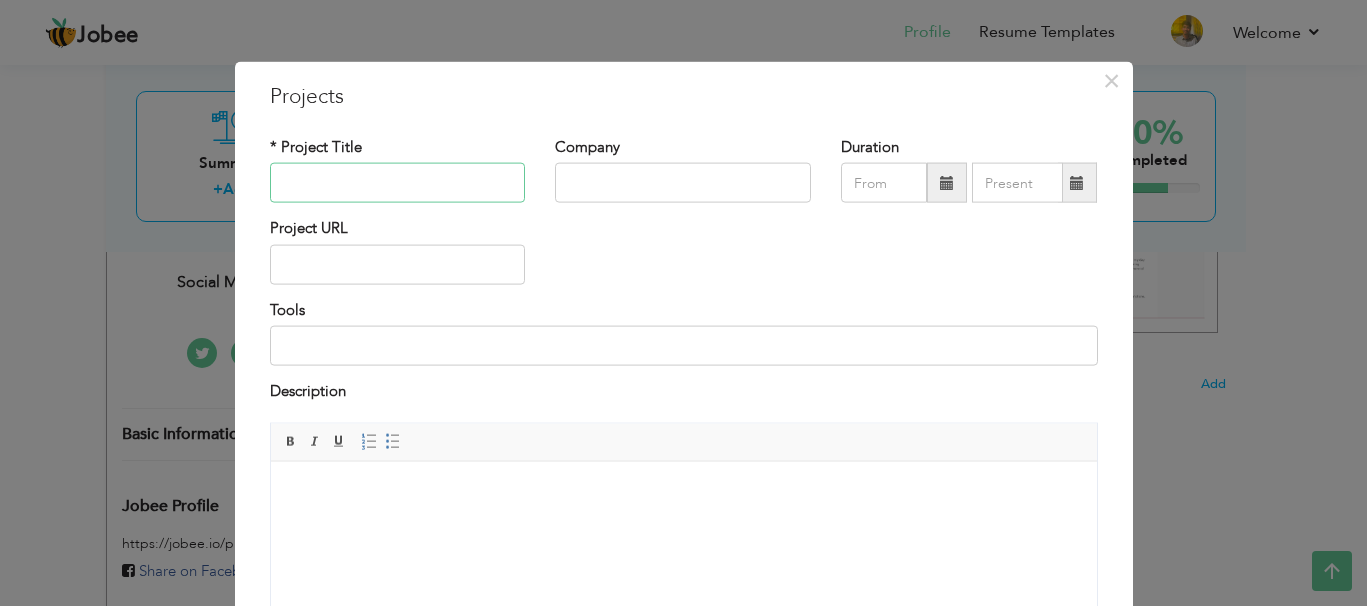 scroll, scrollTop: 192, scrollLeft: 0, axis: vertical 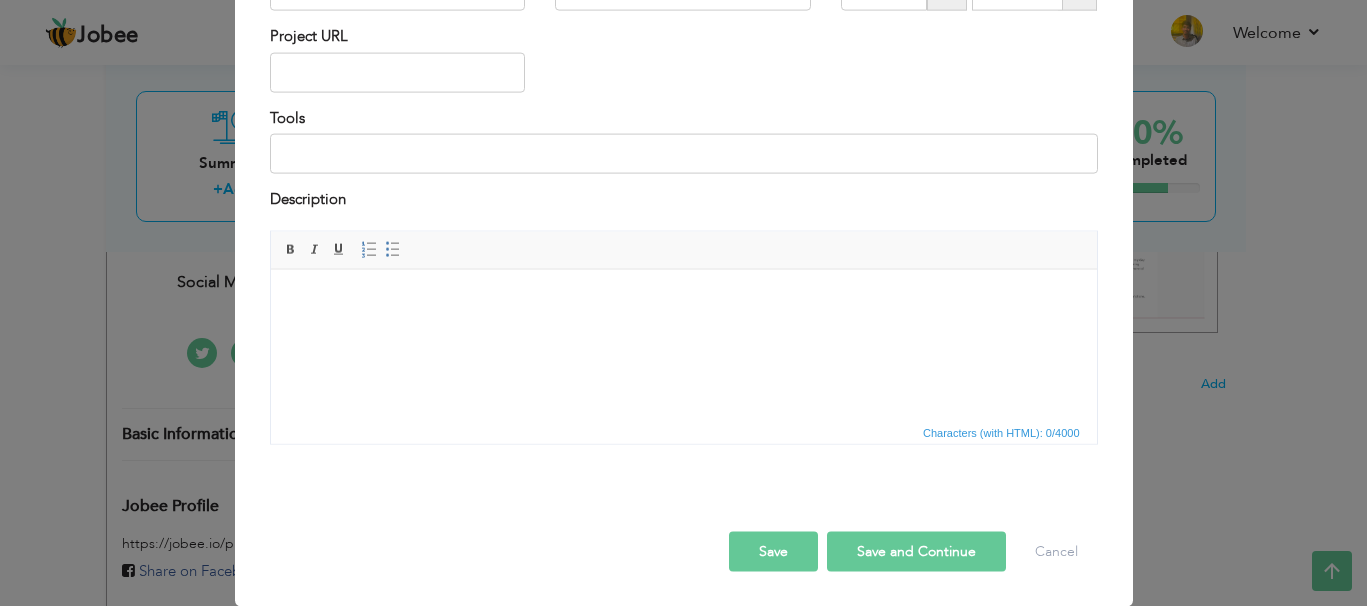click on "Save" at bounding box center (773, 551) 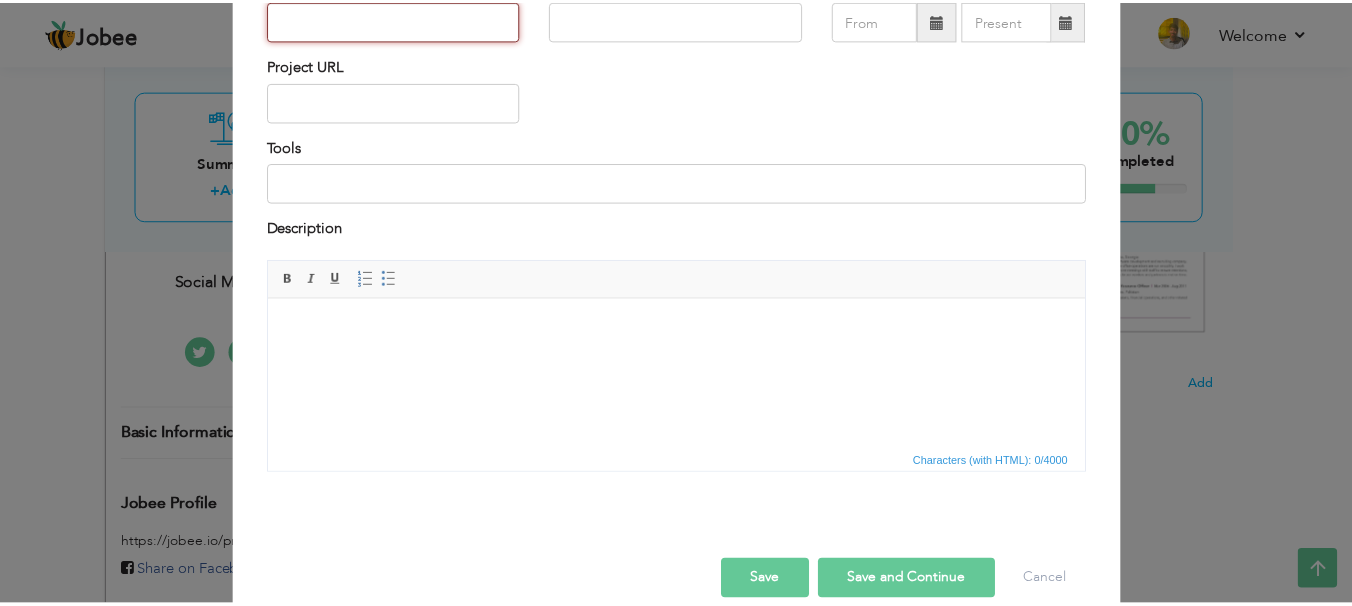 scroll, scrollTop: 0, scrollLeft: 0, axis: both 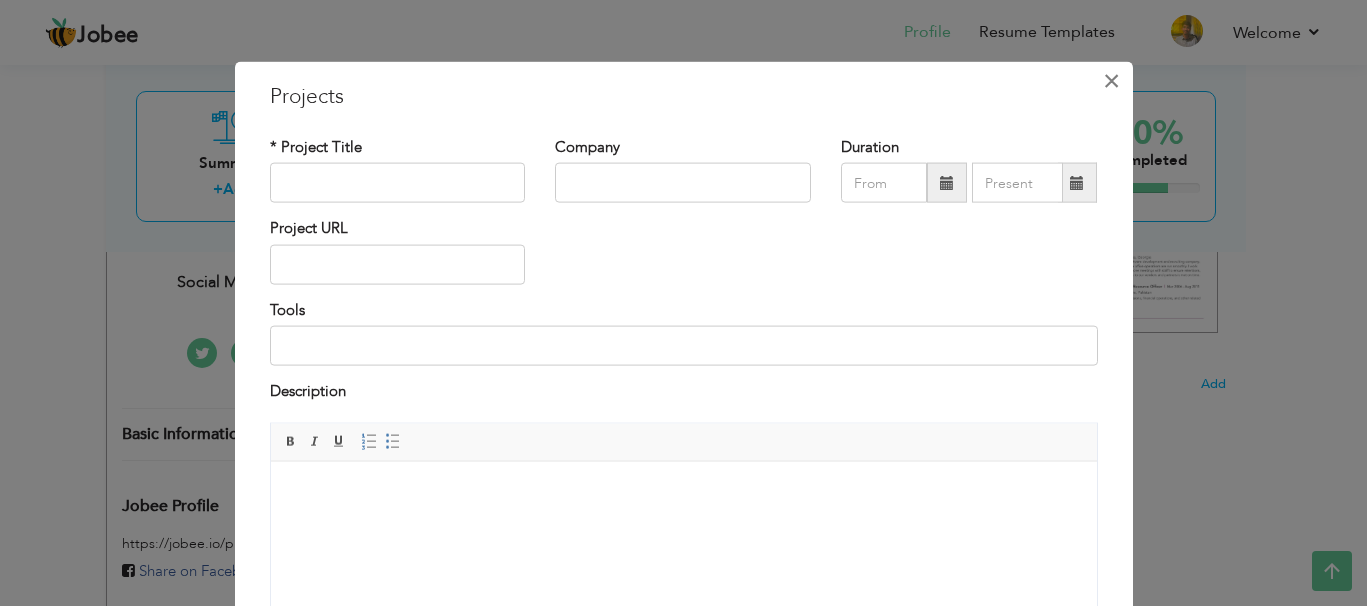 click on "×" at bounding box center (1111, 81) 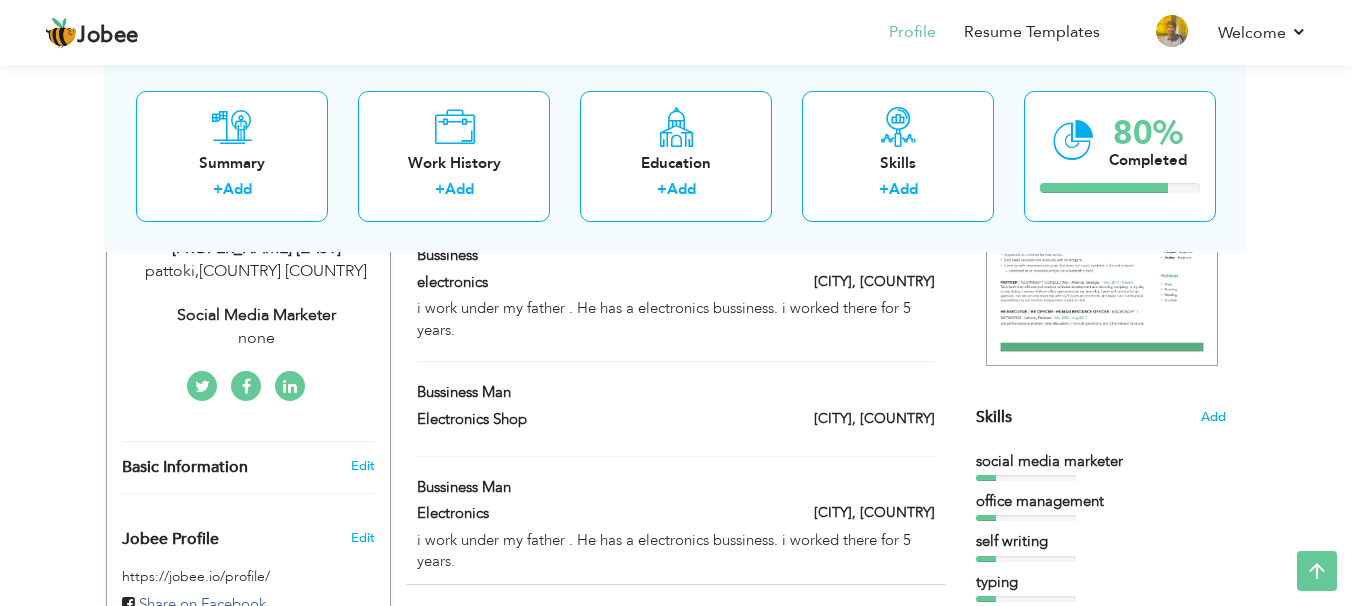 scroll, scrollTop: 0, scrollLeft: 0, axis: both 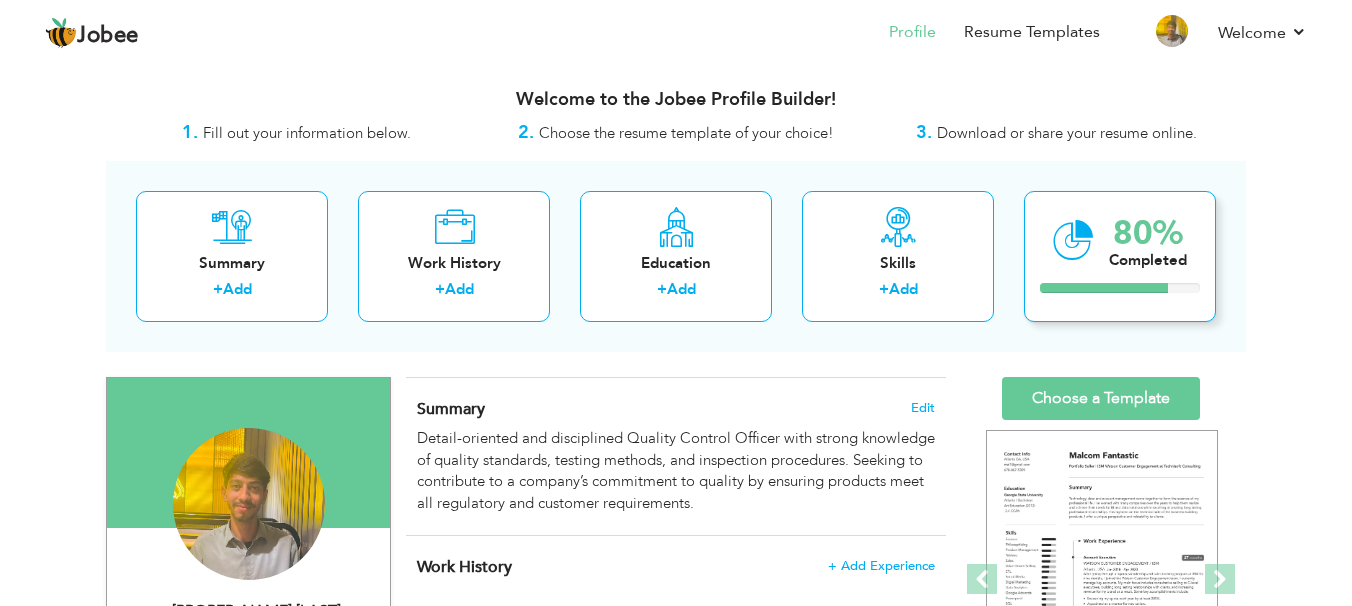 click at bounding box center [1073, 240] 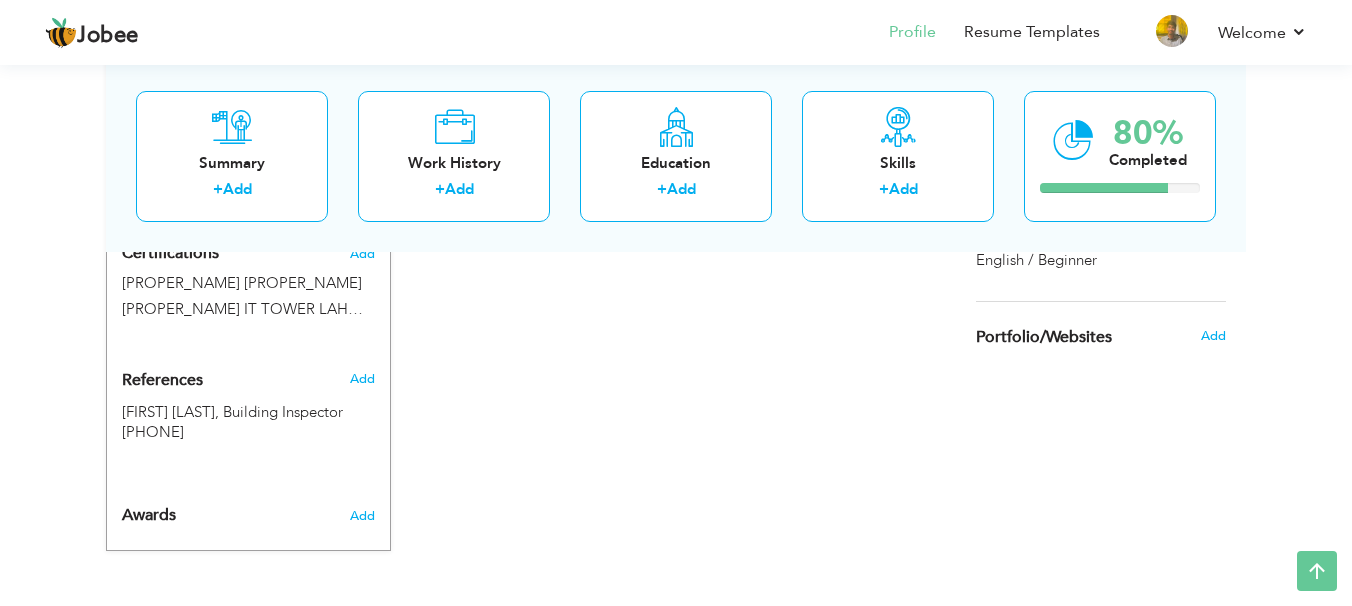 scroll, scrollTop: 0, scrollLeft: 0, axis: both 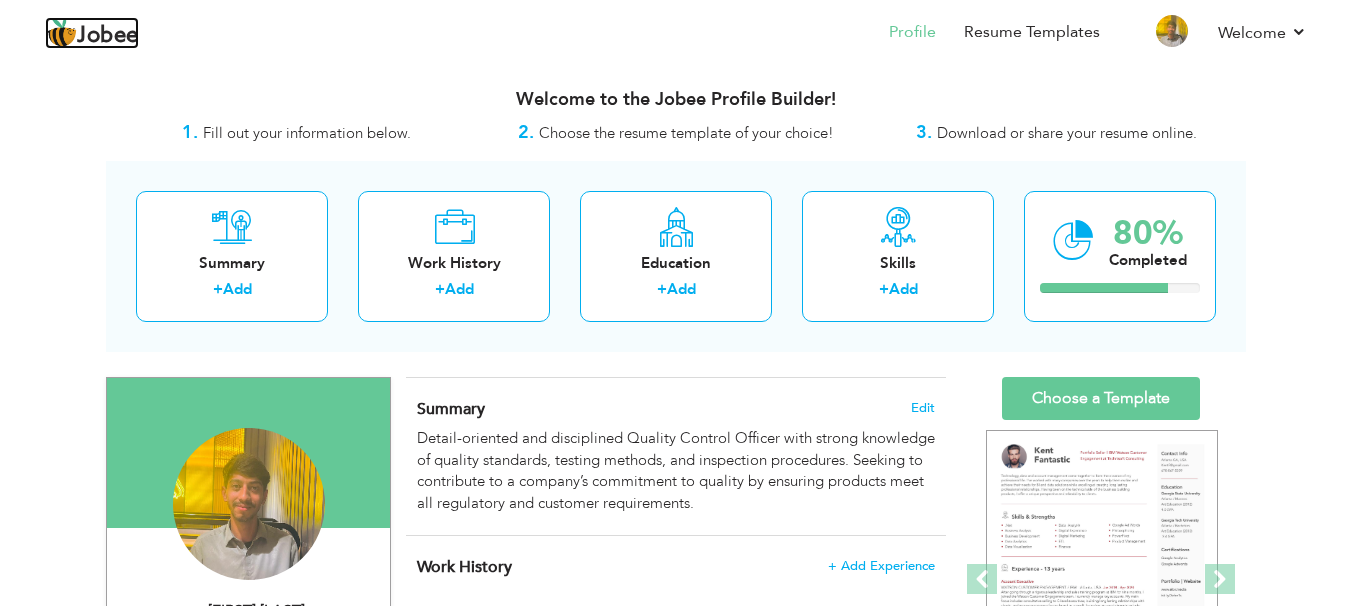 click on "Jobee" at bounding box center [108, 36] 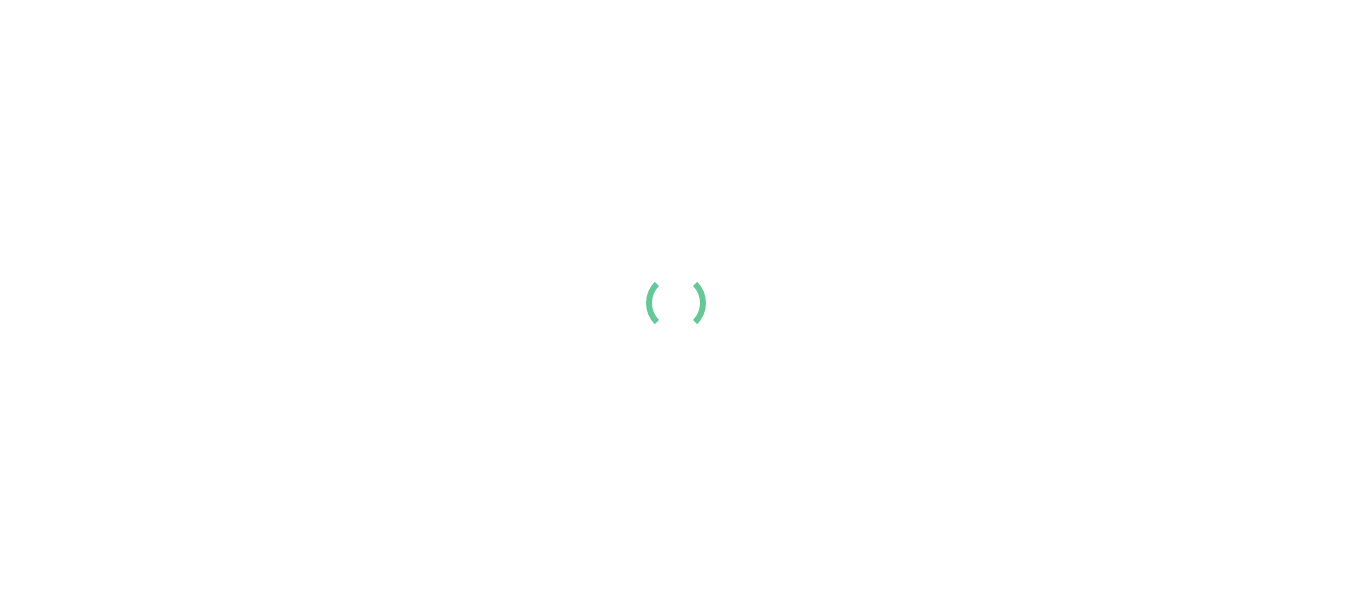 scroll, scrollTop: 0, scrollLeft: 0, axis: both 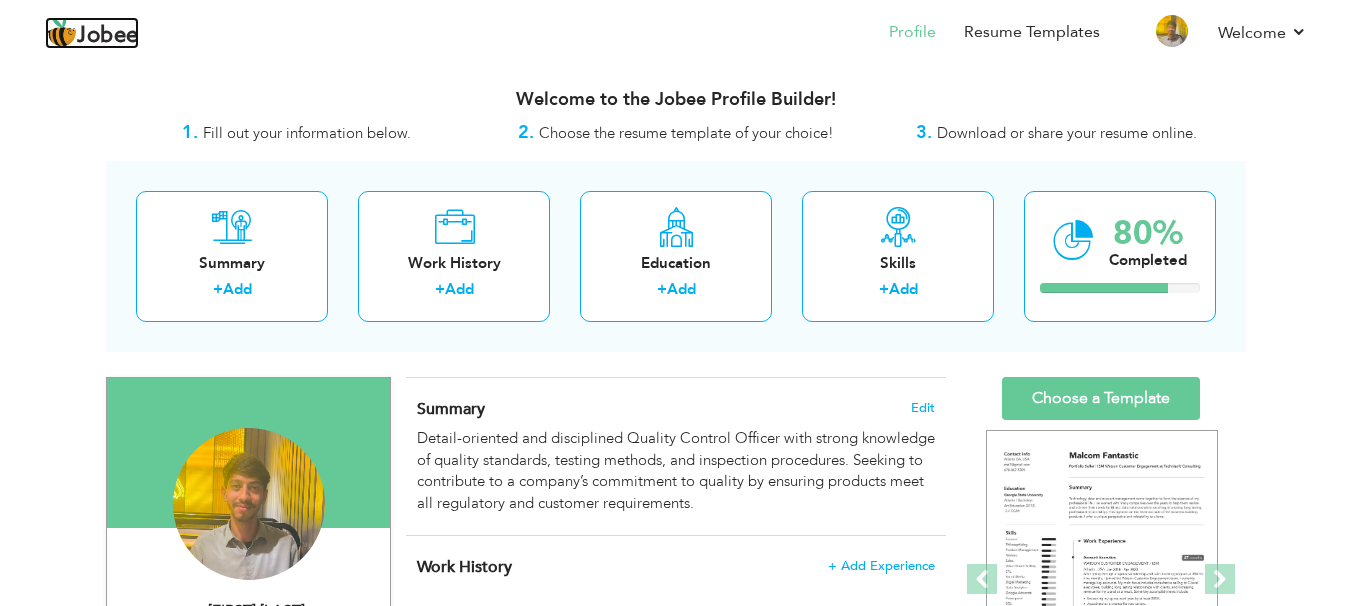 click on "Jobee" at bounding box center (108, 36) 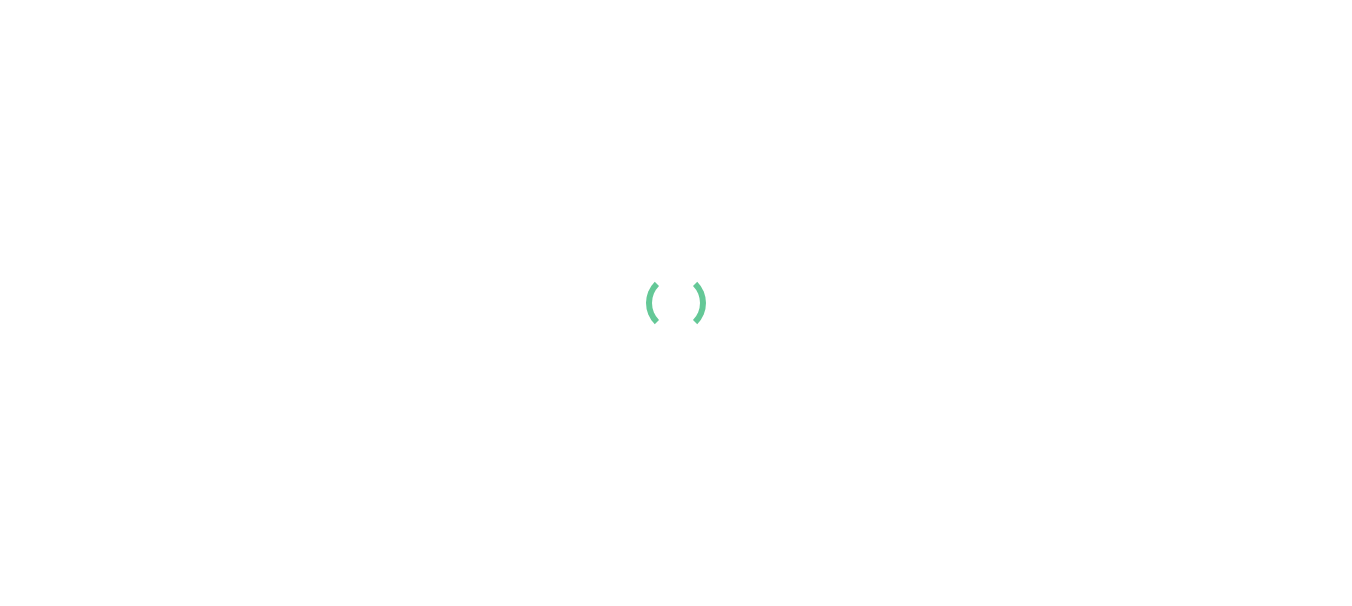 scroll, scrollTop: 0, scrollLeft: 0, axis: both 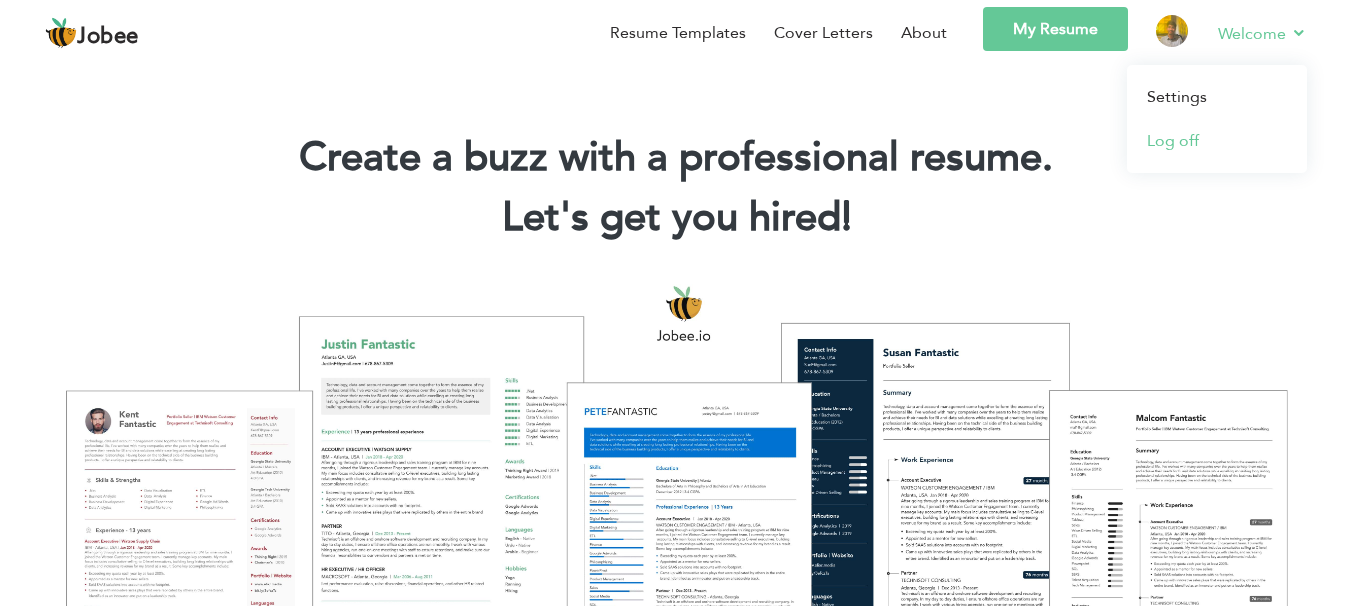 click on "Log off" at bounding box center (1217, 141) 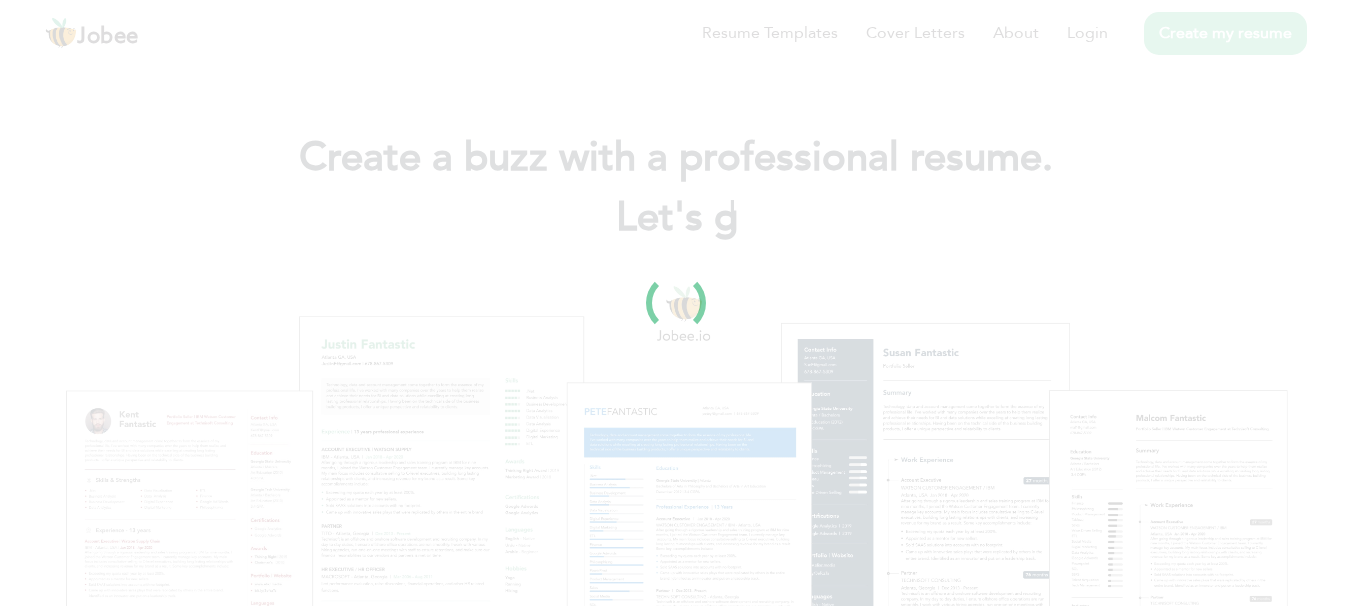 scroll, scrollTop: 0, scrollLeft: 0, axis: both 